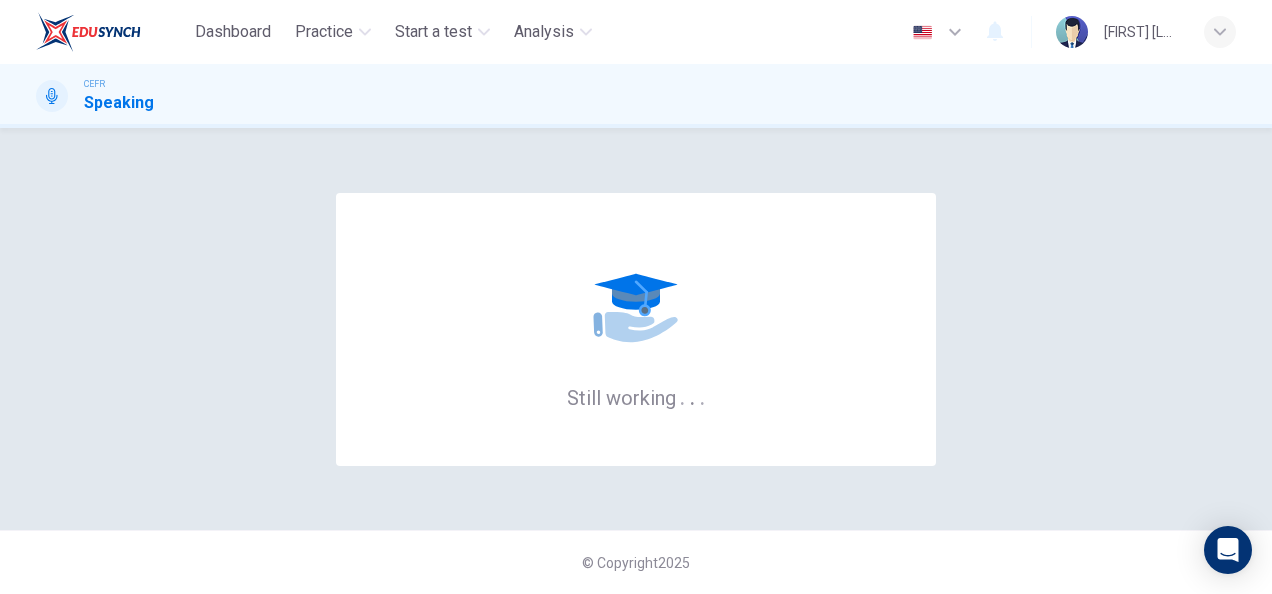 scroll, scrollTop: 0, scrollLeft: 0, axis: both 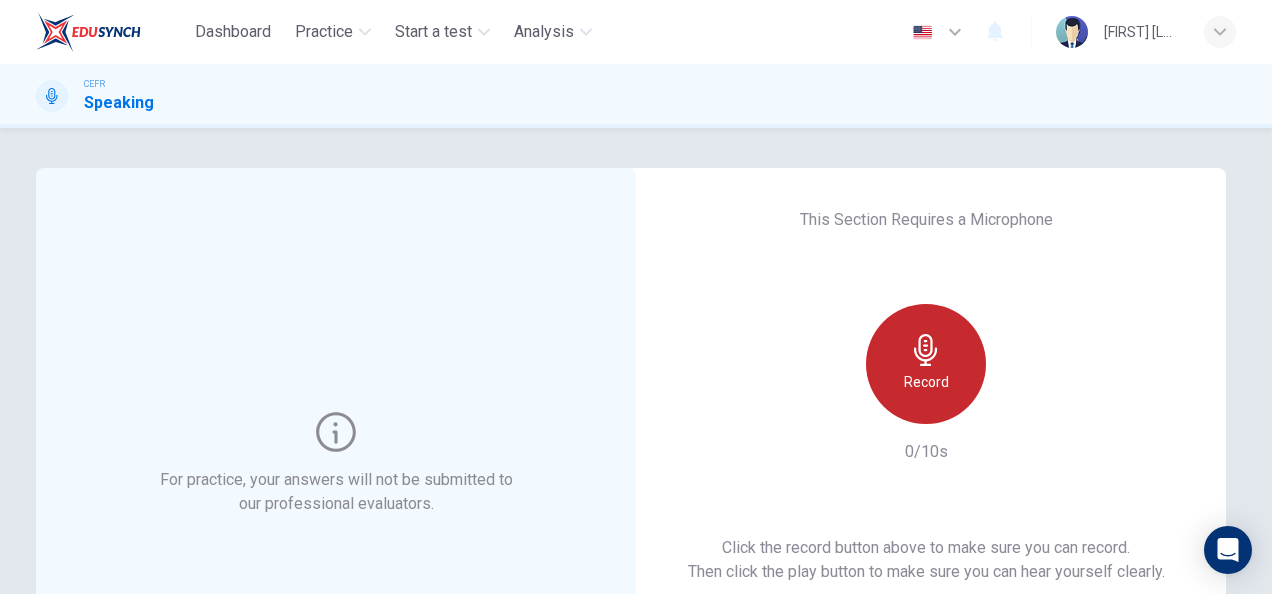 click on "Record" at bounding box center (926, 382) 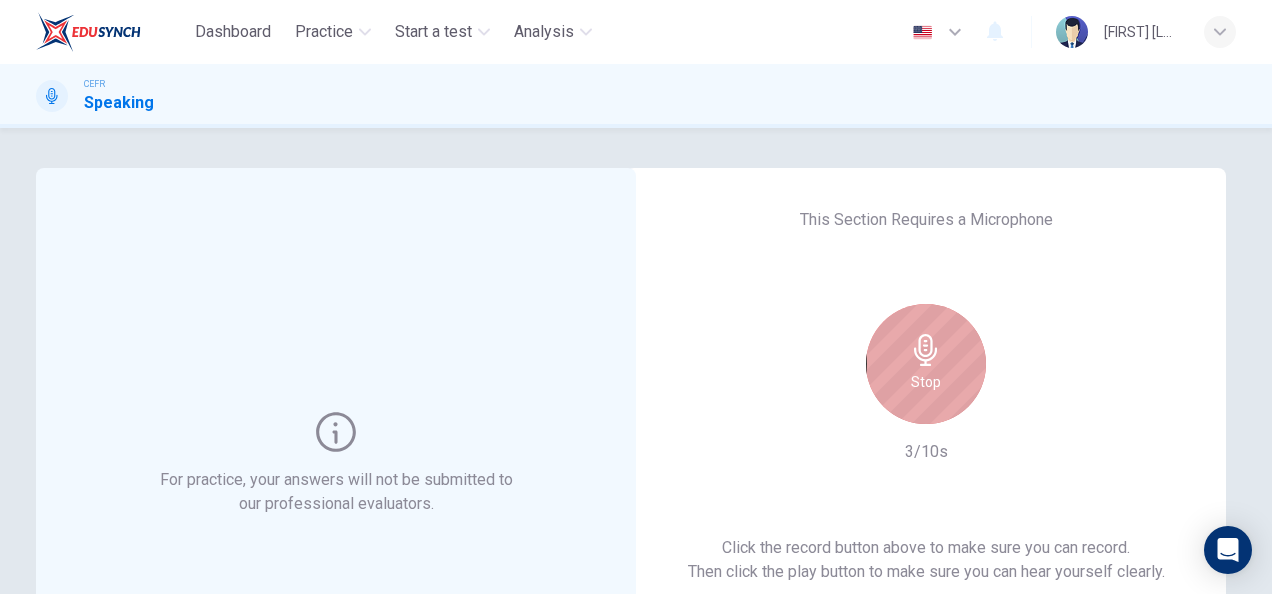 click on "Stop" at bounding box center (926, 382) 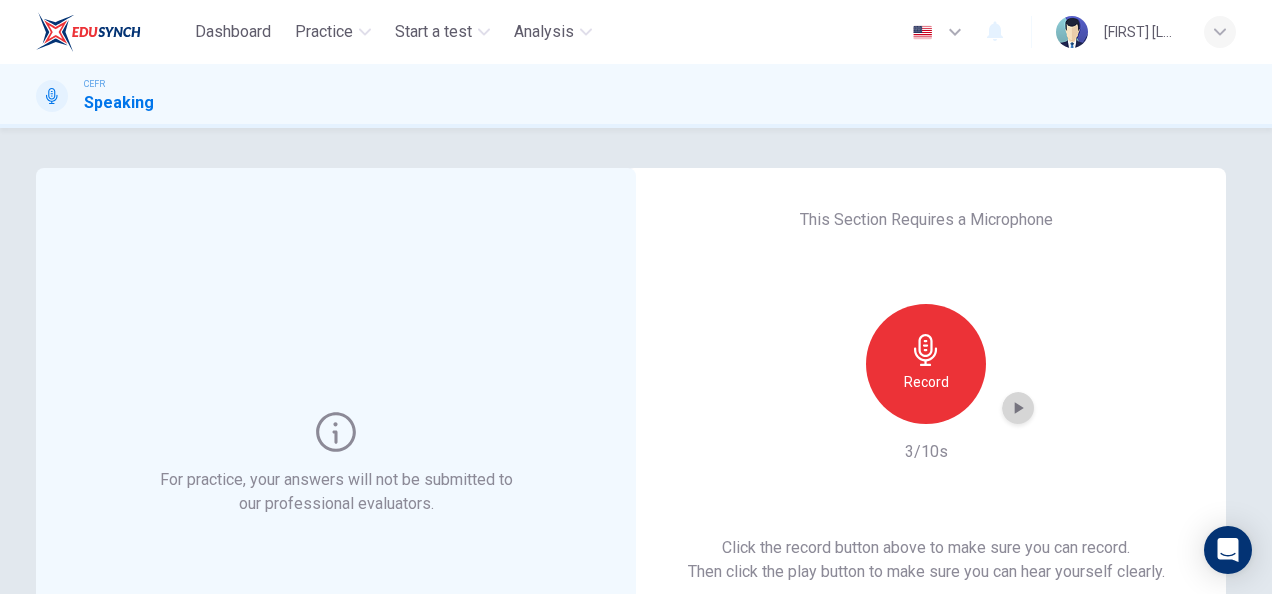 click at bounding box center (1018, 408) 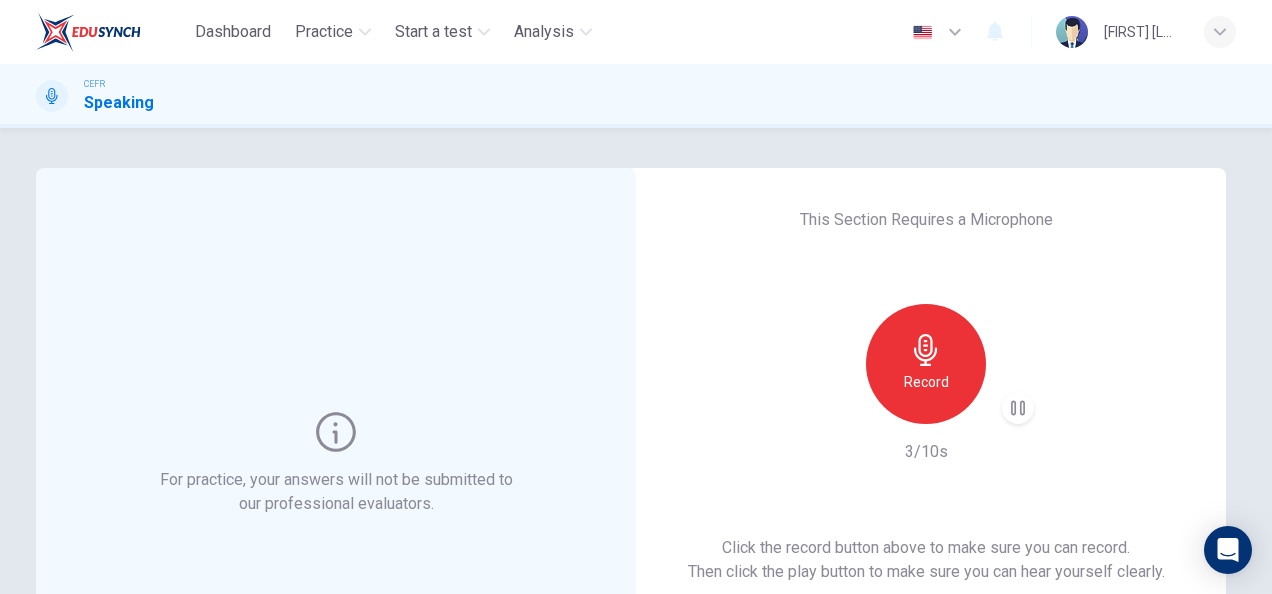 scroll, scrollTop: 182, scrollLeft: 0, axis: vertical 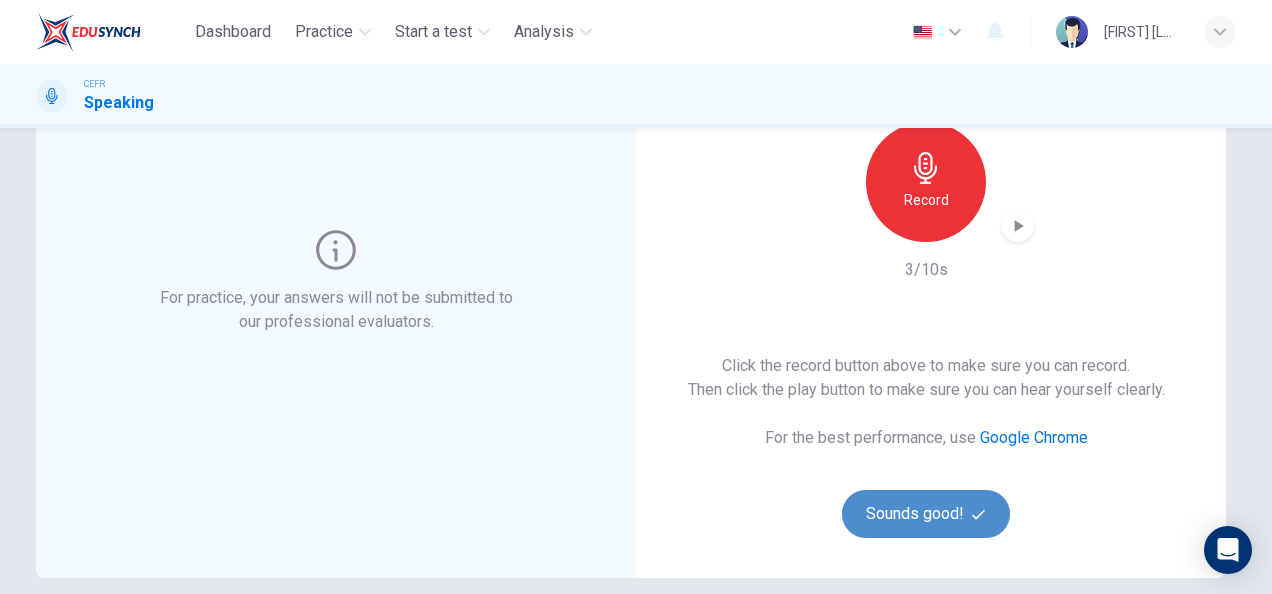 click on "Sounds good!" at bounding box center [926, 514] 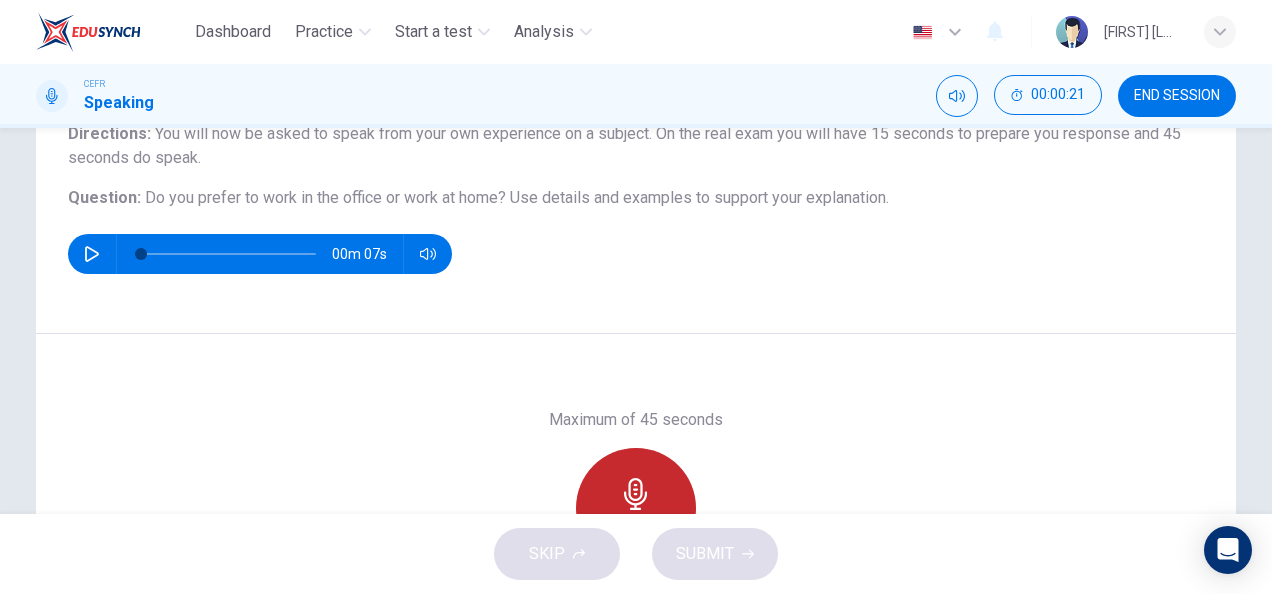 click at bounding box center (636, 494) 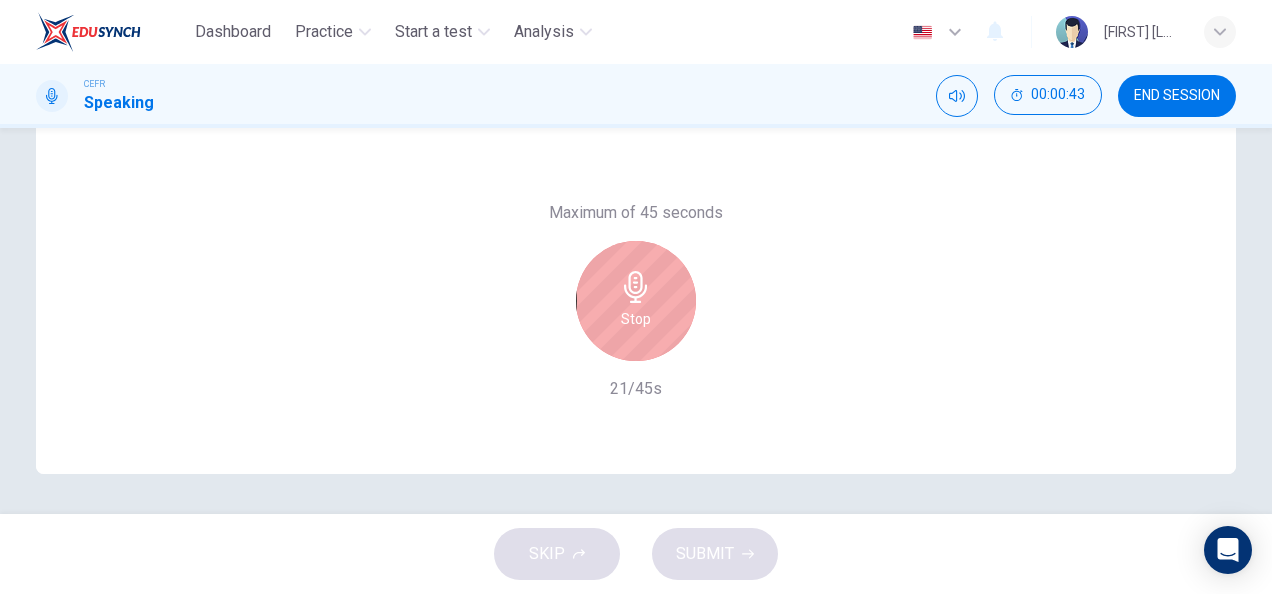 scroll, scrollTop: 286, scrollLeft: 0, axis: vertical 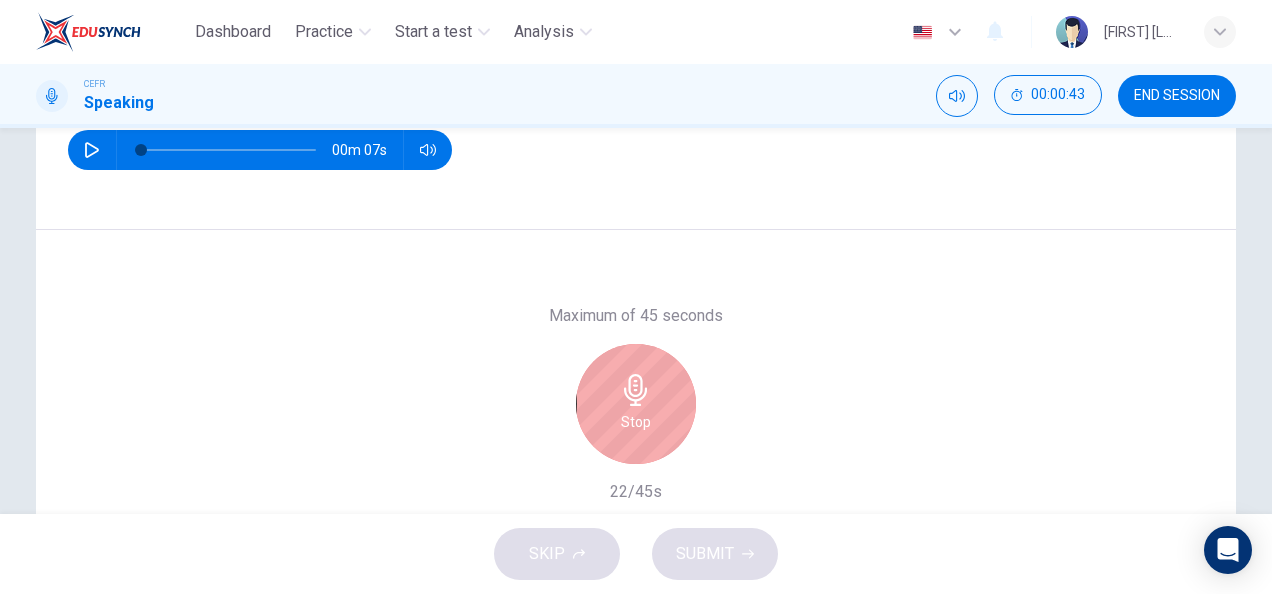 click at bounding box center [636, 390] 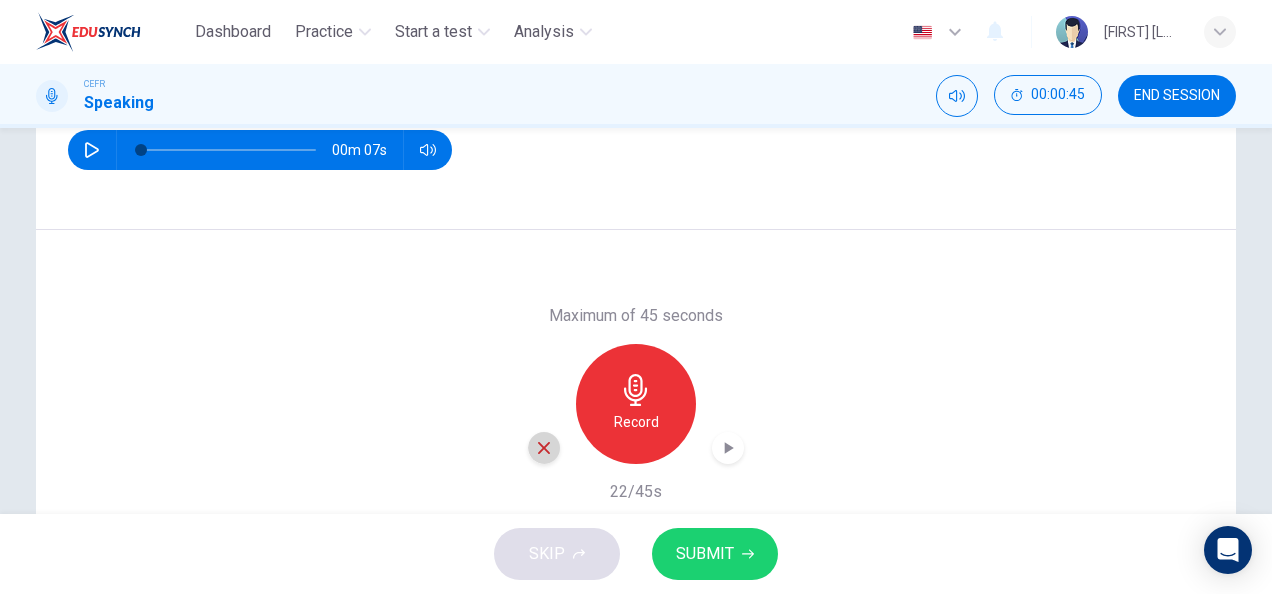 click at bounding box center (544, 448) 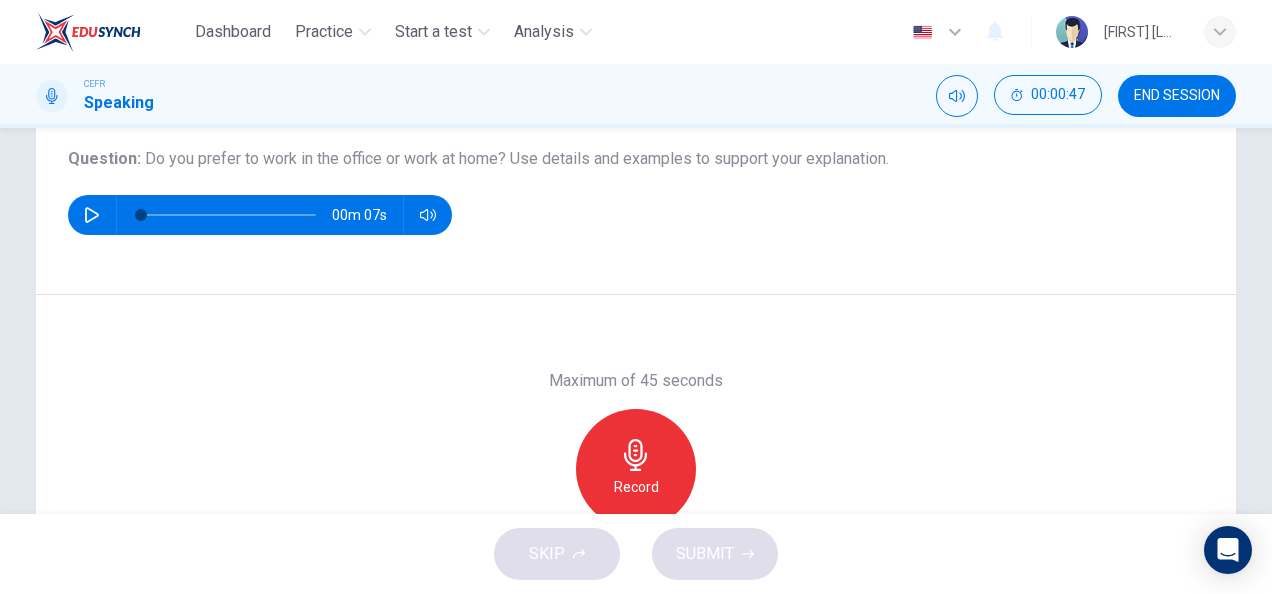 scroll, scrollTop: 217, scrollLeft: 0, axis: vertical 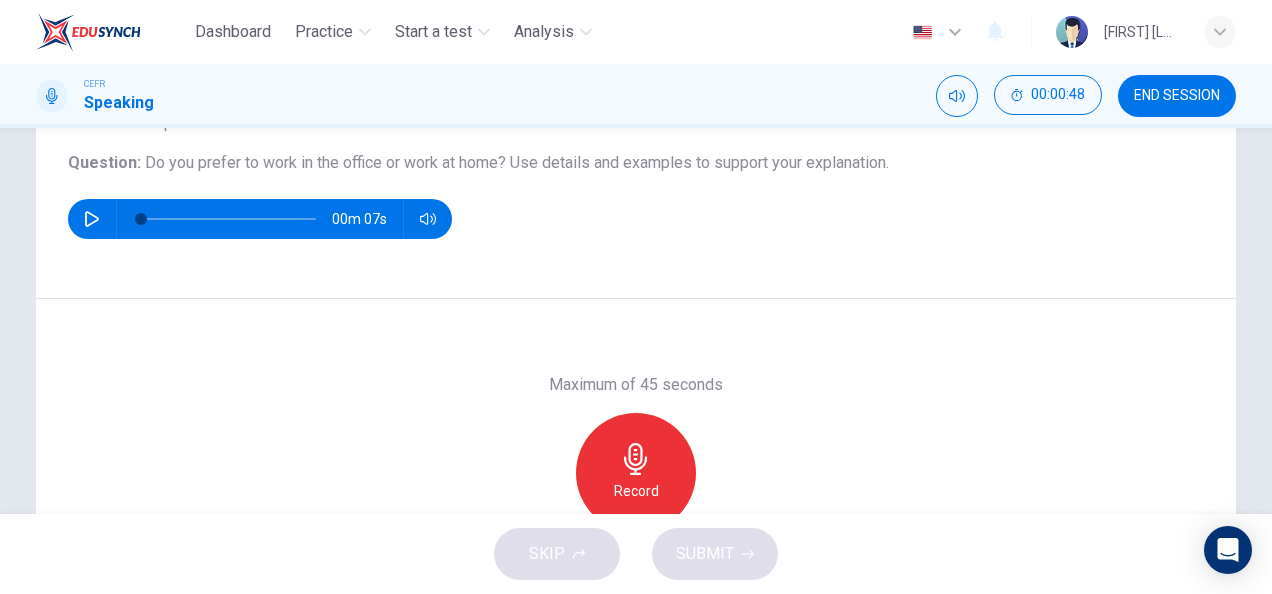 drag, startPoint x: 648, startPoint y: 455, endPoint x: 1060, endPoint y: 266, distance: 453.28247 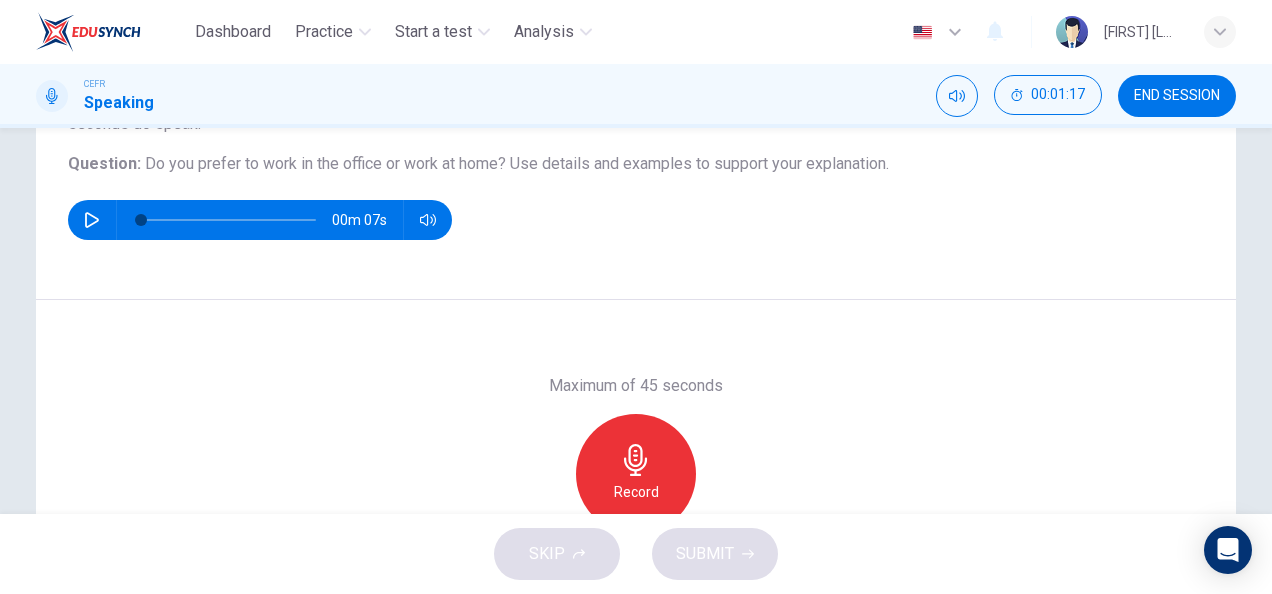 scroll, scrollTop: 218, scrollLeft: 0, axis: vertical 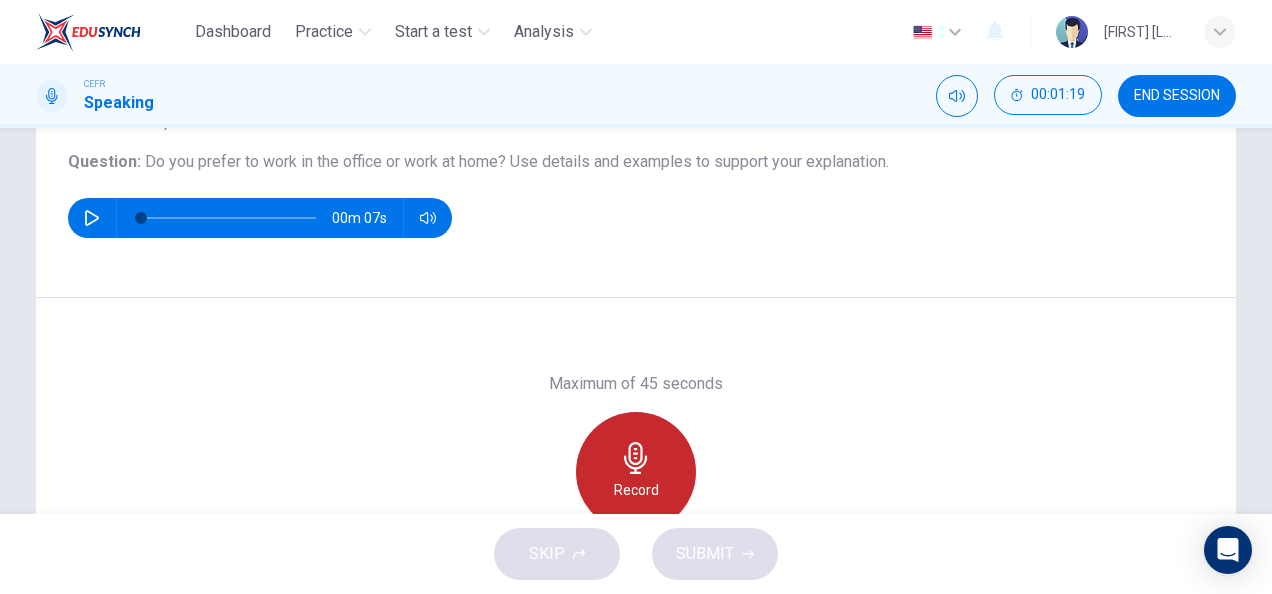 click on "Record" at bounding box center [636, 472] 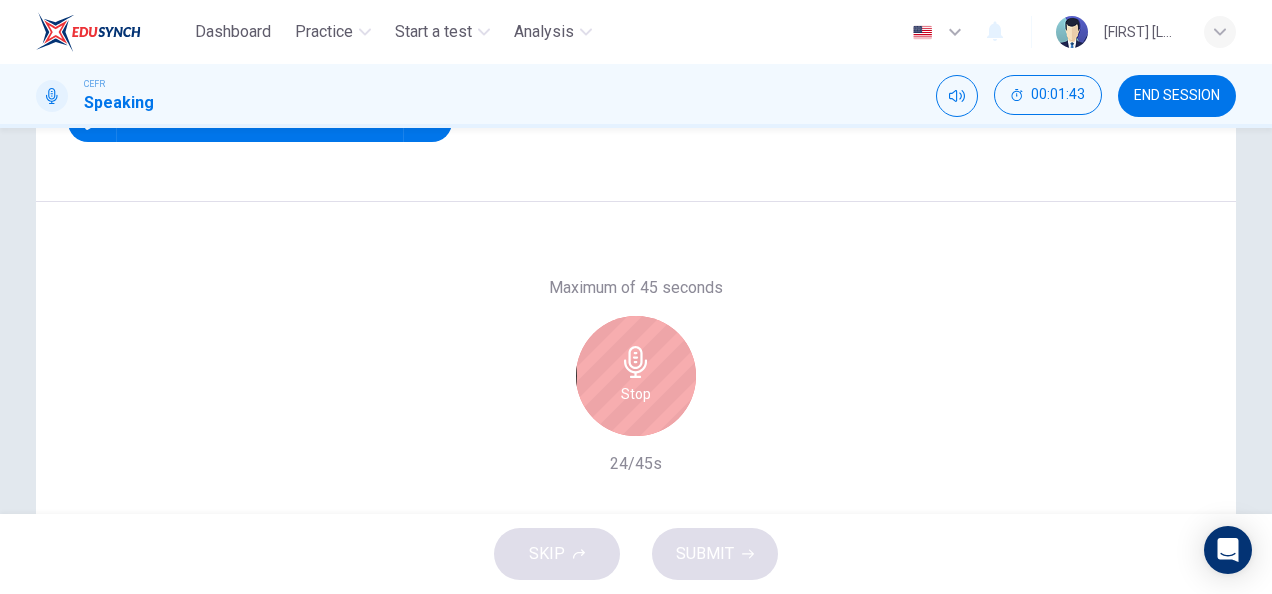 scroll, scrollTop: 322, scrollLeft: 0, axis: vertical 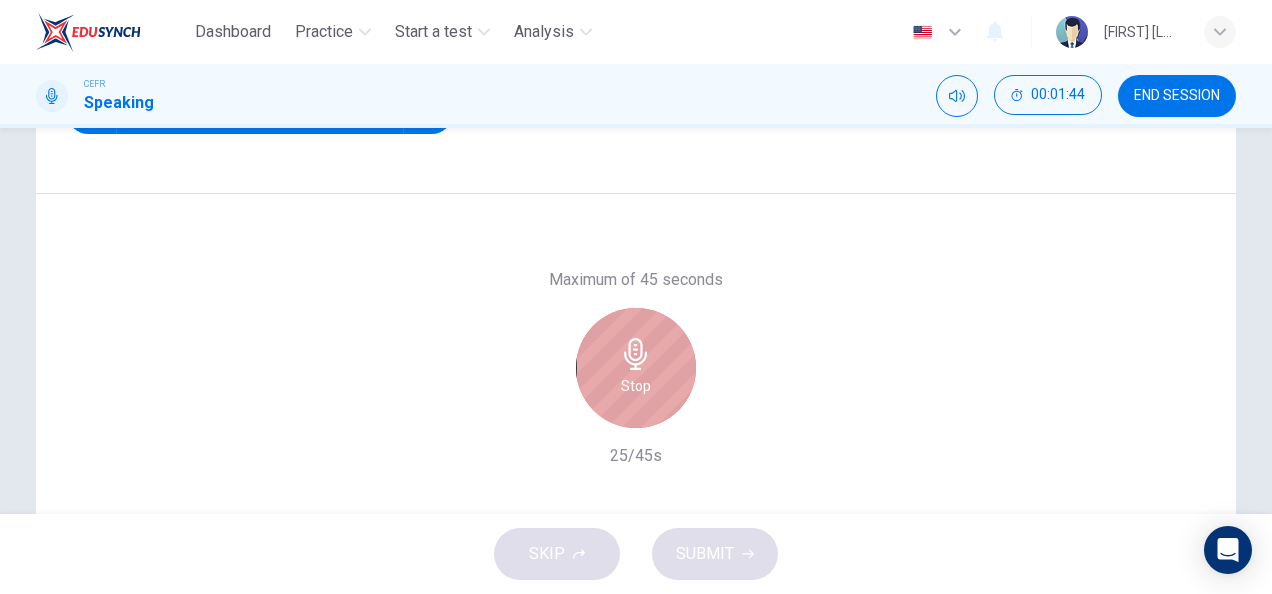 click on "Stop" at bounding box center [636, 368] 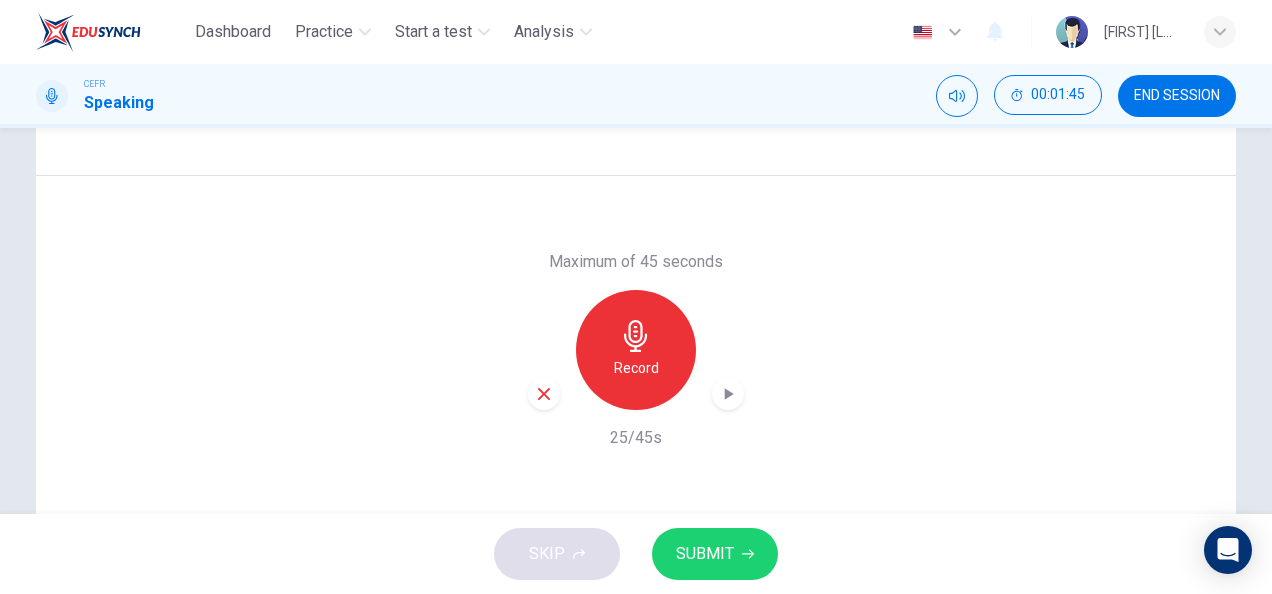 scroll, scrollTop: 350, scrollLeft: 0, axis: vertical 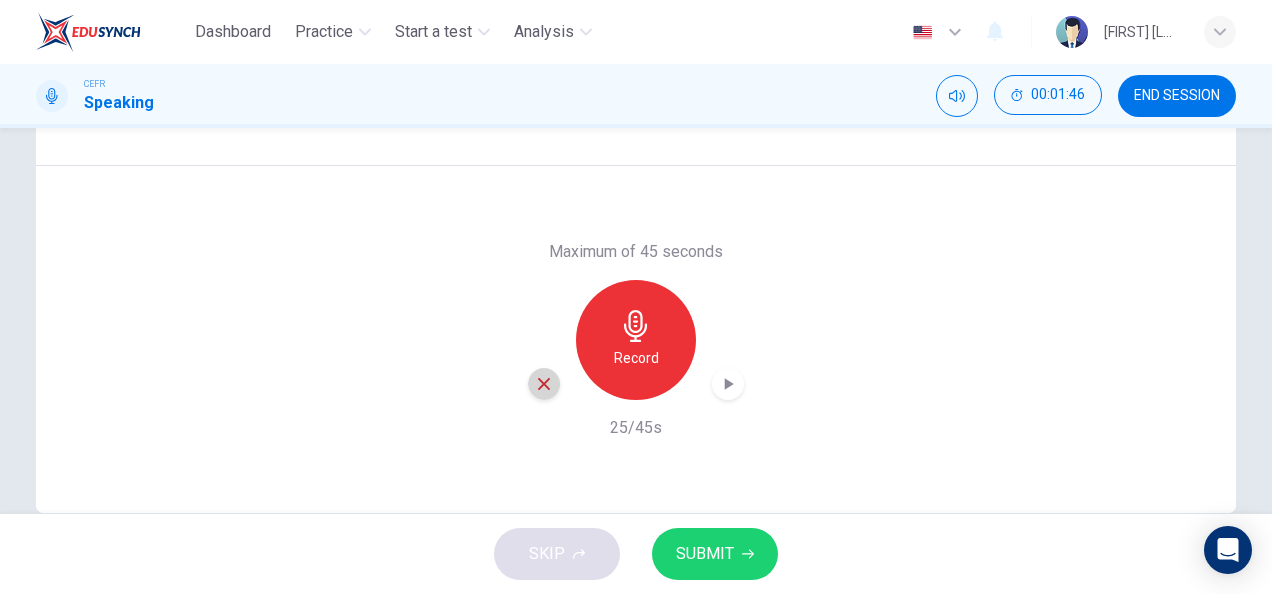 click at bounding box center (544, 384) 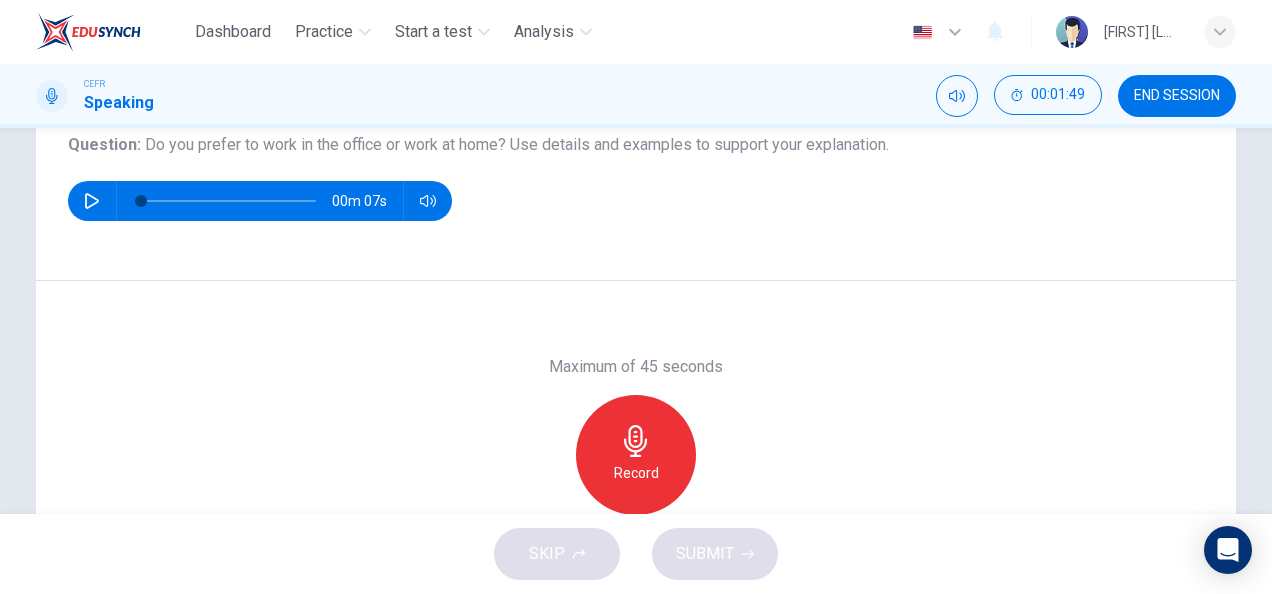 scroll, scrollTop: 234, scrollLeft: 0, axis: vertical 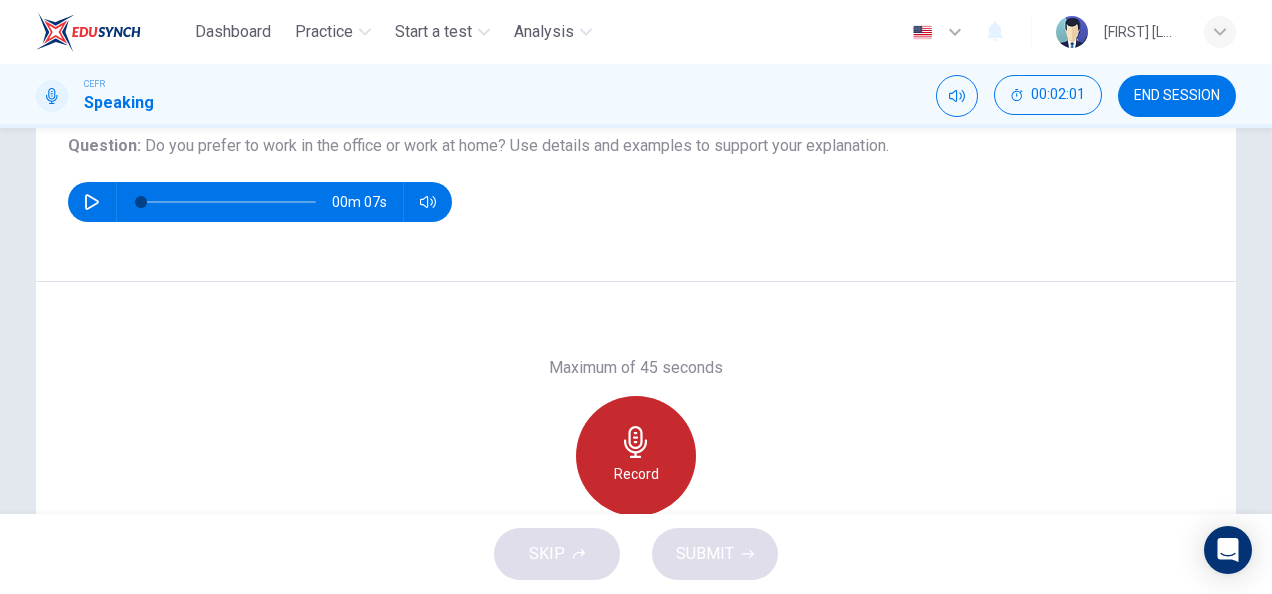 click at bounding box center [635, 442] 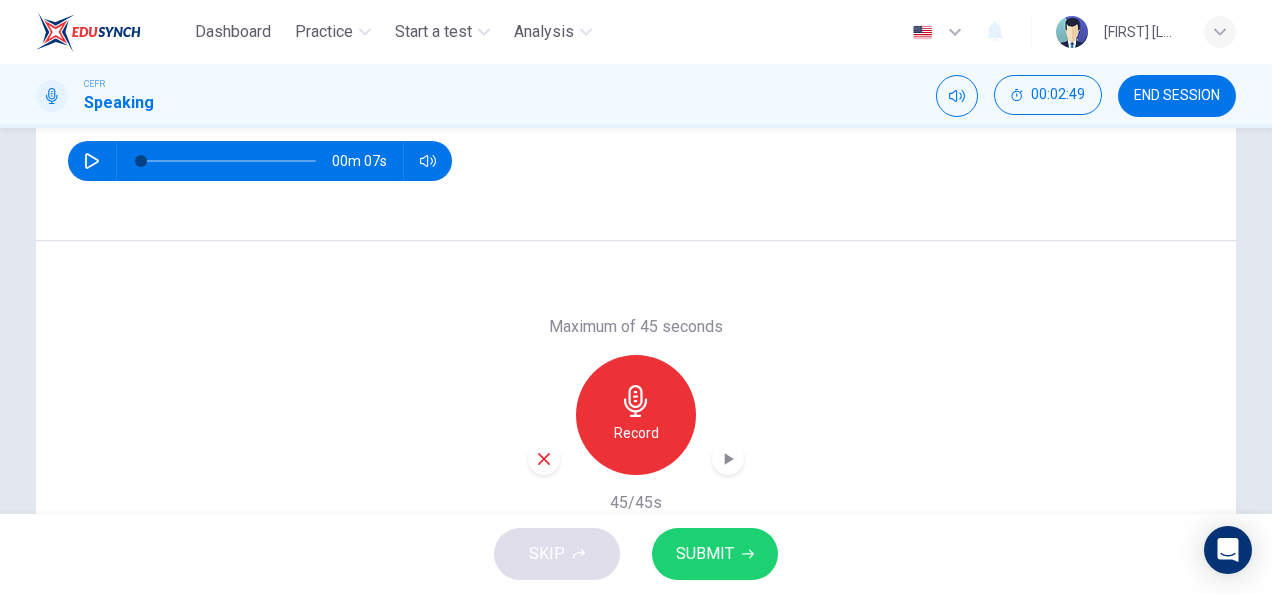 scroll, scrollTop: 274, scrollLeft: 0, axis: vertical 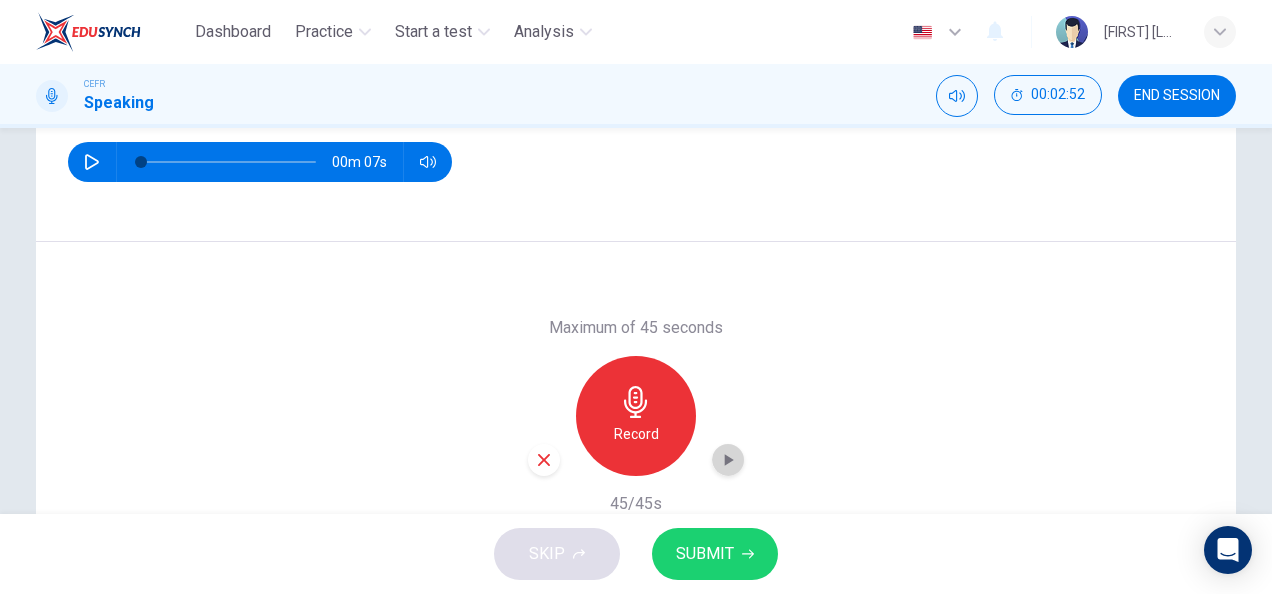 click at bounding box center (728, 460) 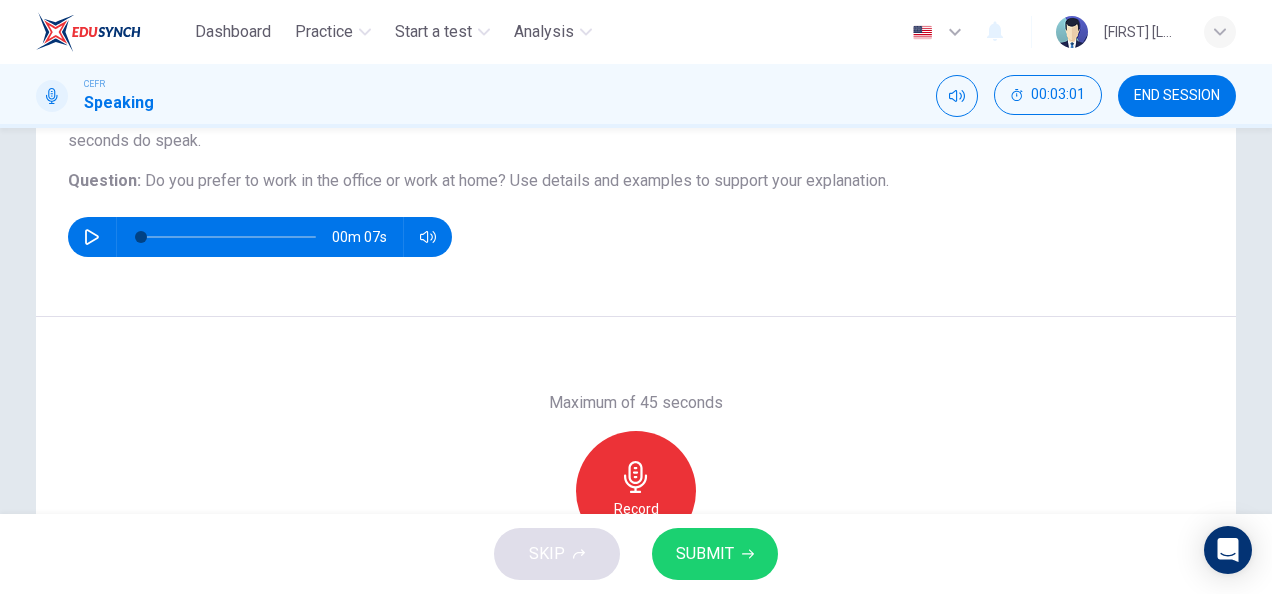 scroll, scrollTop: 66, scrollLeft: 0, axis: vertical 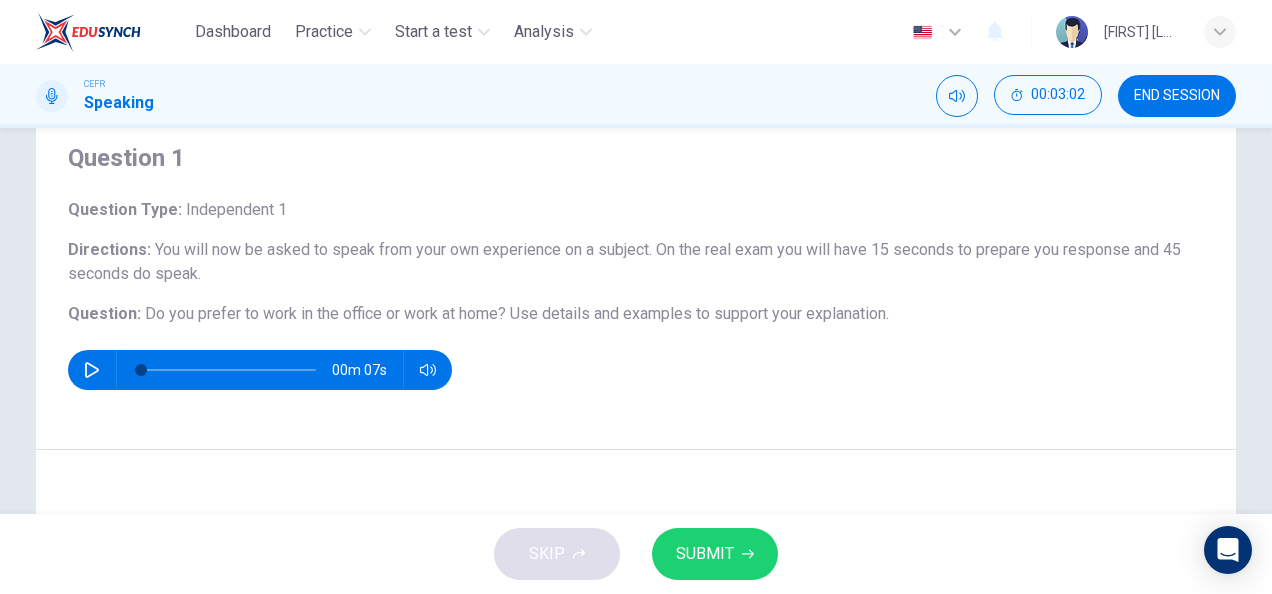 drag, startPoint x: 158, startPoint y: 323, endPoint x: 378, endPoint y: 265, distance: 227.51703 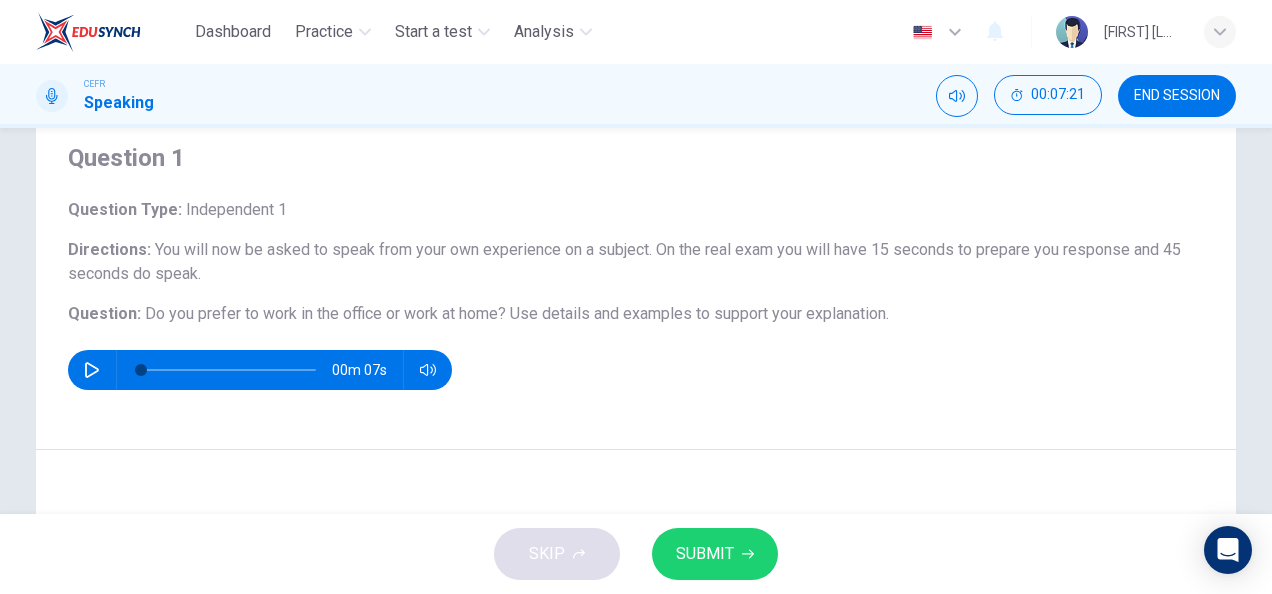scroll, scrollTop: 282, scrollLeft: 0, axis: vertical 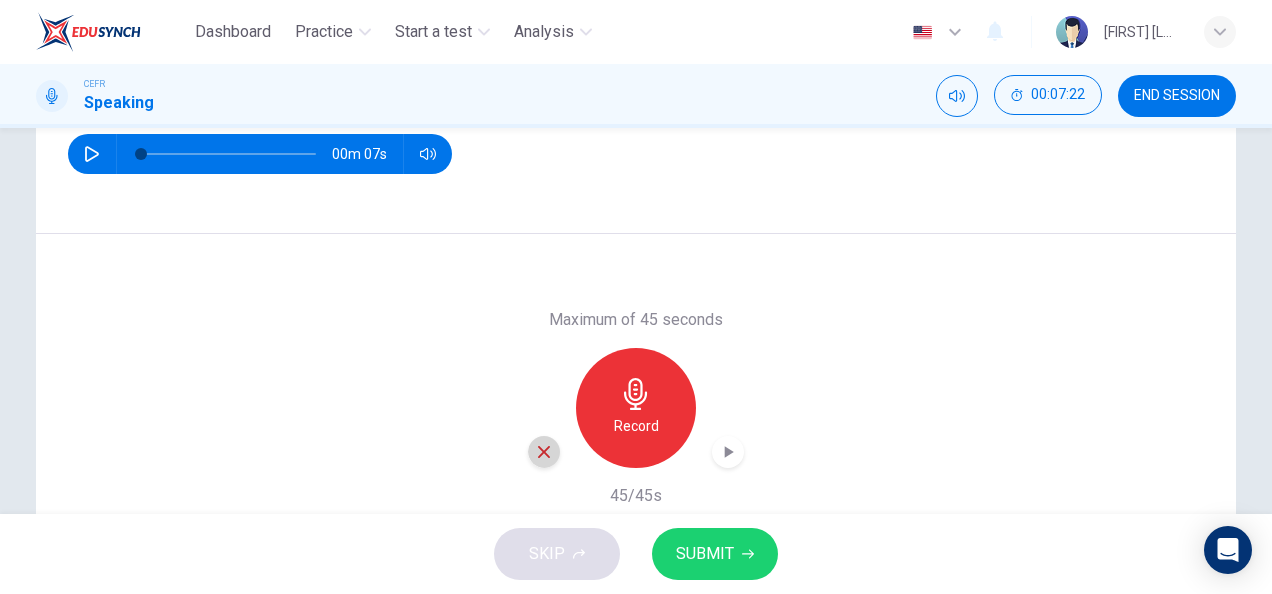 click at bounding box center (544, 452) 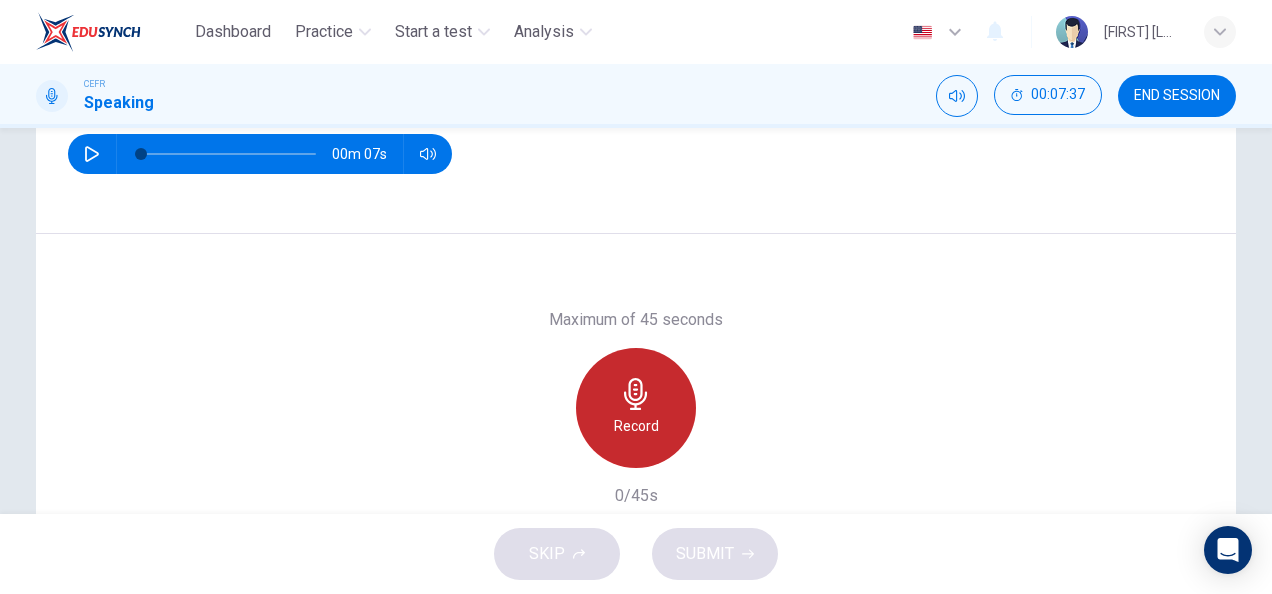 click on "Record" at bounding box center [636, 426] 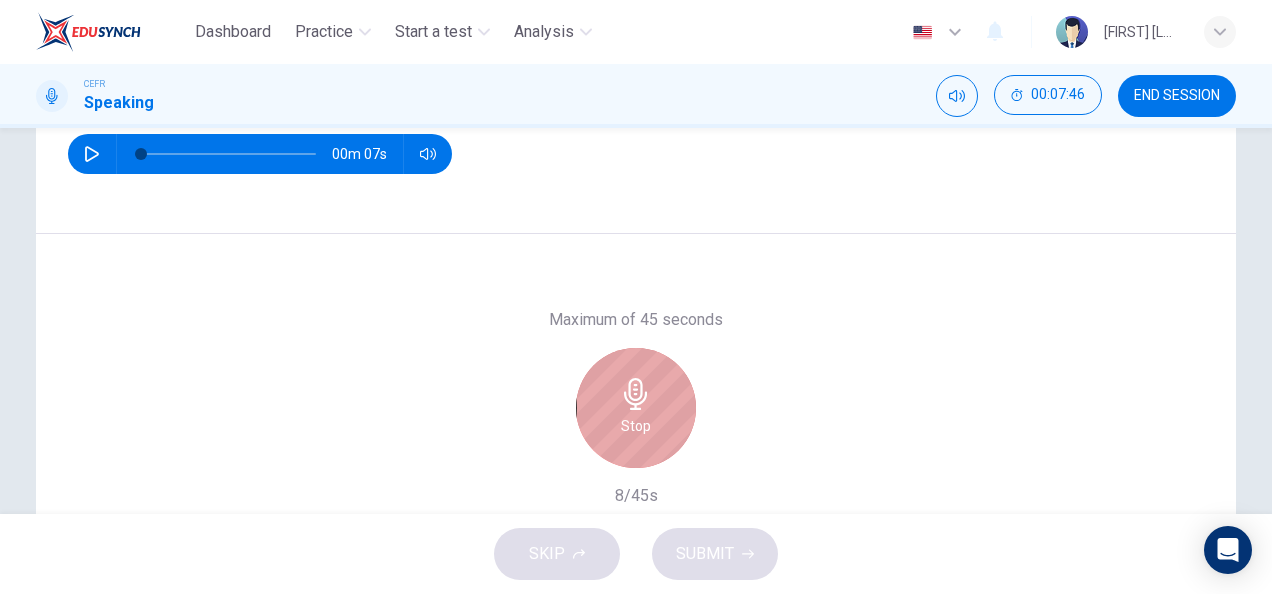 click on "Stop" at bounding box center (636, 426) 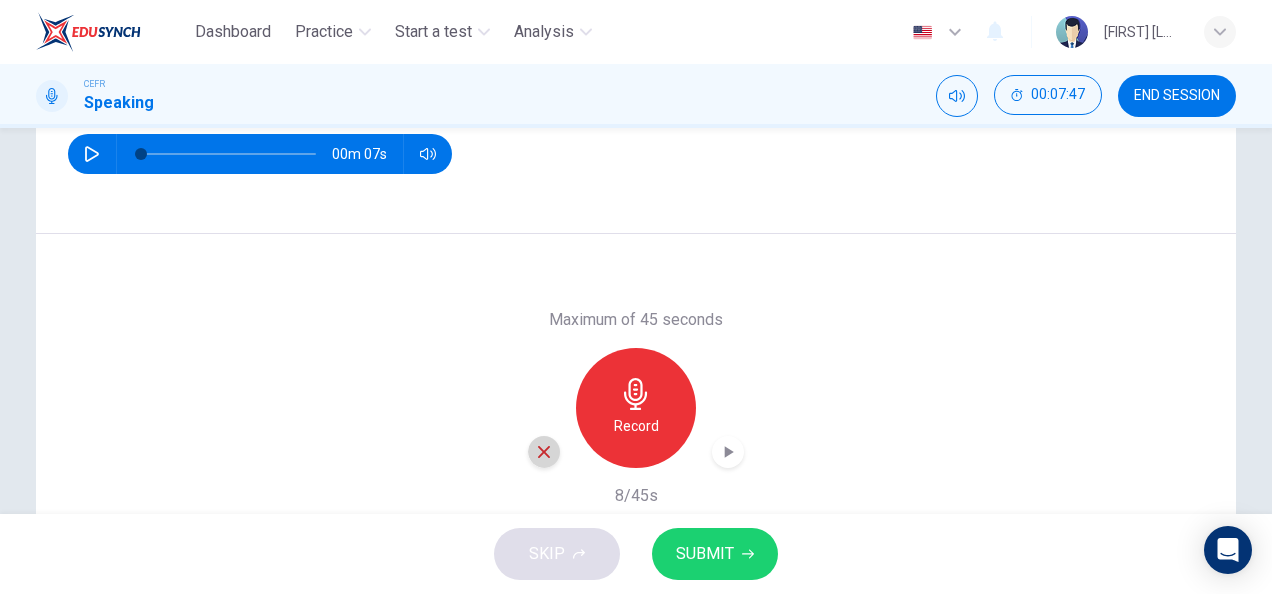 click at bounding box center [544, 452] 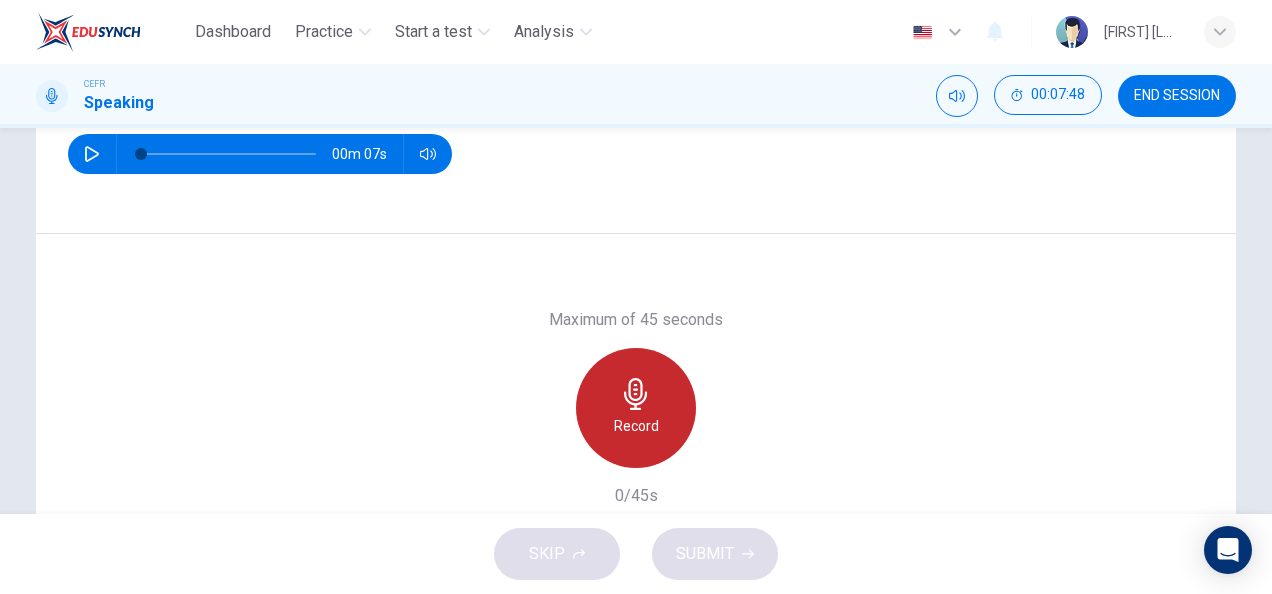 click on "Record" at bounding box center [636, 408] 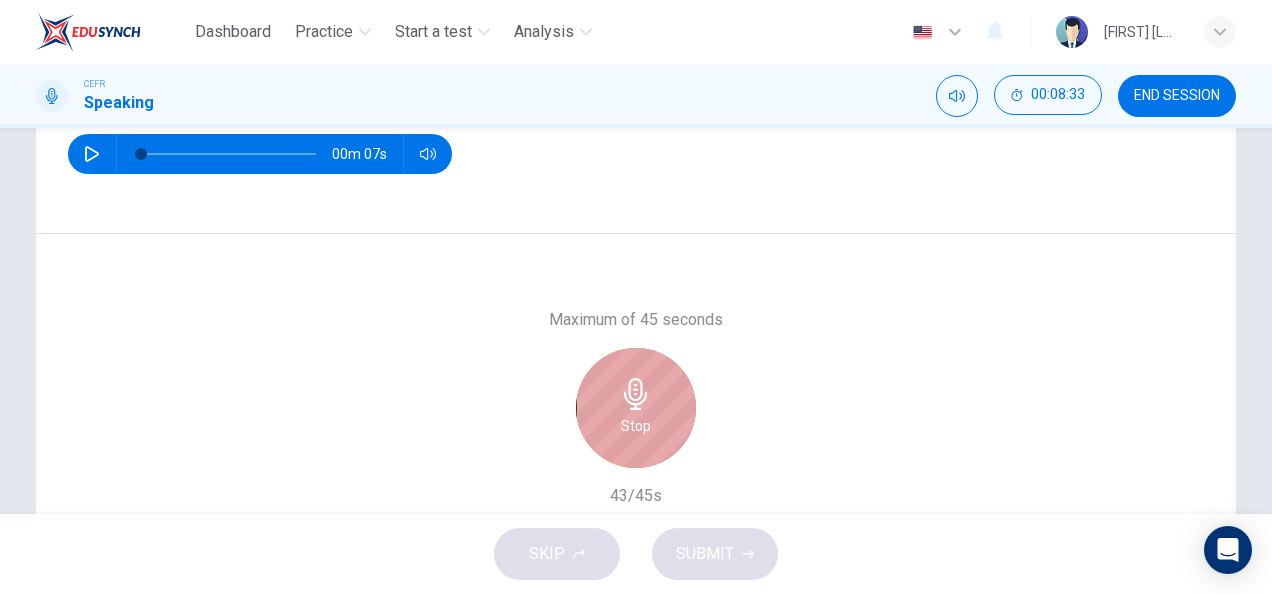 click on "Stop" at bounding box center [636, 408] 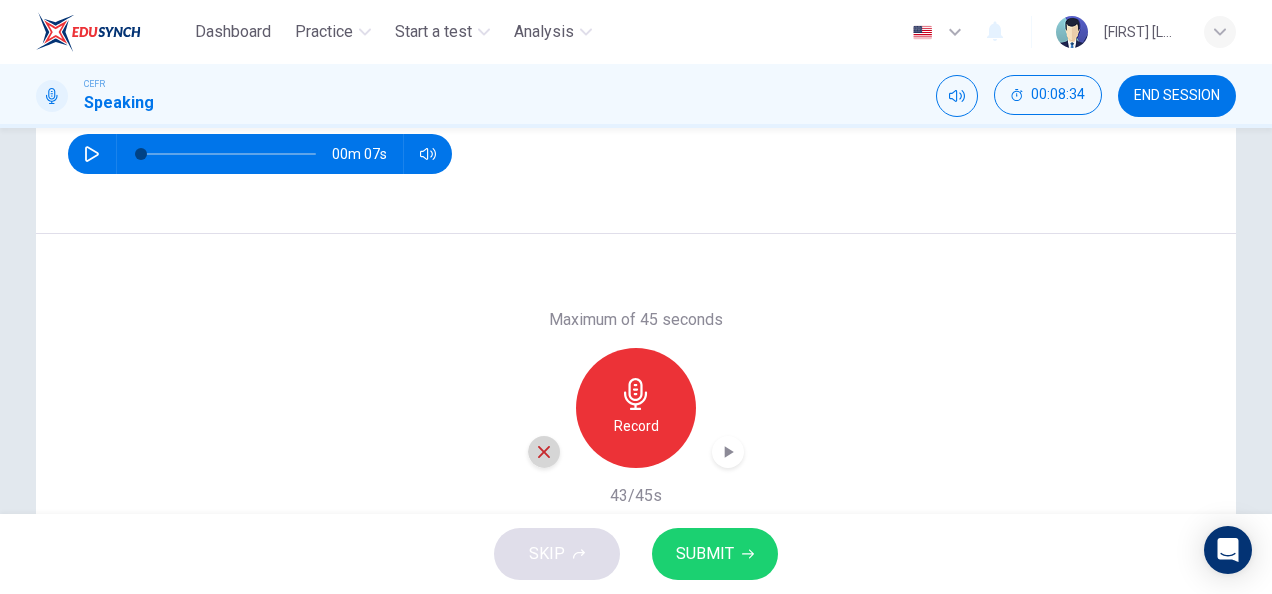 click at bounding box center [544, 452] 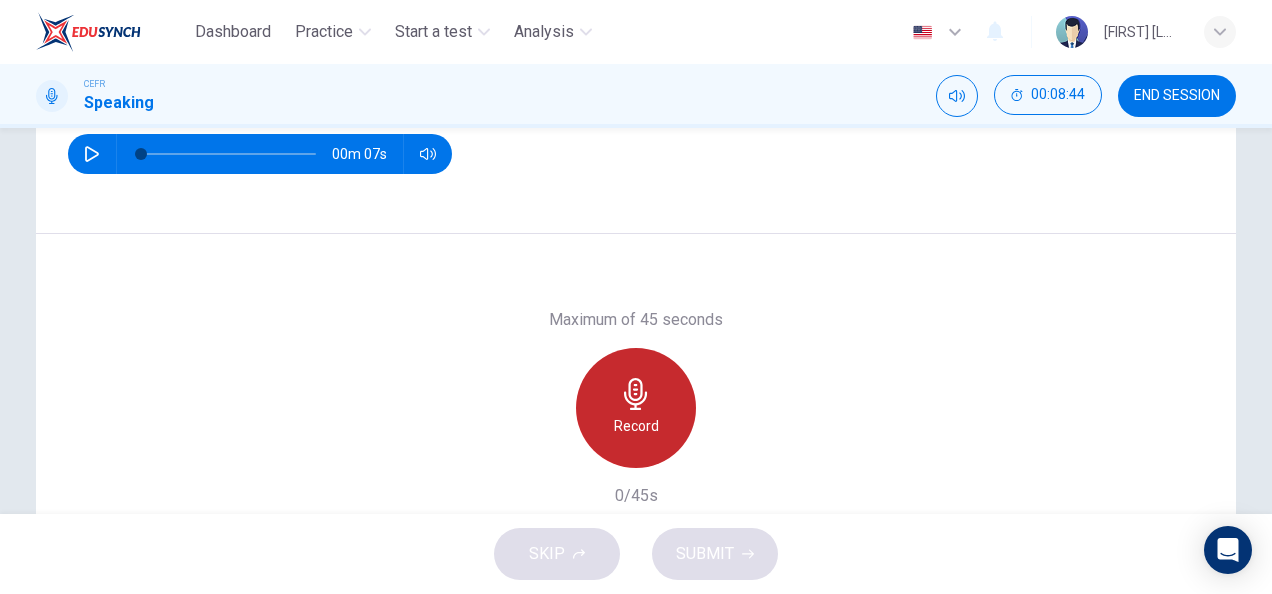 click on "Record" at bounding box center [636, 426] 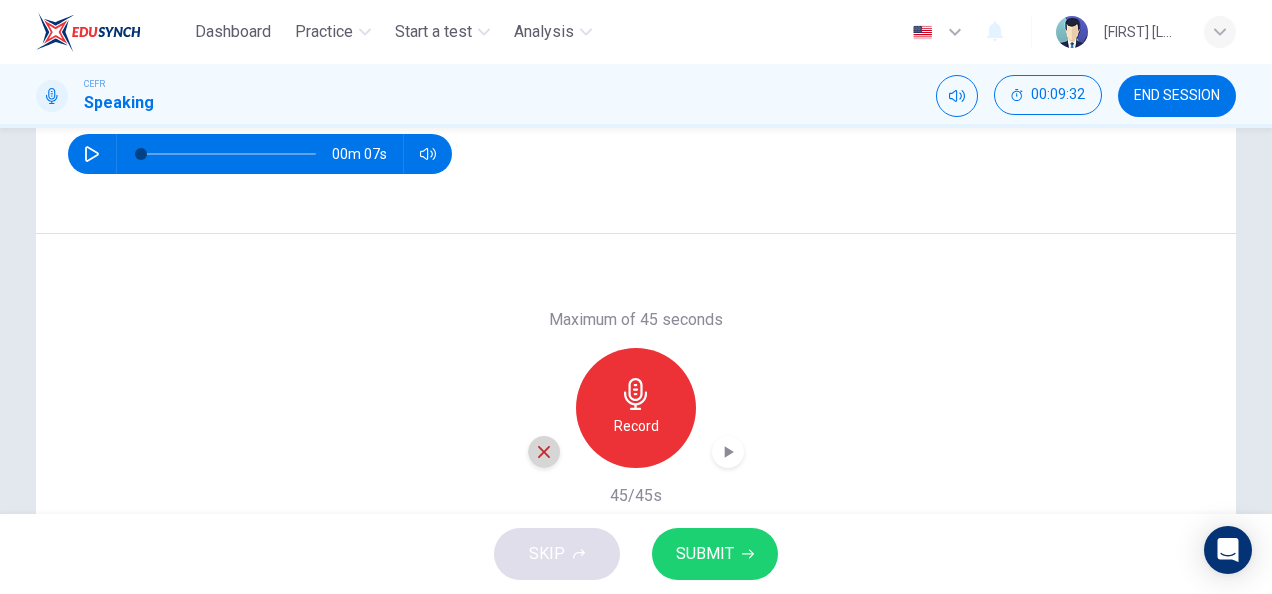click at bounding box center (544, 452) 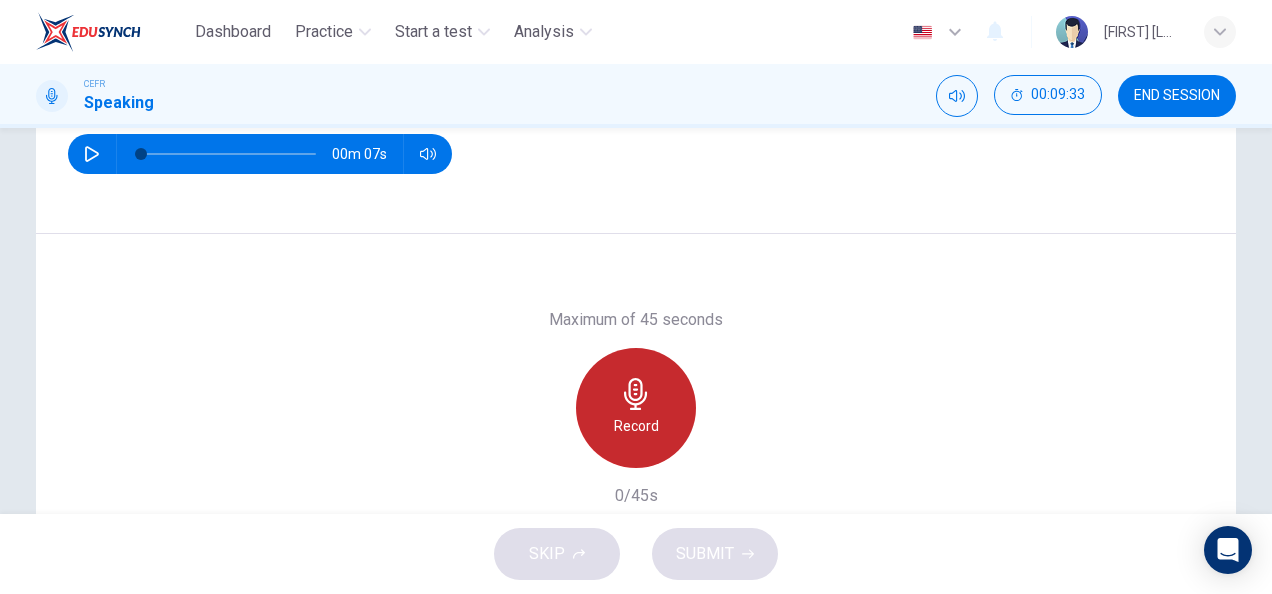 click on "Record" at bounding box center (636, 408) 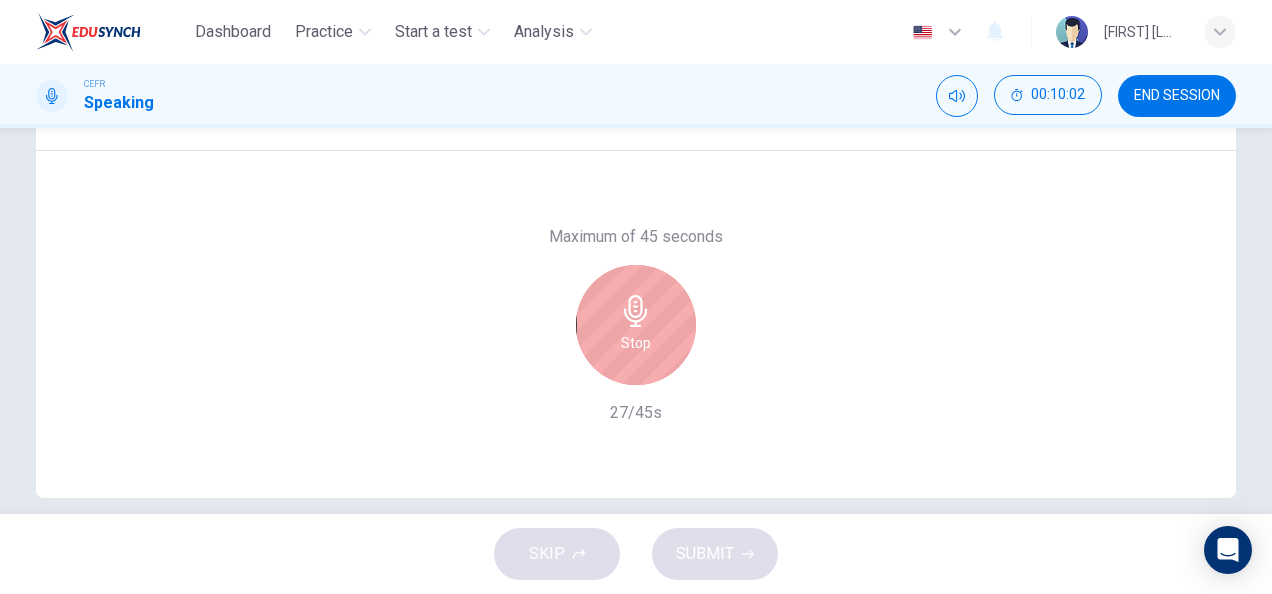 scroll, scrollTop: 389, scrollLeft: 0, axis: vertical 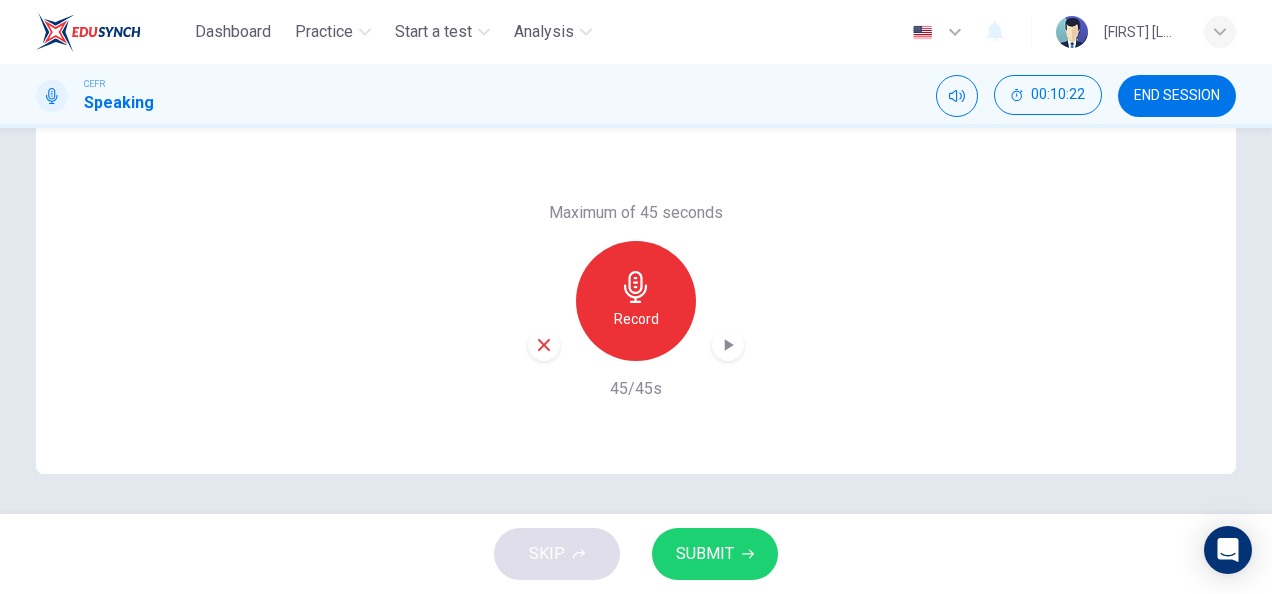 click on "Record" at bounding box center (636, 301) 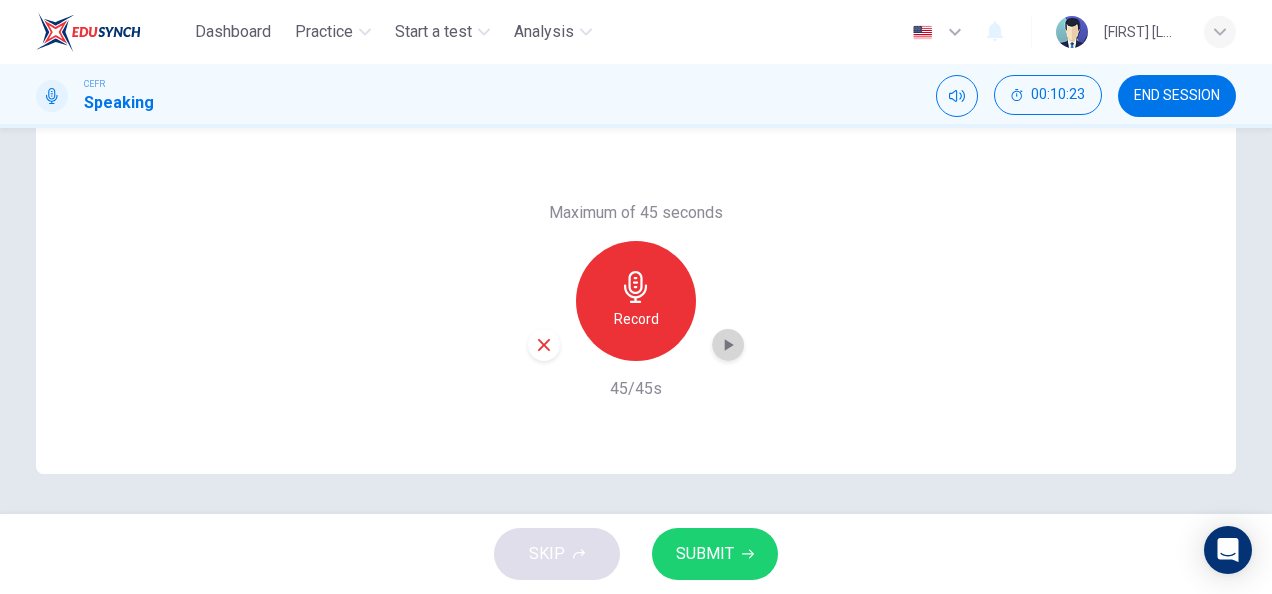 click at bounding box center (728, 345) 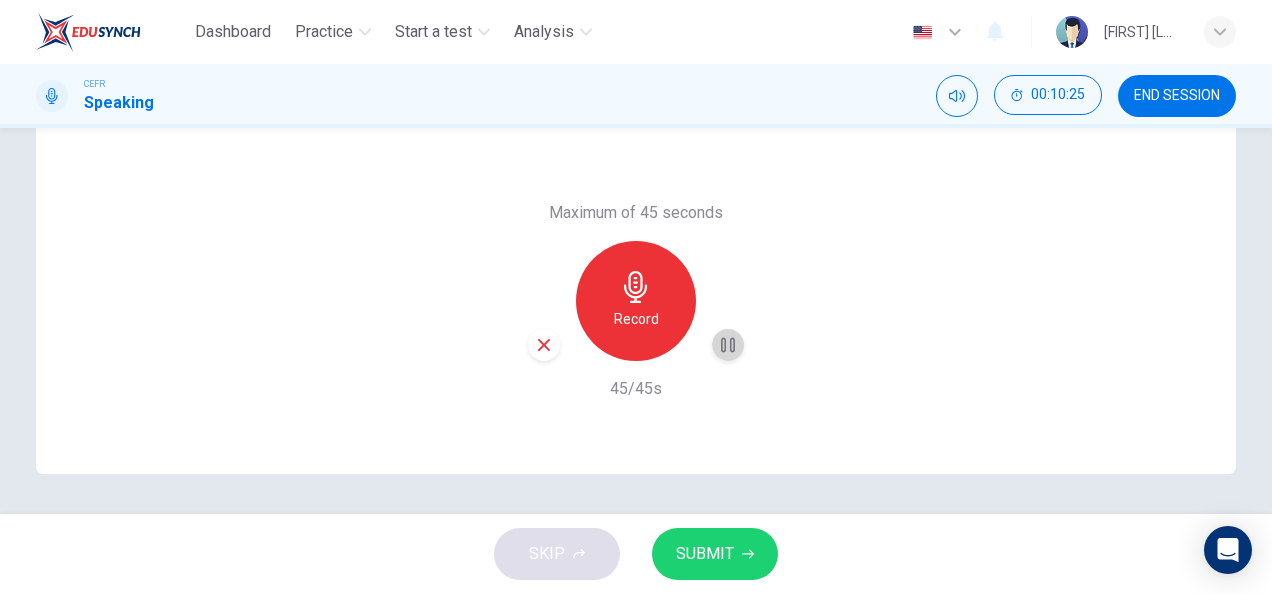 click at bounding box center (728, 344) 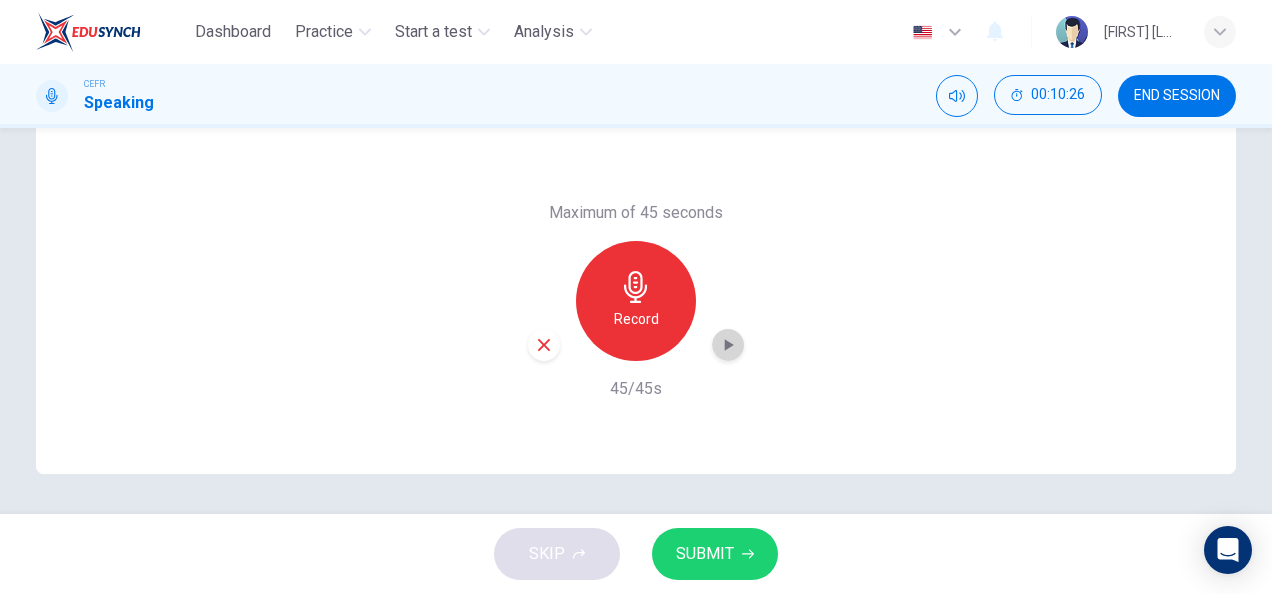 click at bounding box center [728, 345] 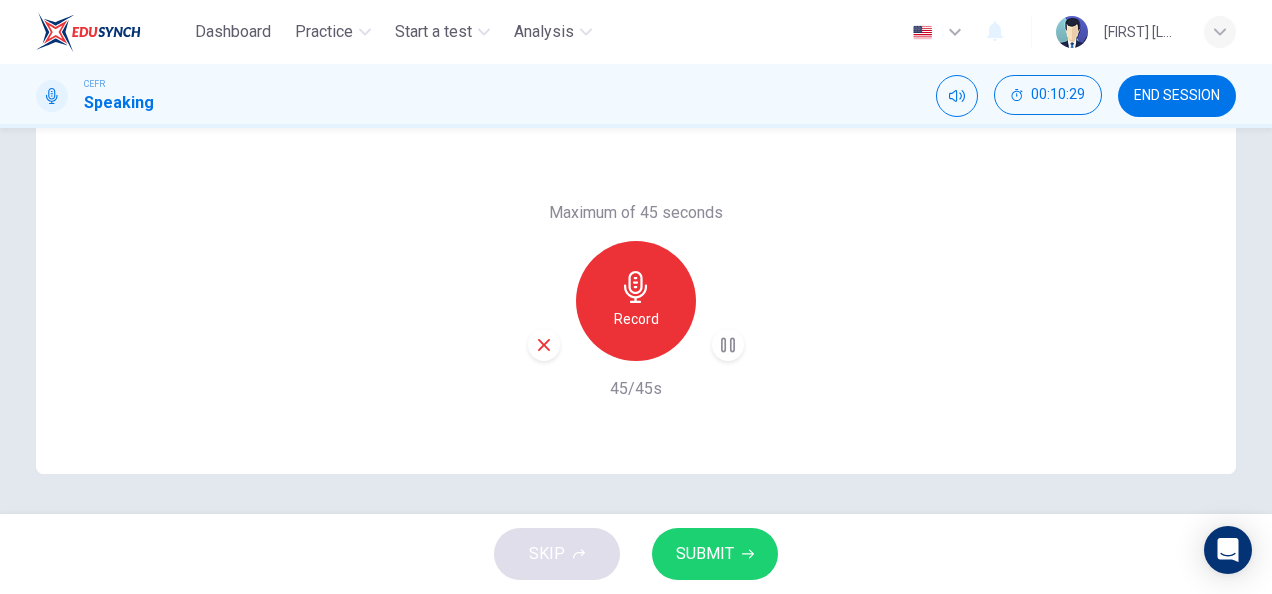 click on "Maximum of 45 seconds Record 45/45s" at bounding box center [636, 300] 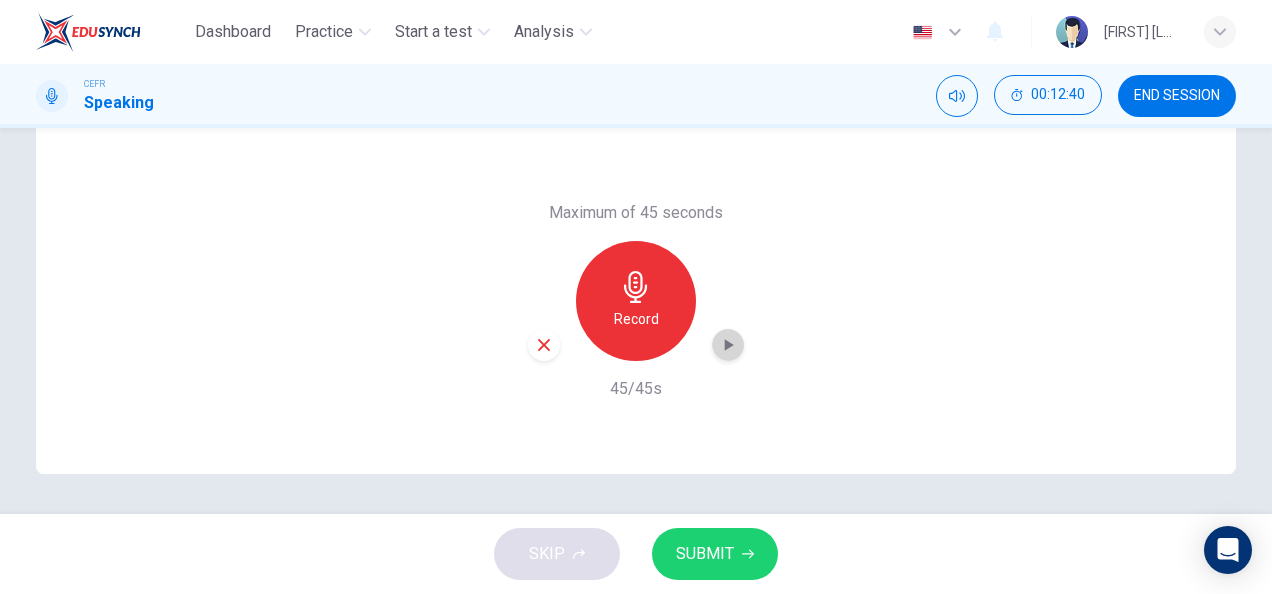click at bounding box center [729, 345] 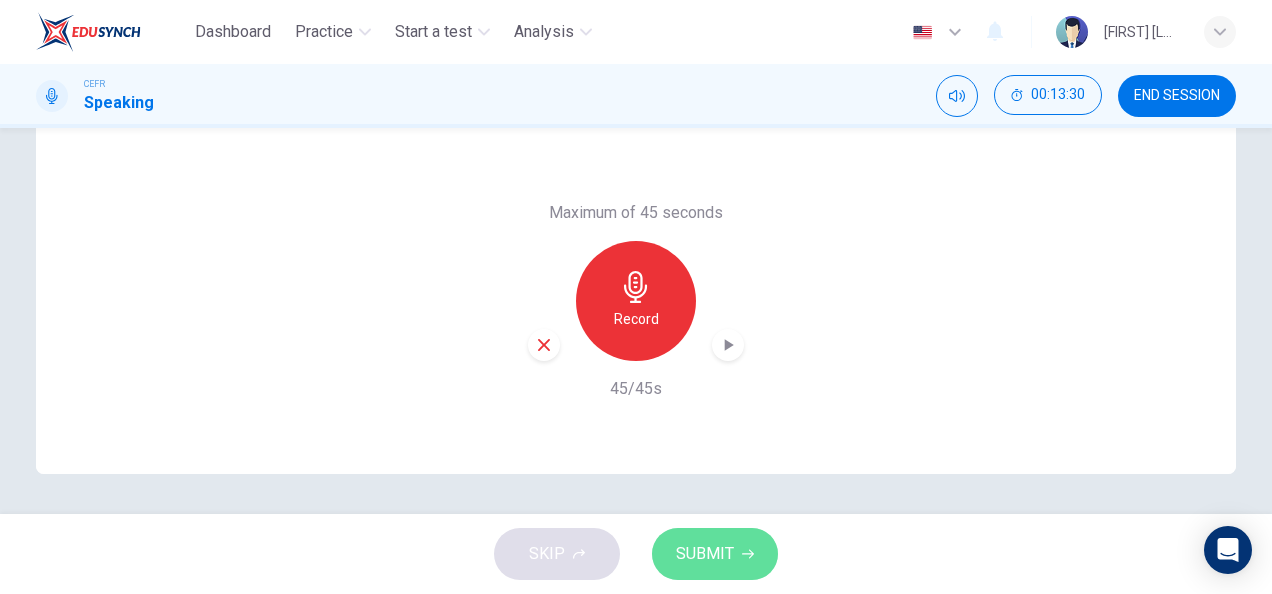 click on "SUBMIT" at bounding box center [705, 554] 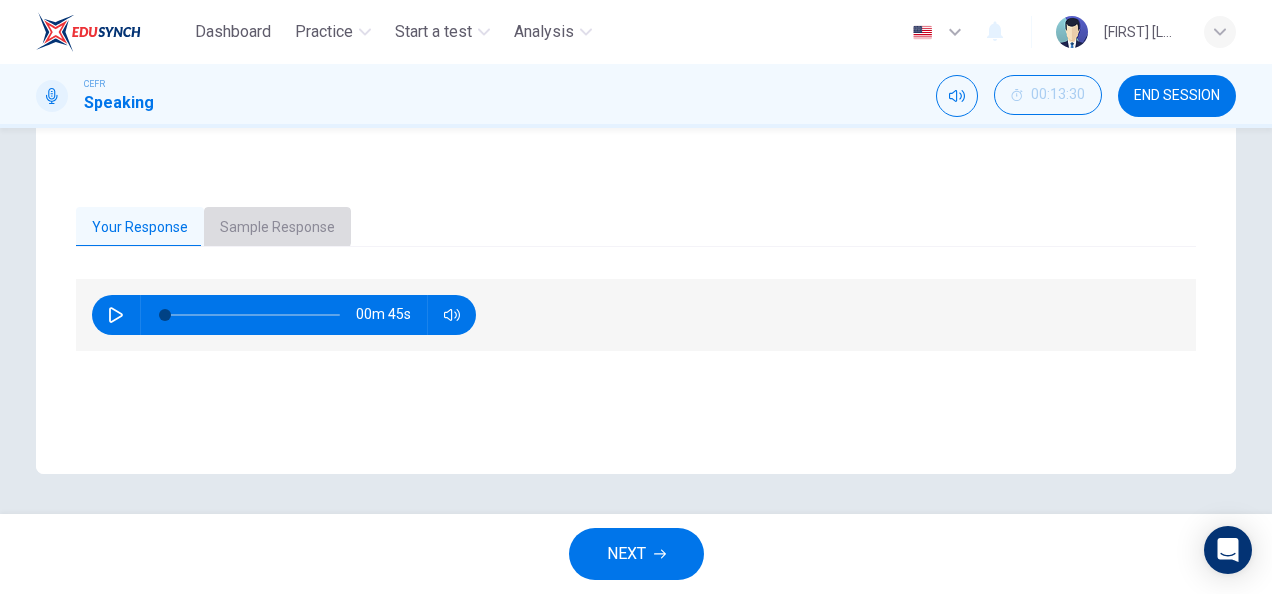 click on "Sample Response" at bounding box center [277, 228] 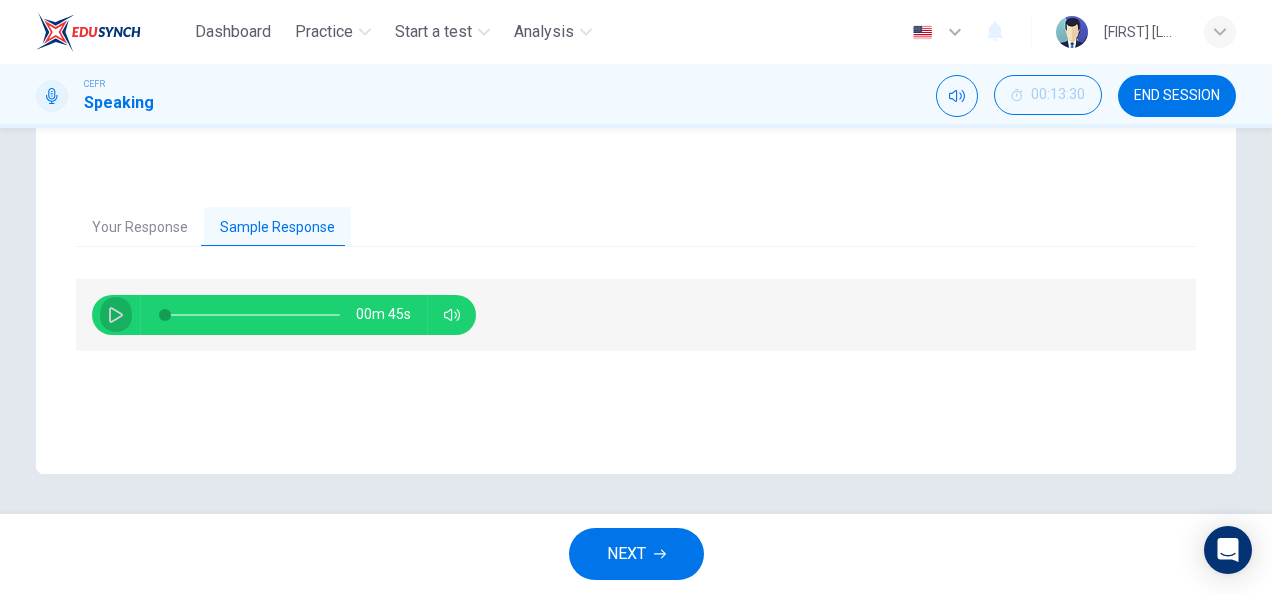 click at bounding box center (116, 315) 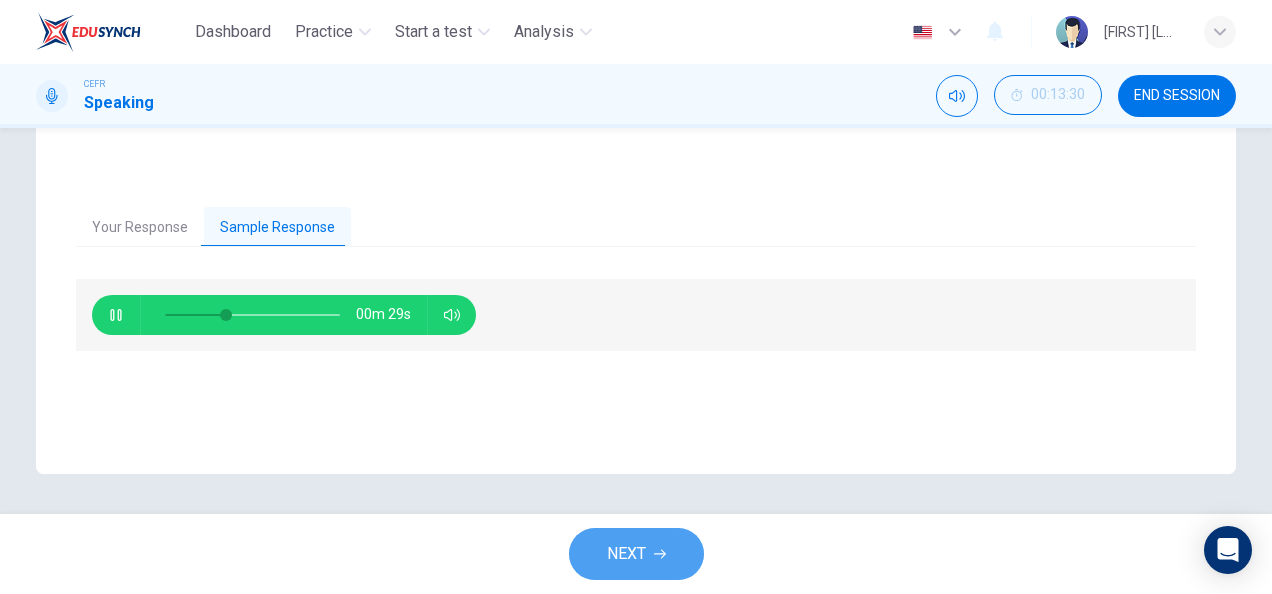 click on "NEXT" at bounding box center (636, 554) 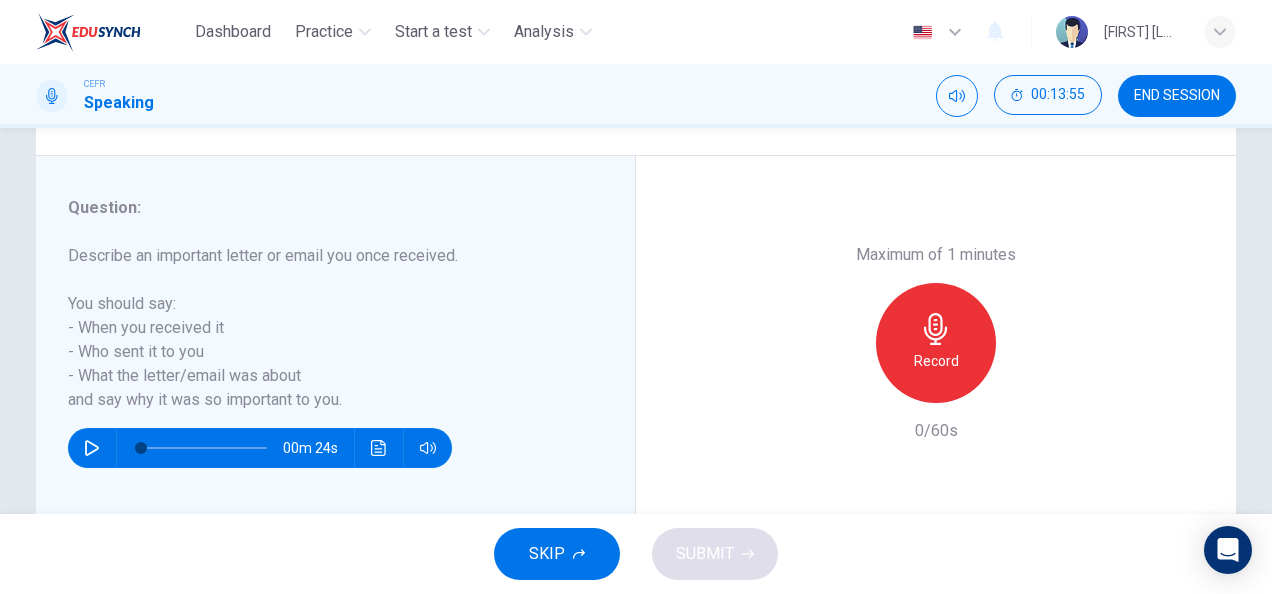 scroll, scrollTop: 334, scrollLeft: 0, axis: vertical 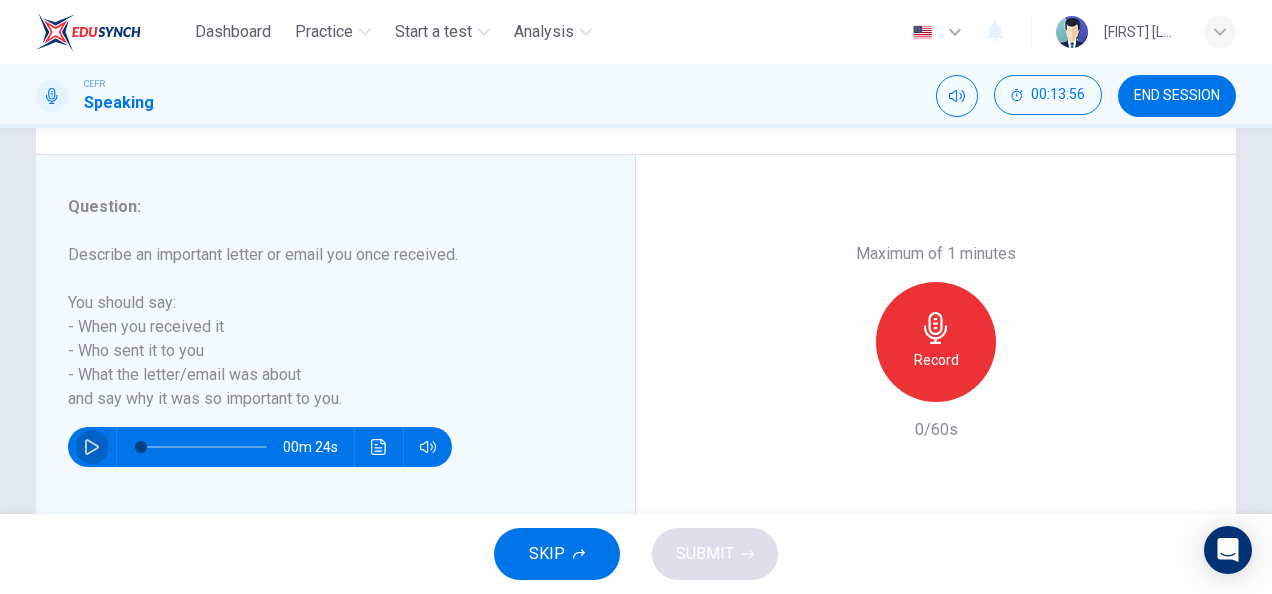 click at bounding box center (92, 447) 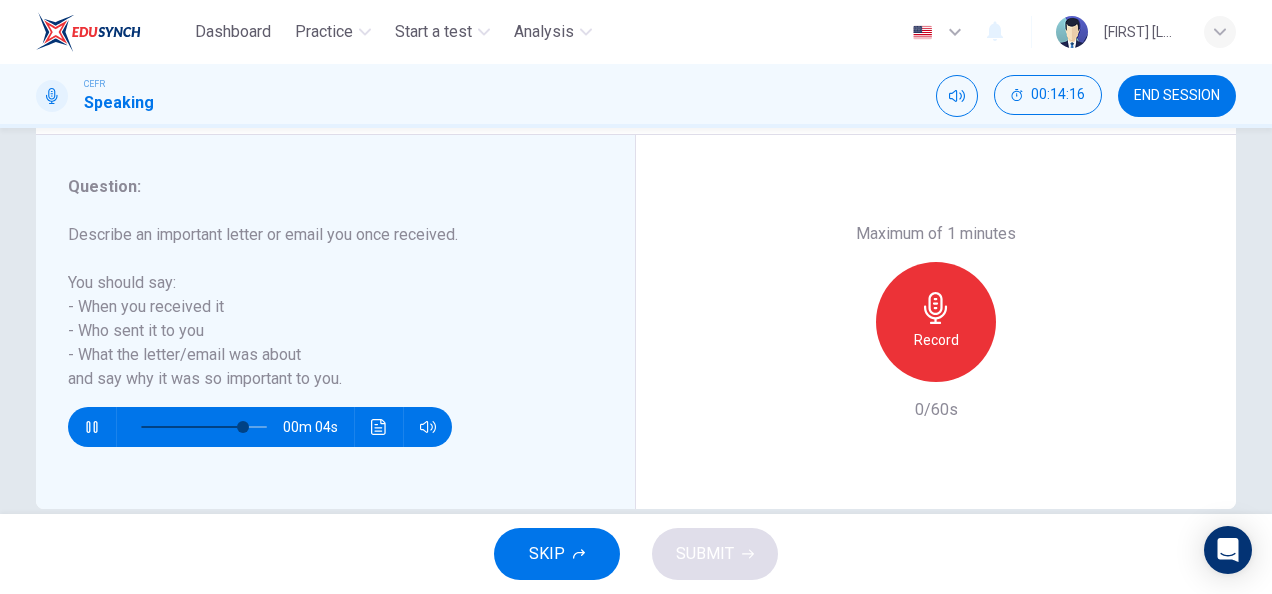 scroll, scrollTop: 360, scrollLeft: 0, axis: vertical 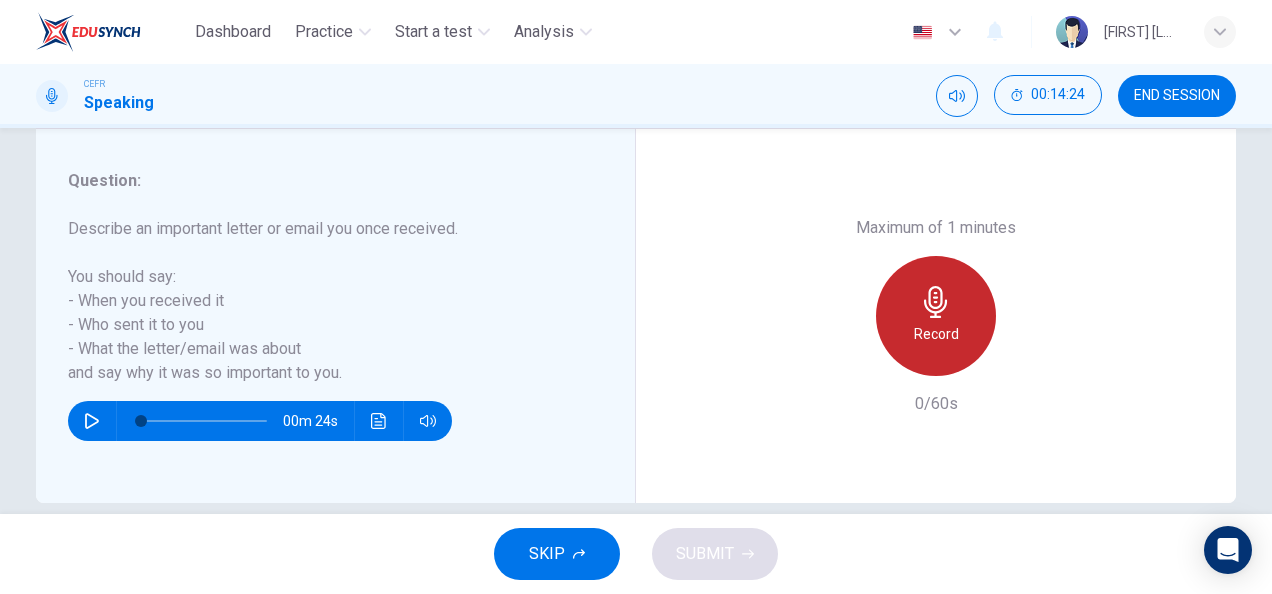 click on "Record" at bounding box center (936, 334) 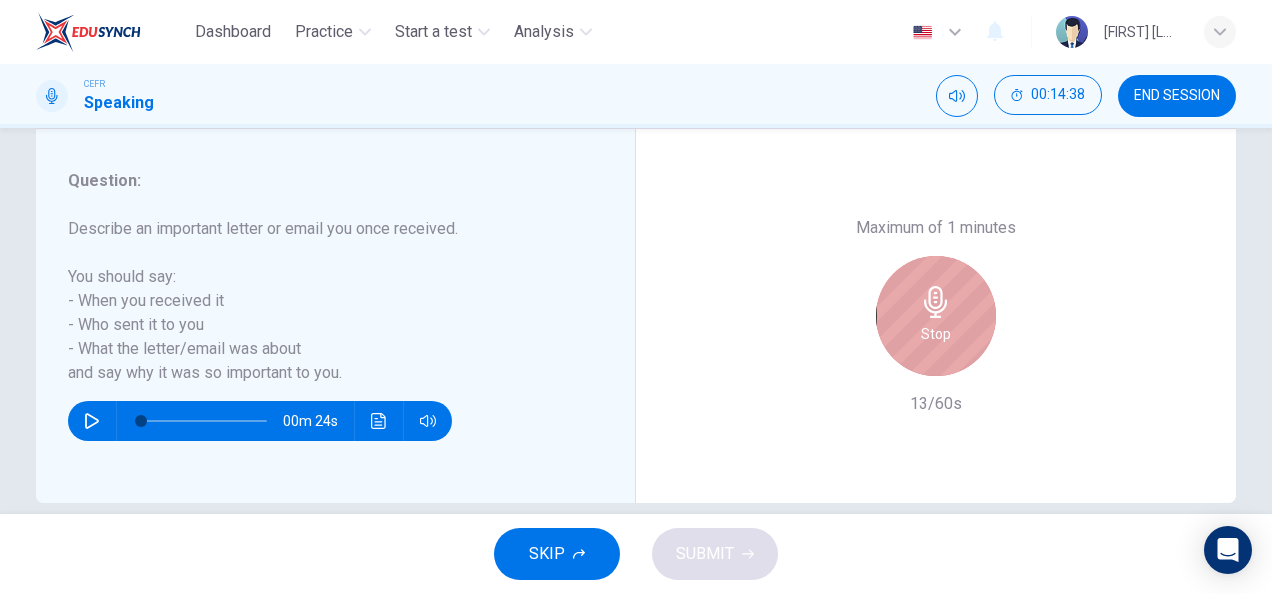 click on "Stop" at bounding box center (936, 334) 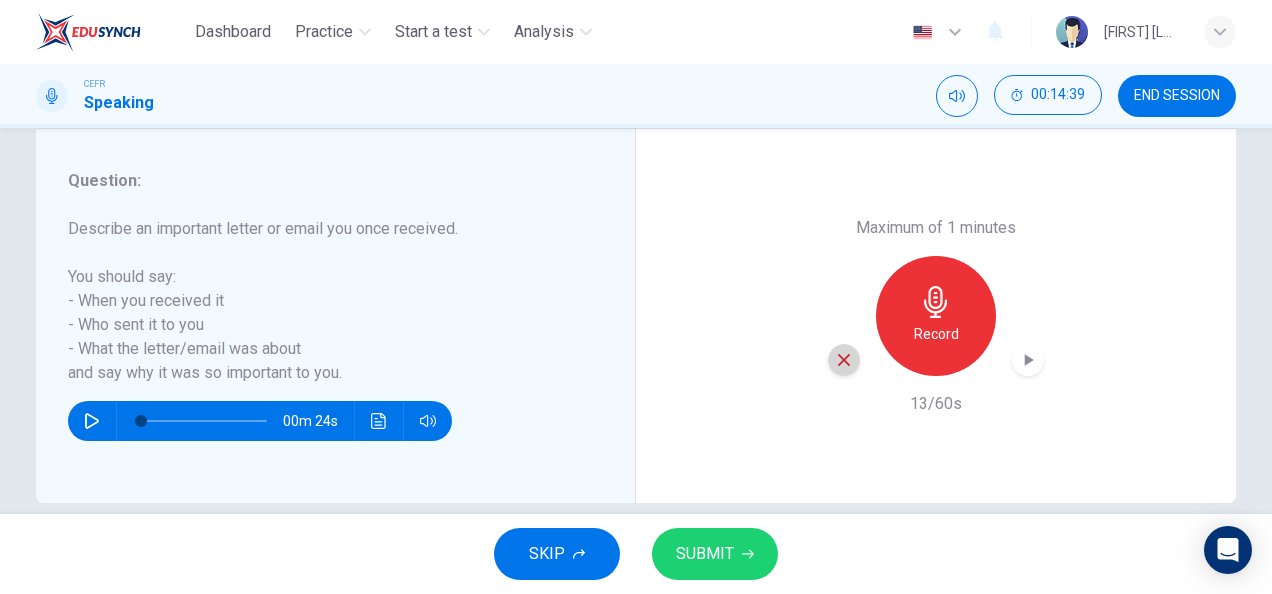 click at bounding box center [844, 360] 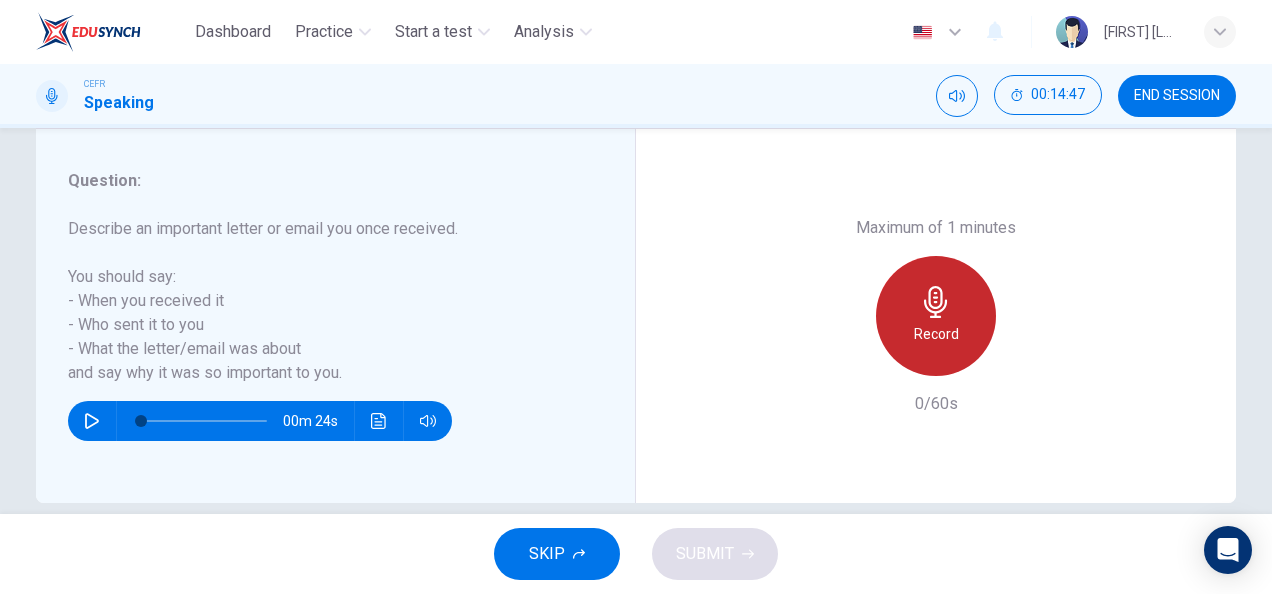 click on "Record" at bounding box center [936, 334] 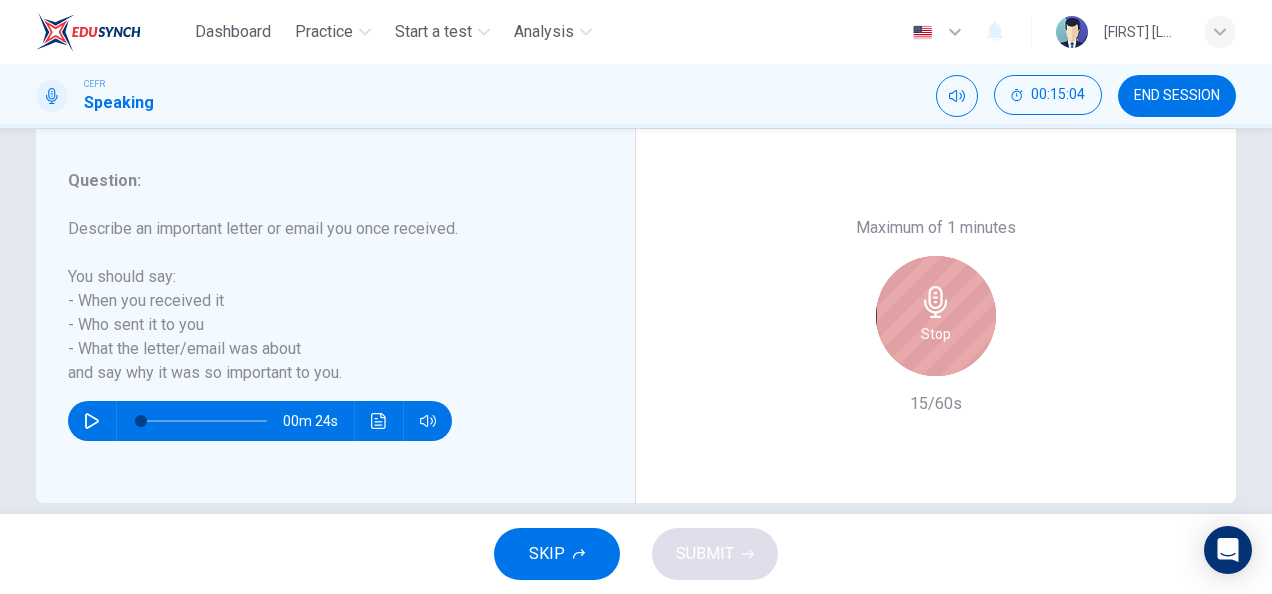 click on "Stop" at bounding box center [936, 334] 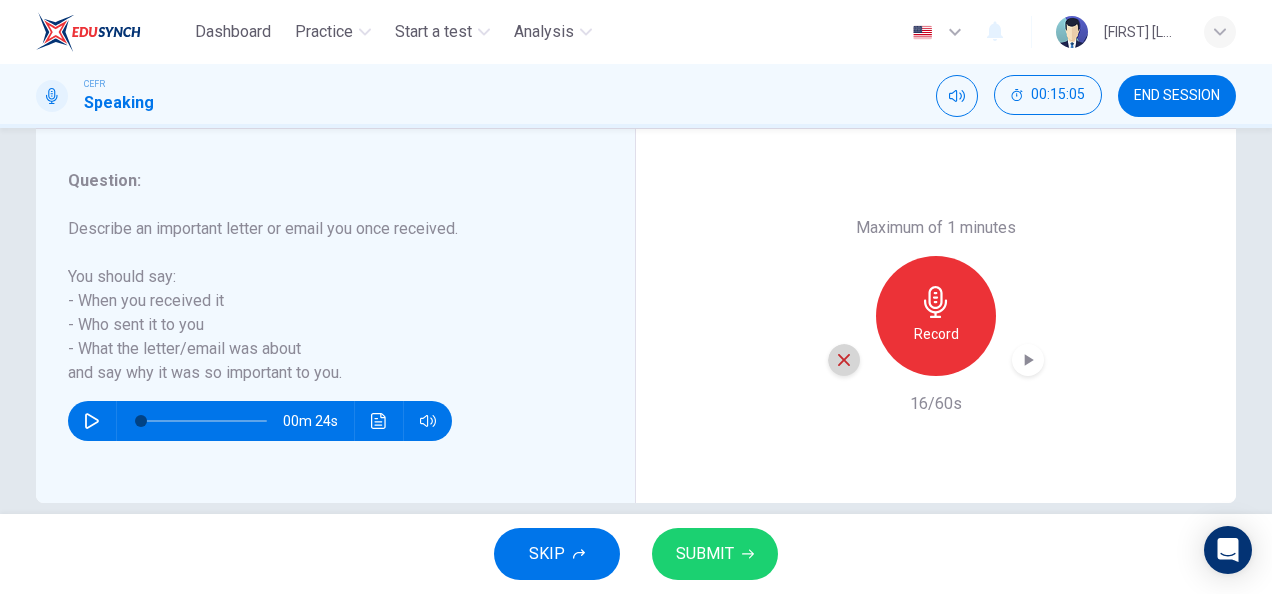 click at bounding box center (844, 360) 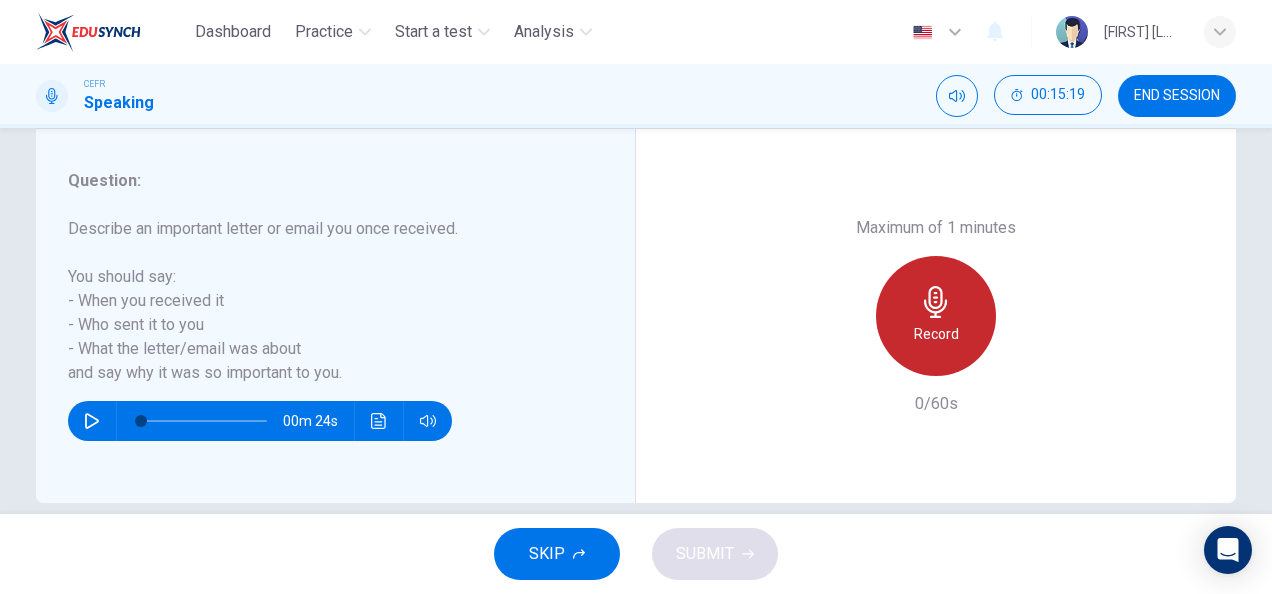 click on "Record" at bounding box center (936, 334) 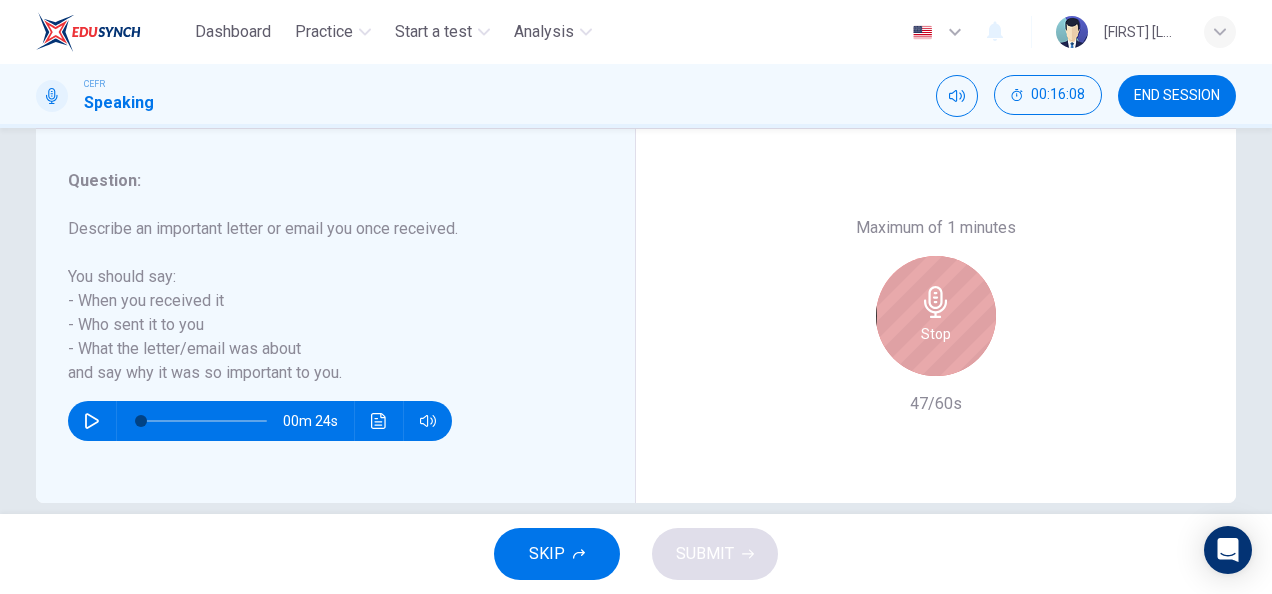 click on "Stop" at bounding box center (936, 316) 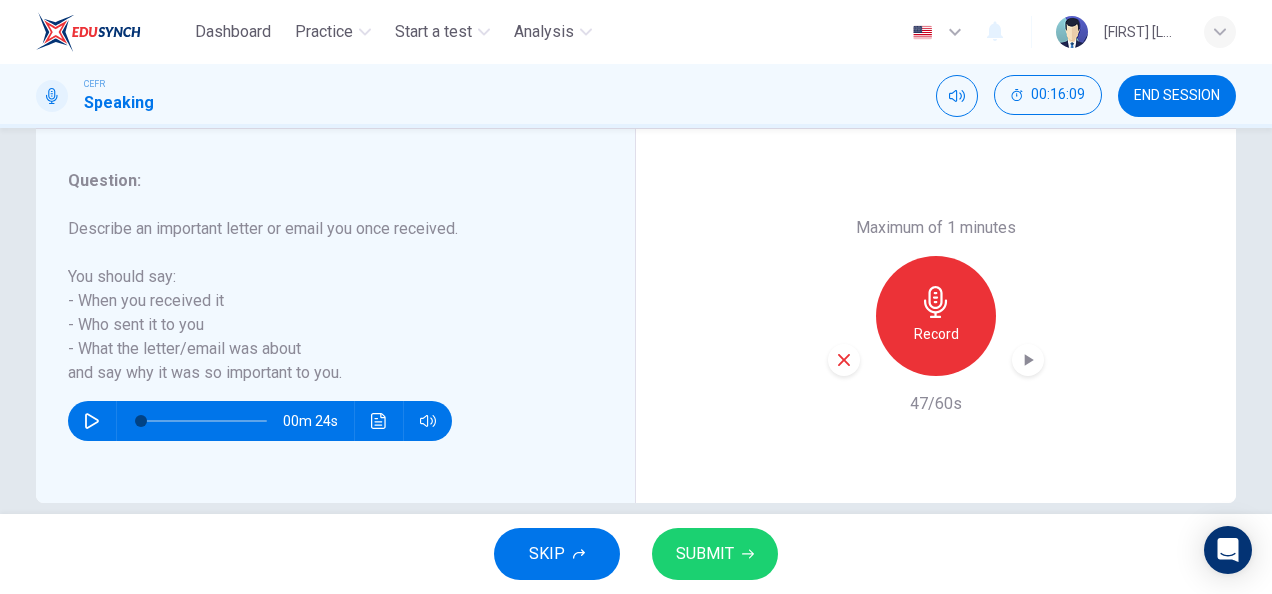 click at bounding box center [844, 360] 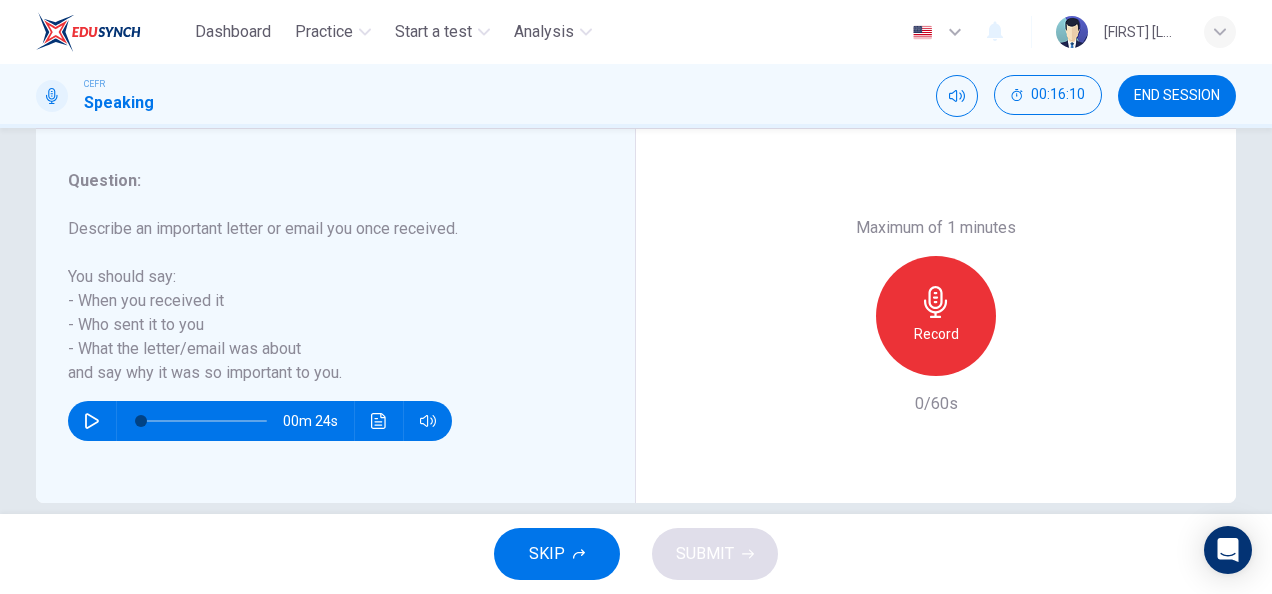 drag, startPoint x: 379, startPoint y: 342, endPoint x: 240, endPoint y: 246, distance: 168.92899 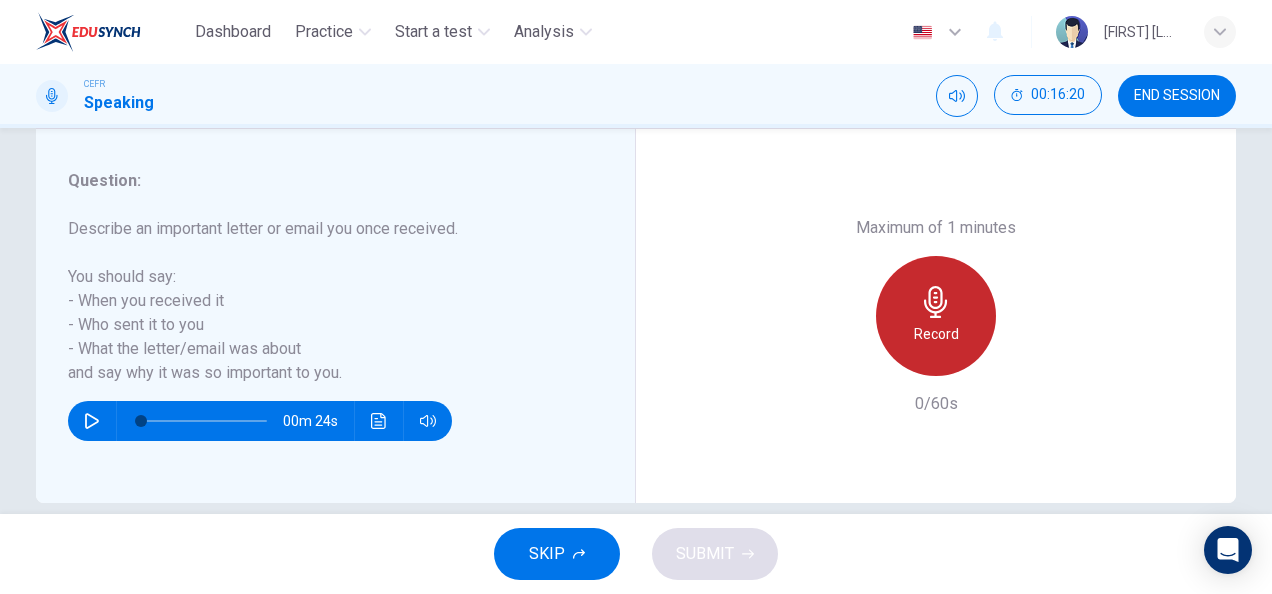 click at bounding box center (936, 302) 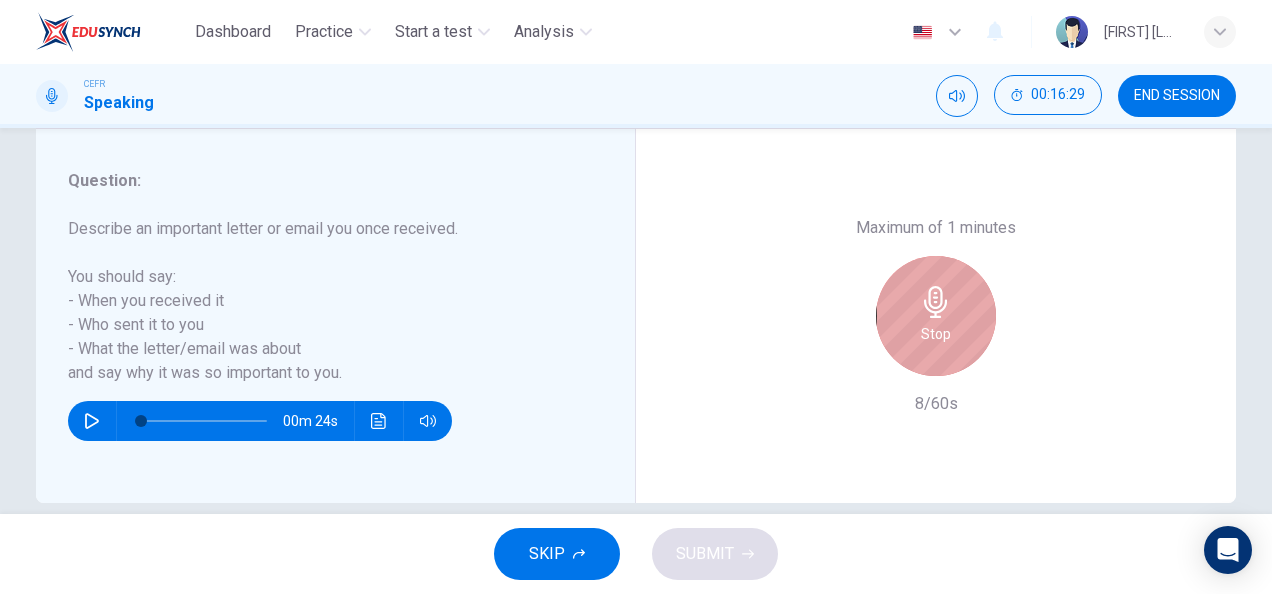 click at bounding box center [936, 302] 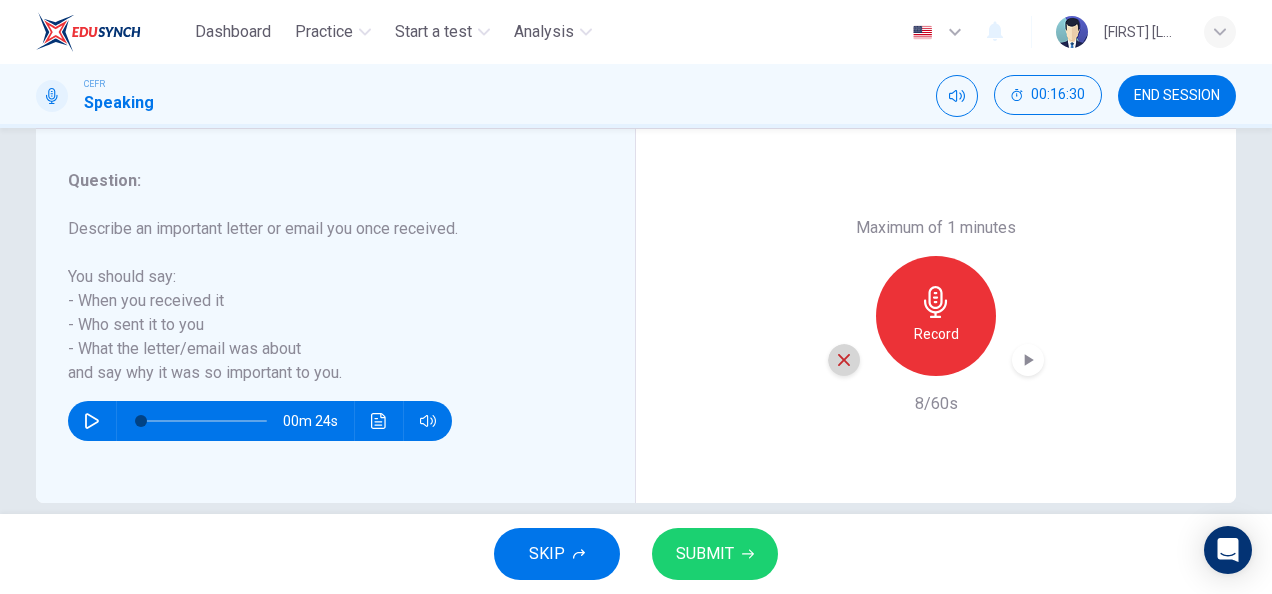 click at bounding box center (844, 360) 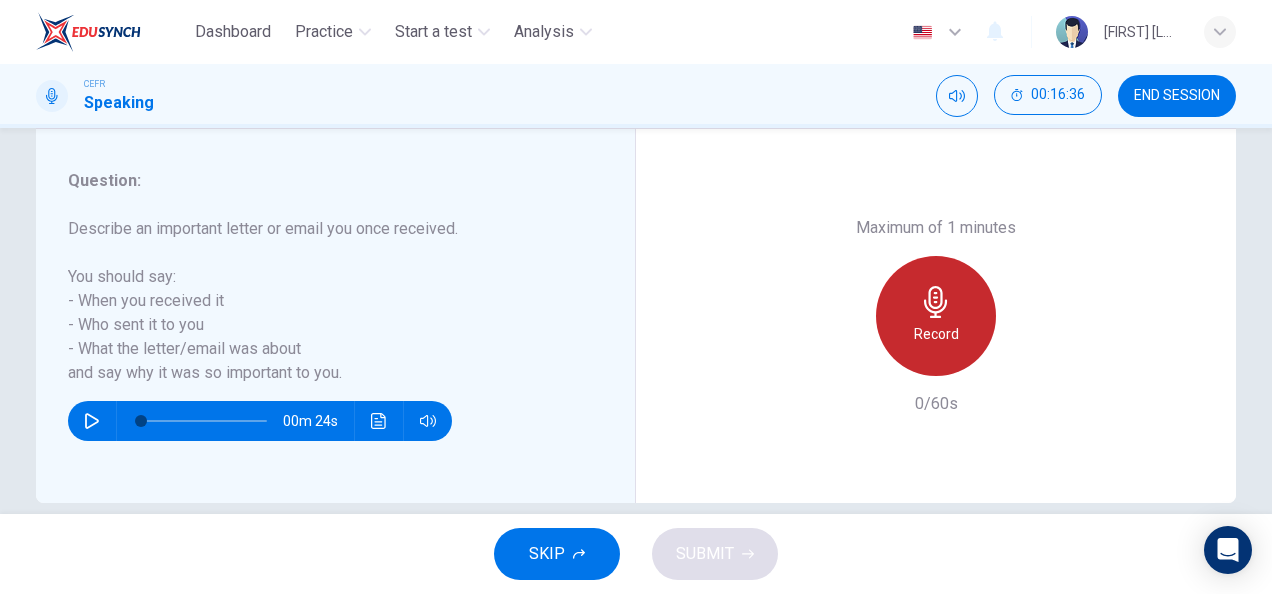 click on "Record" at bounding box center [936, 334] 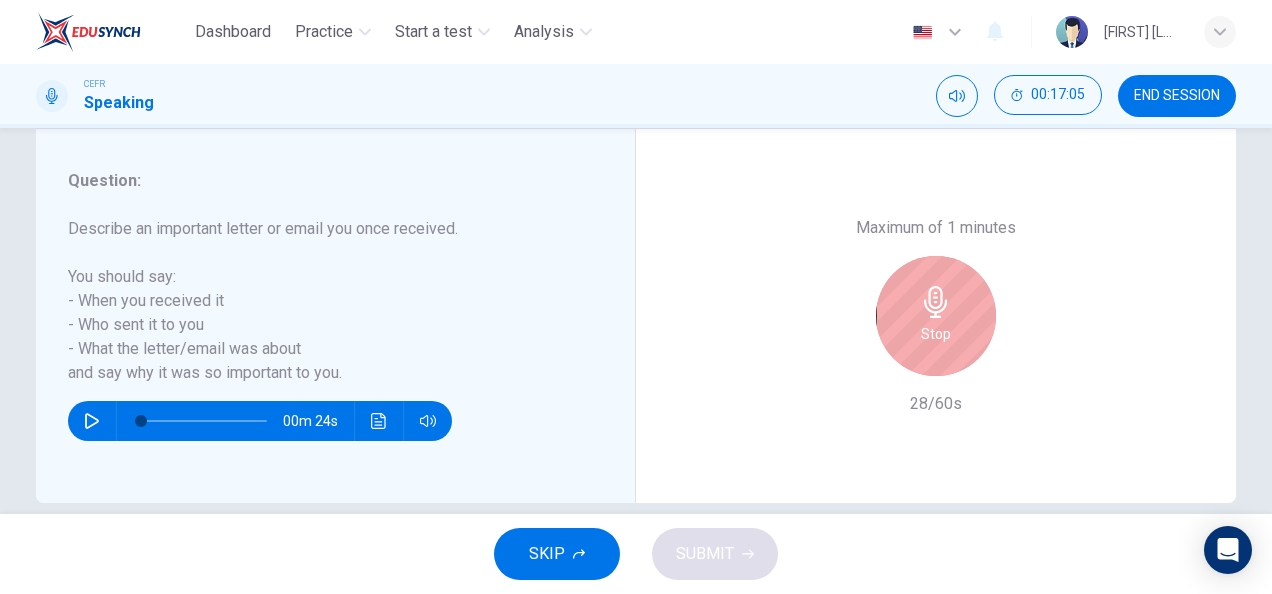 click on "Stop" at bounding box center (936, 316) 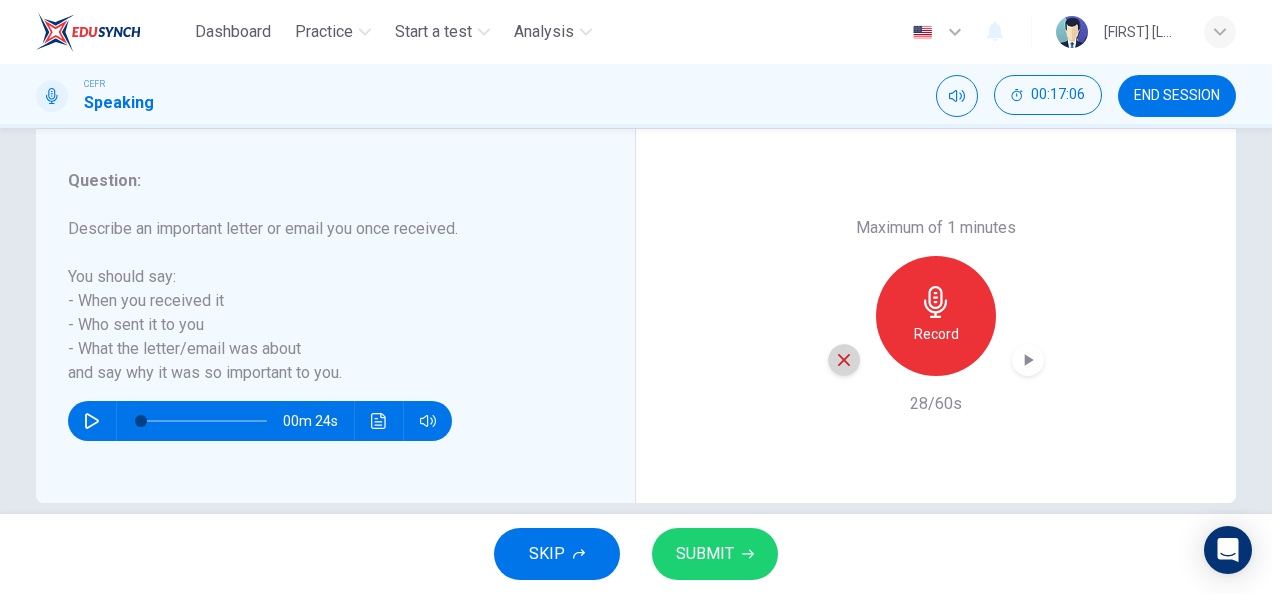 click at bounding box center [844, 360] 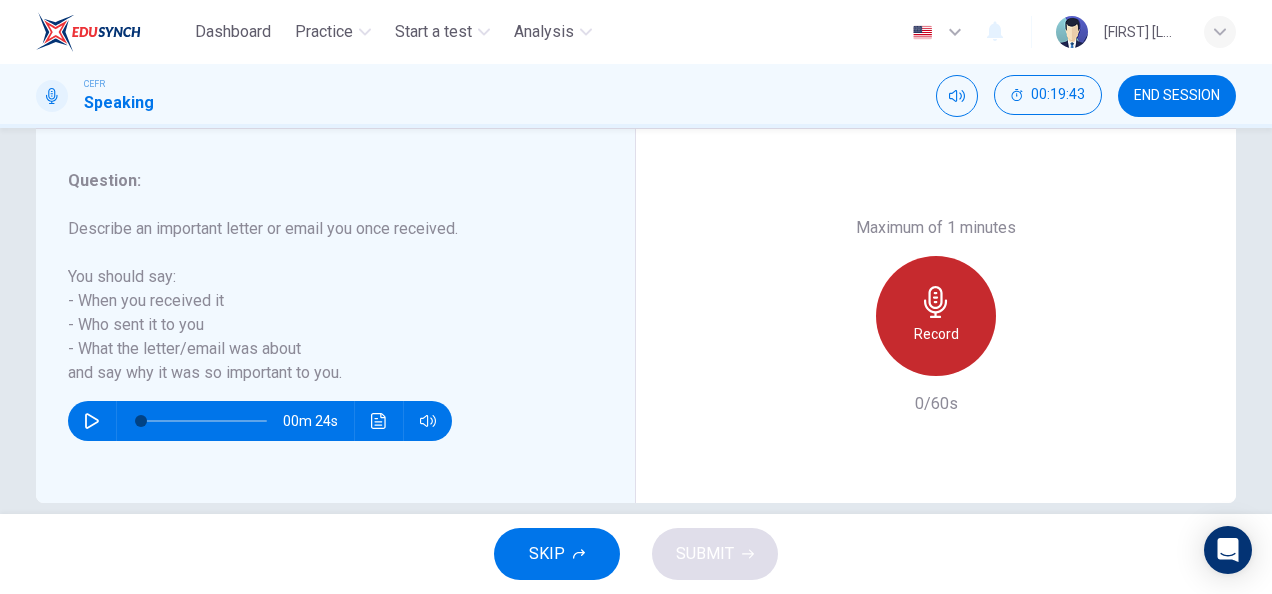 click on "Record" at bounding box center [936, 316] 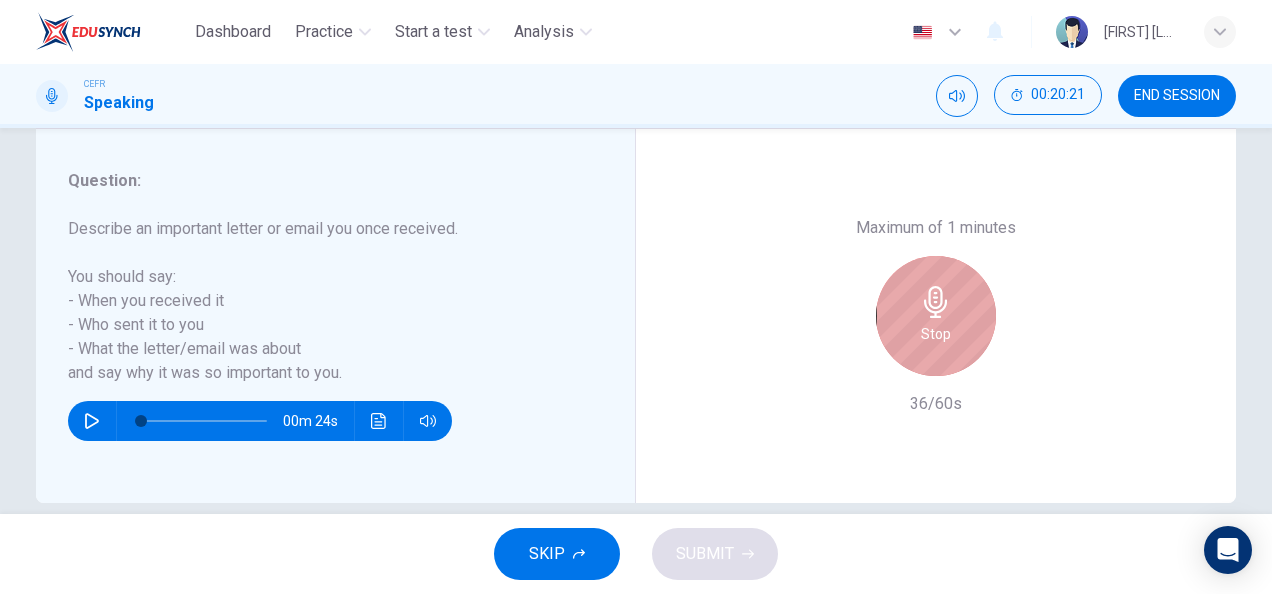 click on "Stop" at bounding box center [936, 316] 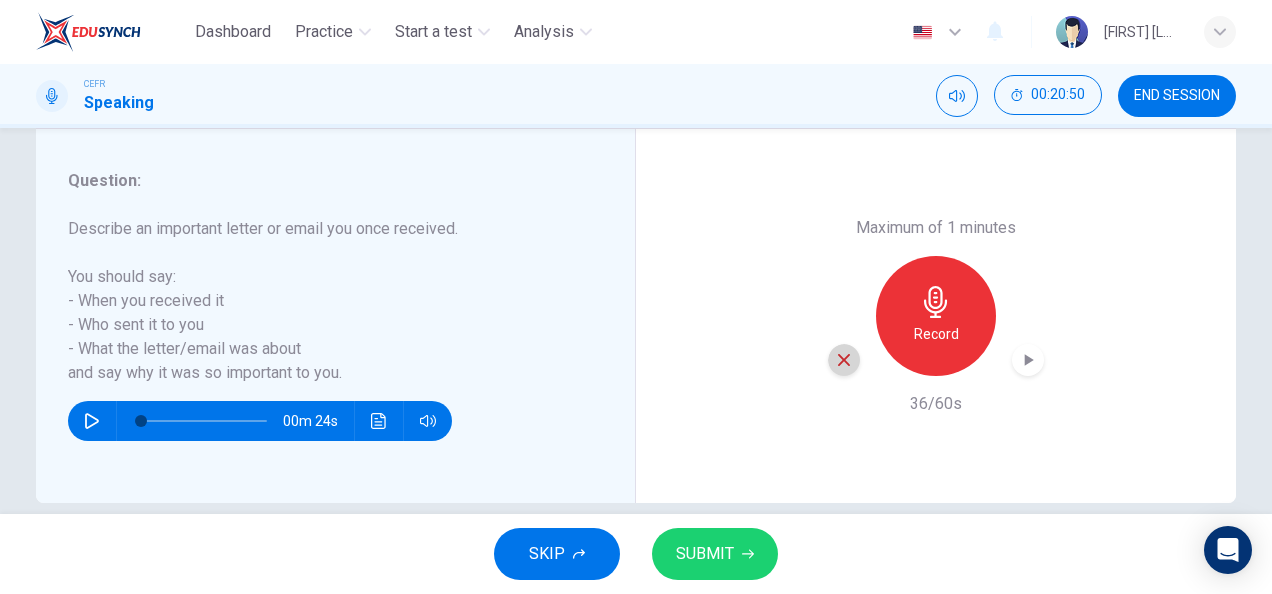 click at bounding box center (844, 360) 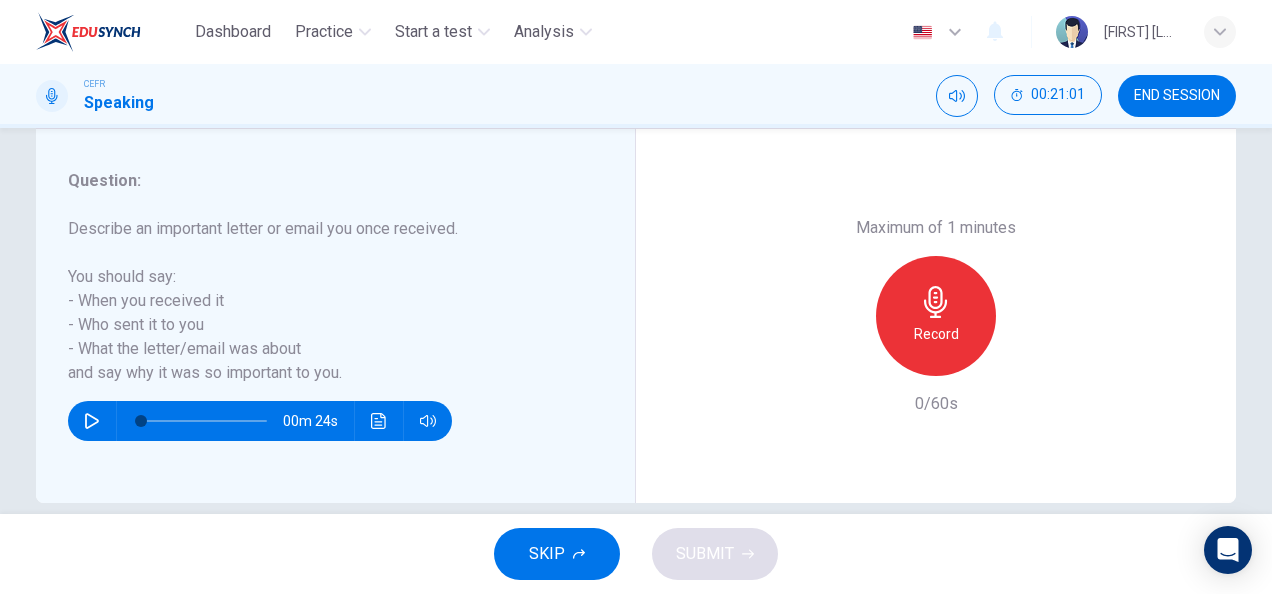 click on "Record" at bounding box center [936, 334] 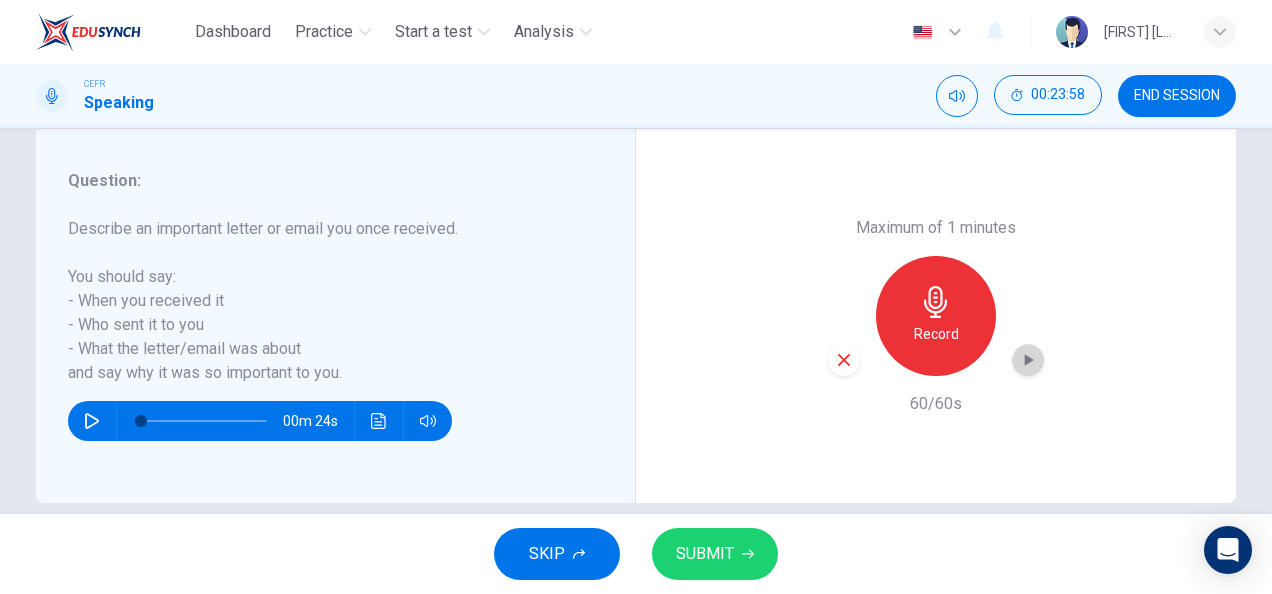 click at bounding box center (1028, 360) 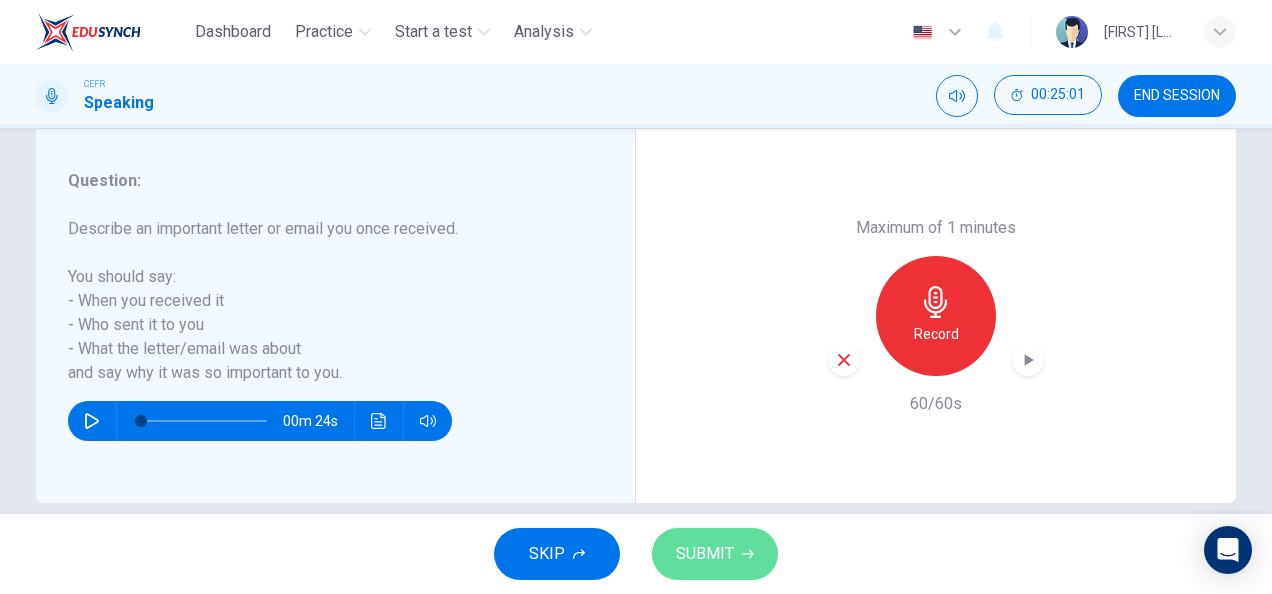 click on "SUBMIT" at bounding box center (715, 554) 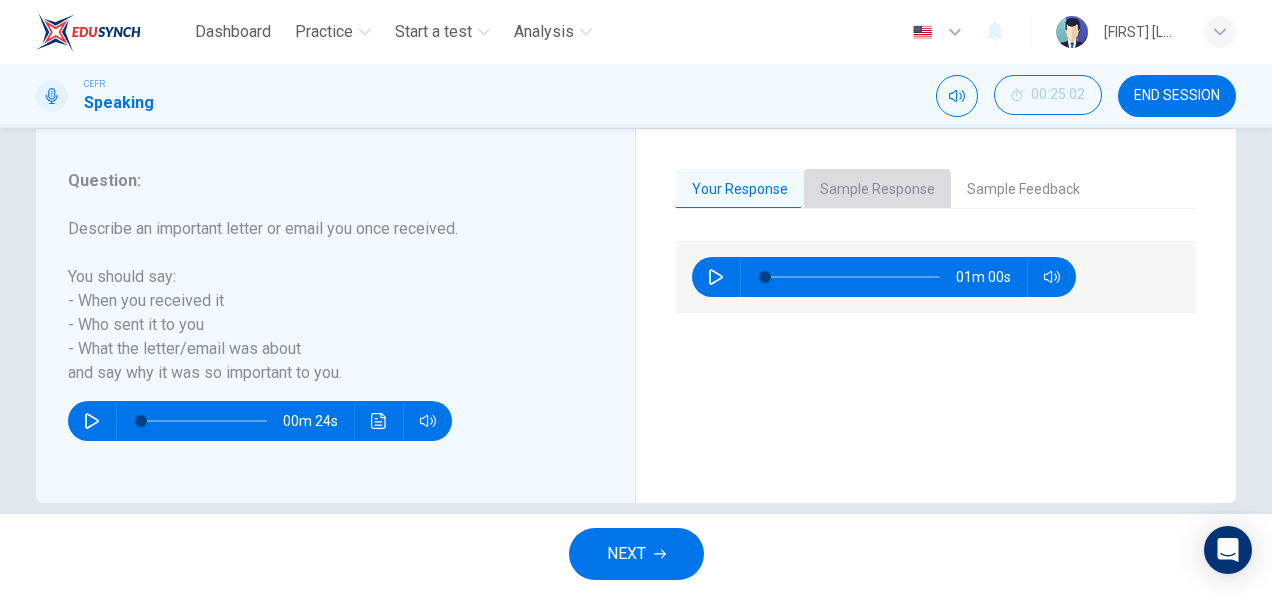 click on "Sample Response" at bounding box center (877, 190) 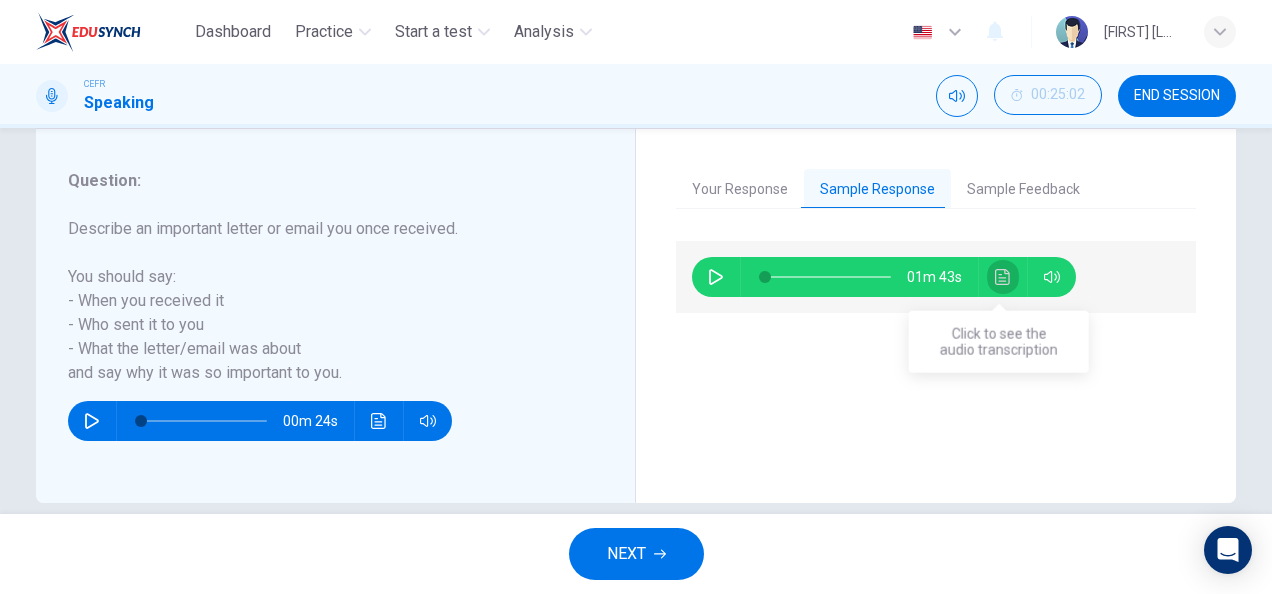 click at bounding box center (1003, 277) 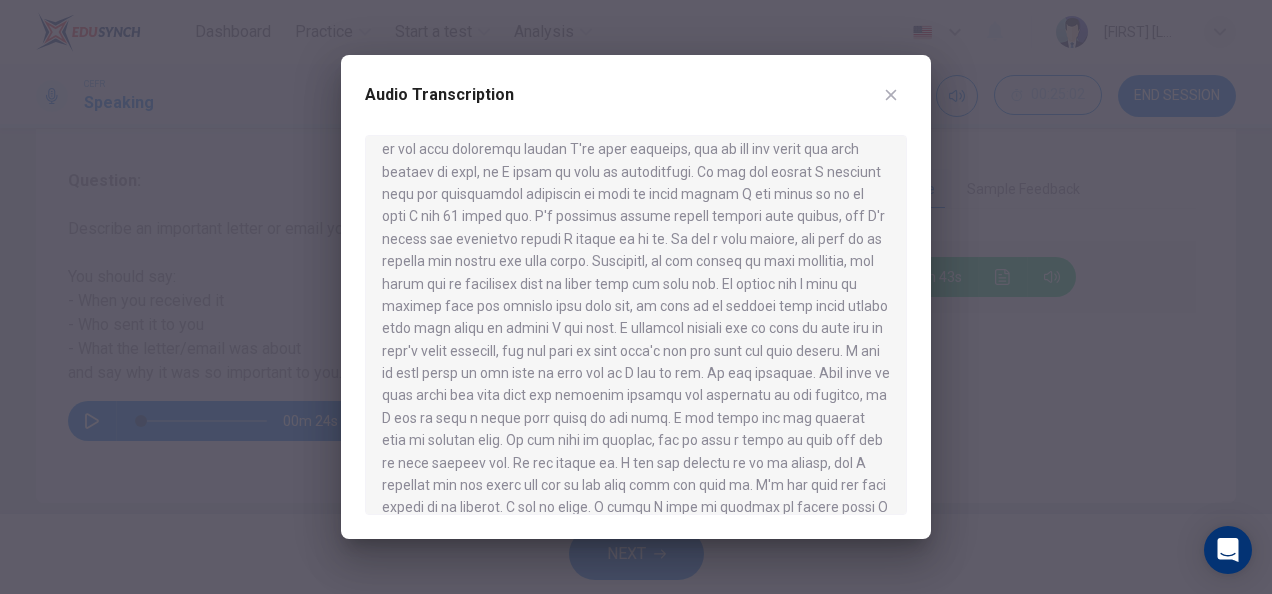 scroll, scrollTop: 123, scrollLeft: 0, axis: vertical 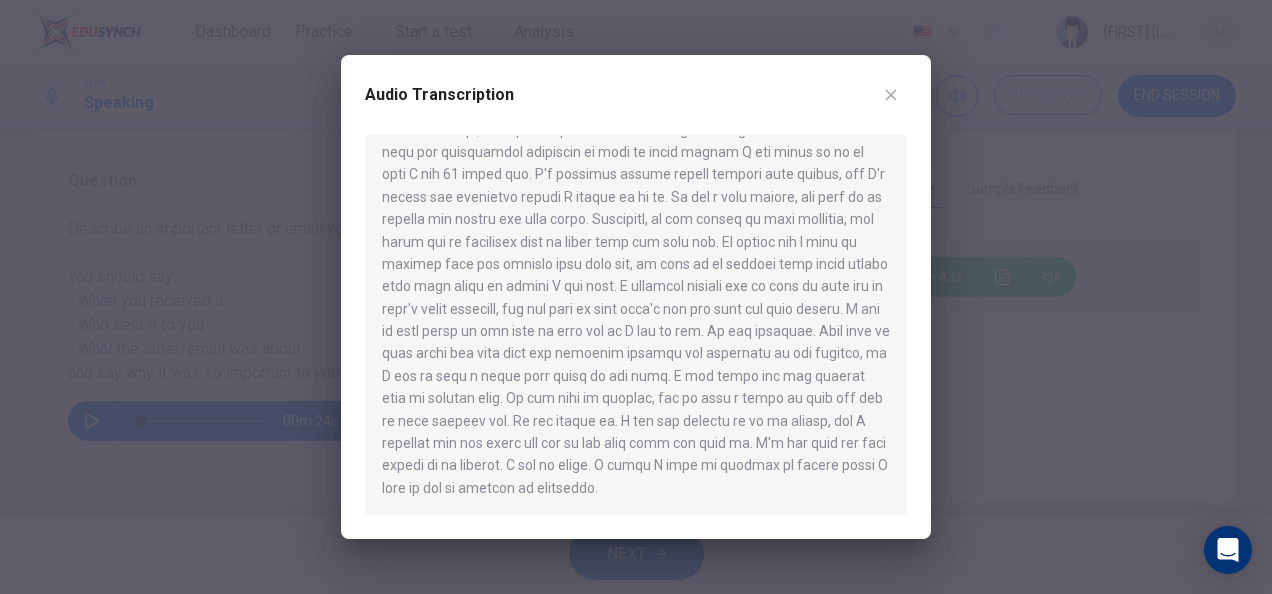 click at bounding box center (636, 297) 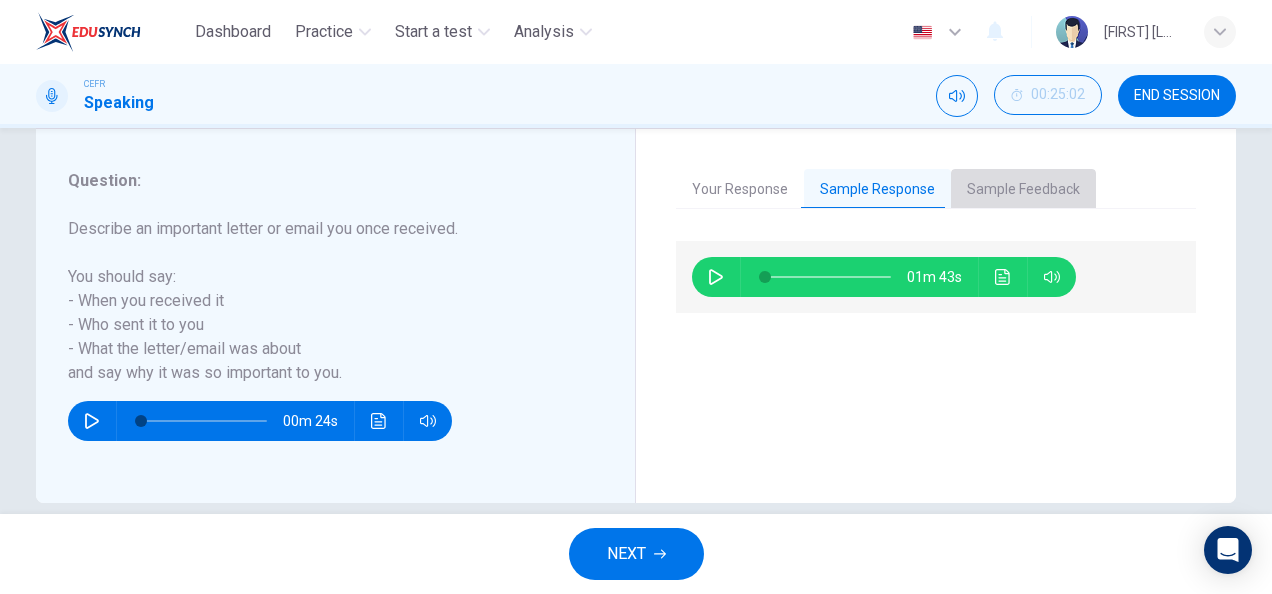 click on "Sample Feedback" at bounding box center (1023, 190) 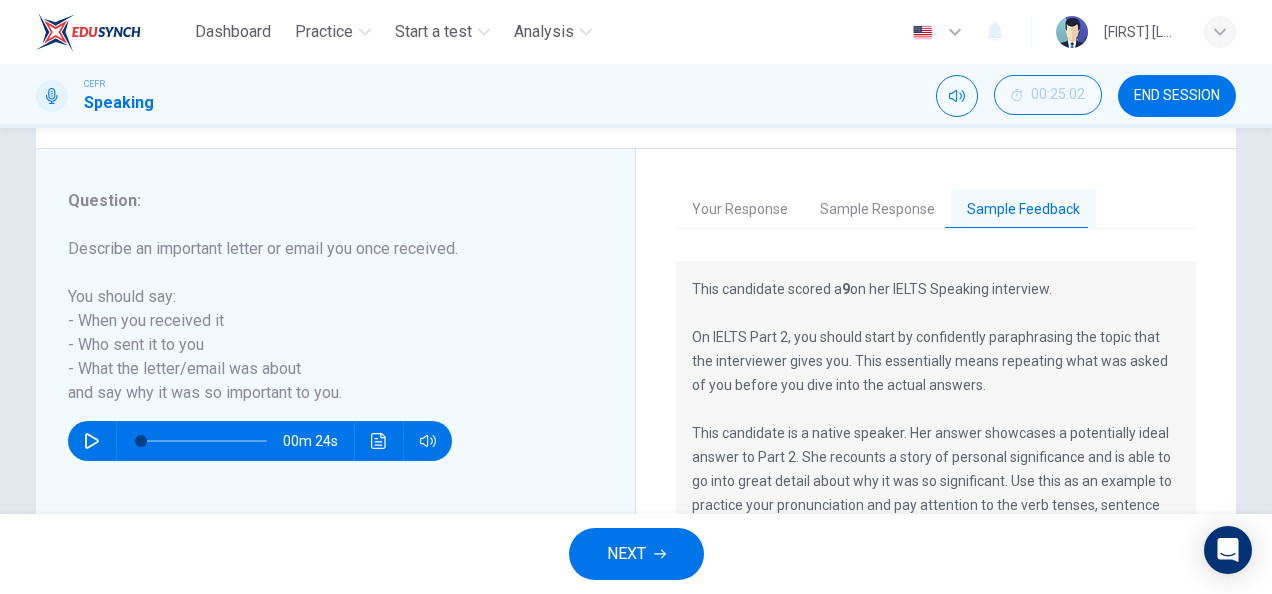 scroll, scrollTop: 341, scrollLeft: 0, axis: vertical 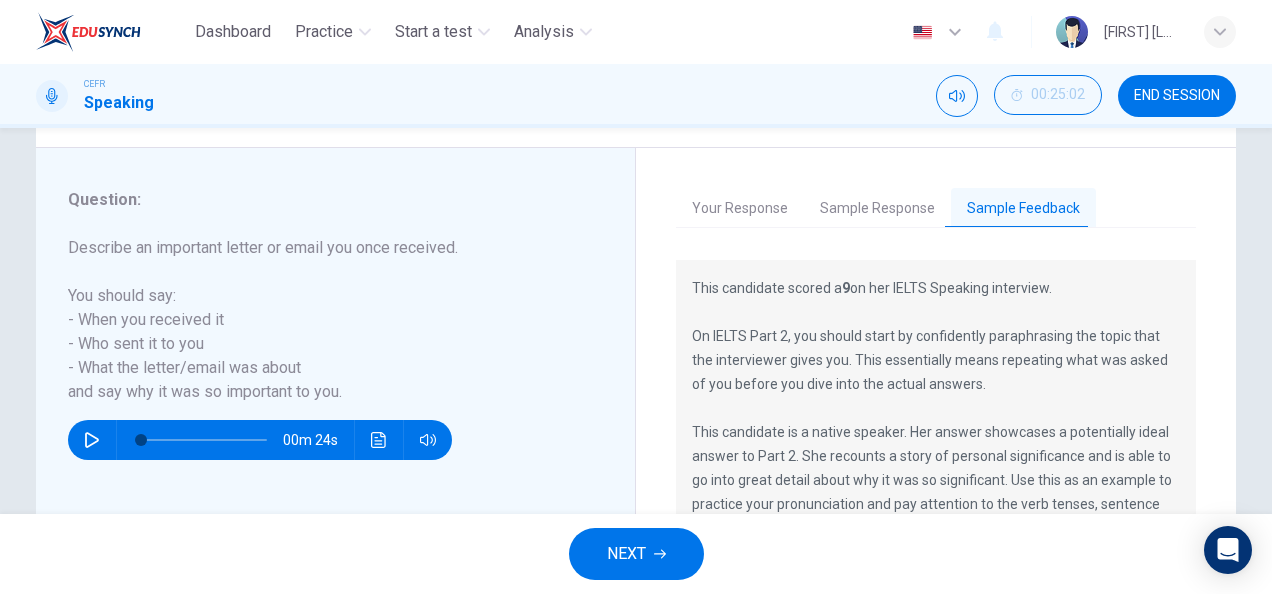 drag, startPoint x: 619, startPoint y: 560, endPoint x: 908, endPoint y: 216, distance: 449.28497 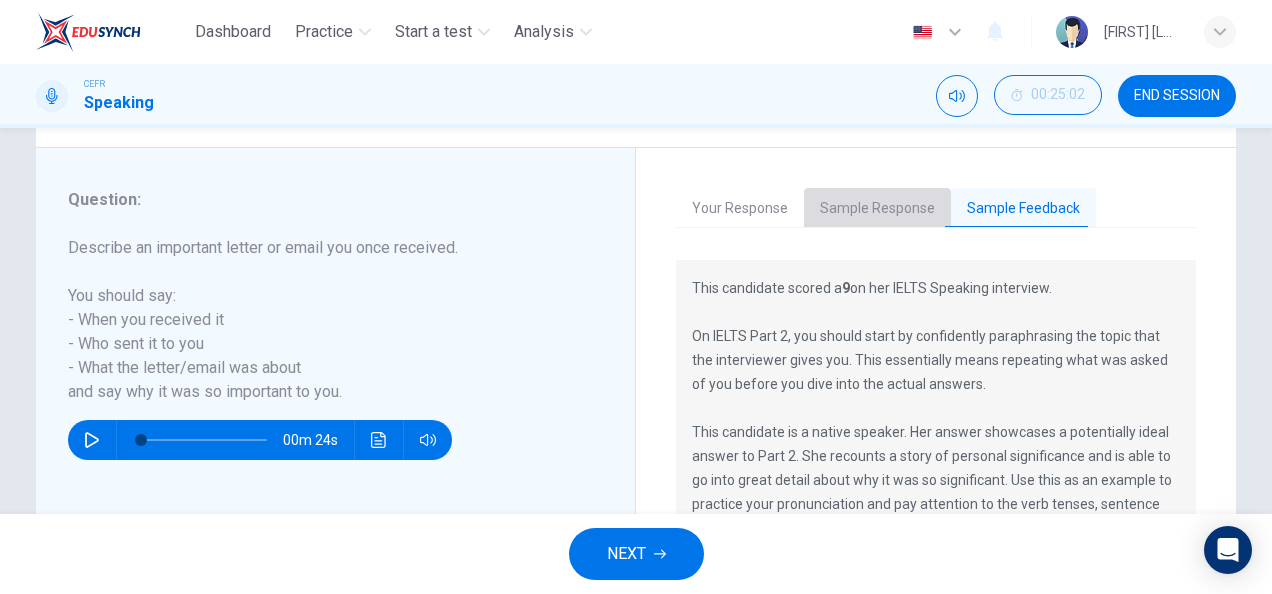 drag, startPoint x: 905, startPoint y: 216, endPoint x: 894, endPoint y: 229, distance: 17.029387 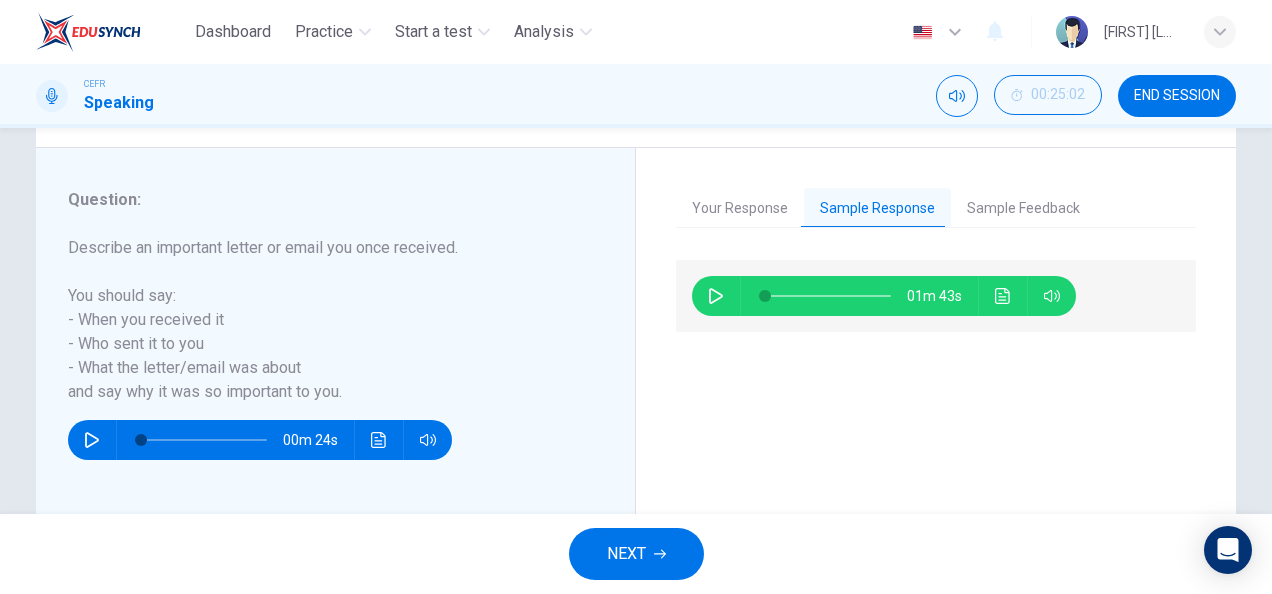click at bounding box center (1003, 296) 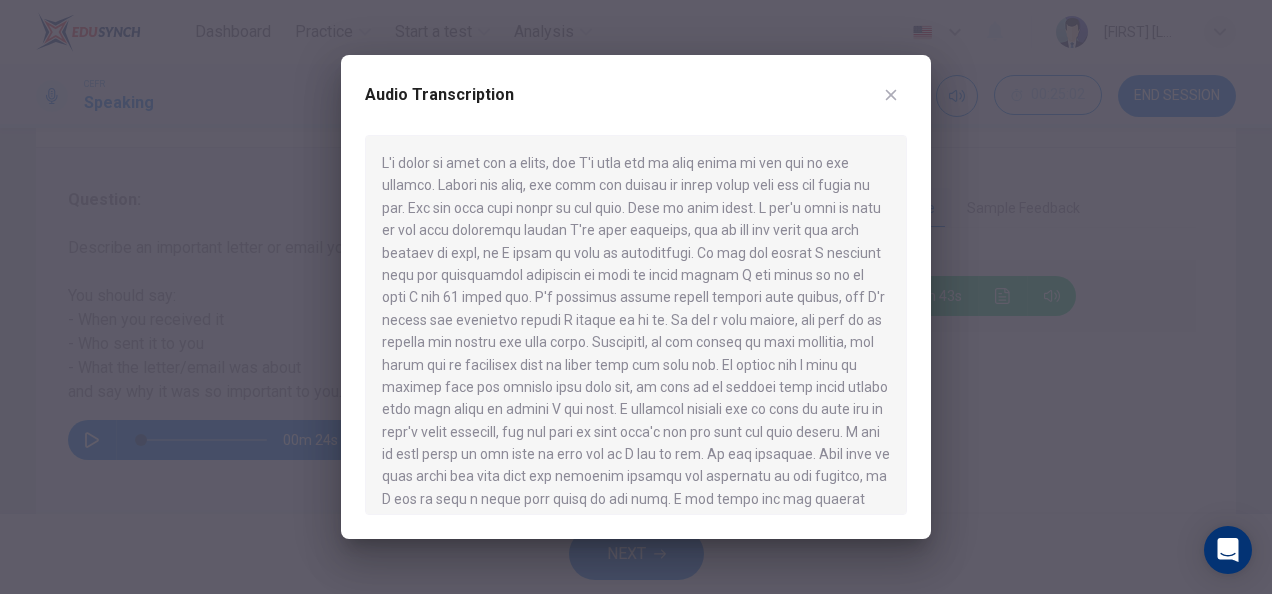 click on "Audio Transcription" at bounding box center [636, 107] 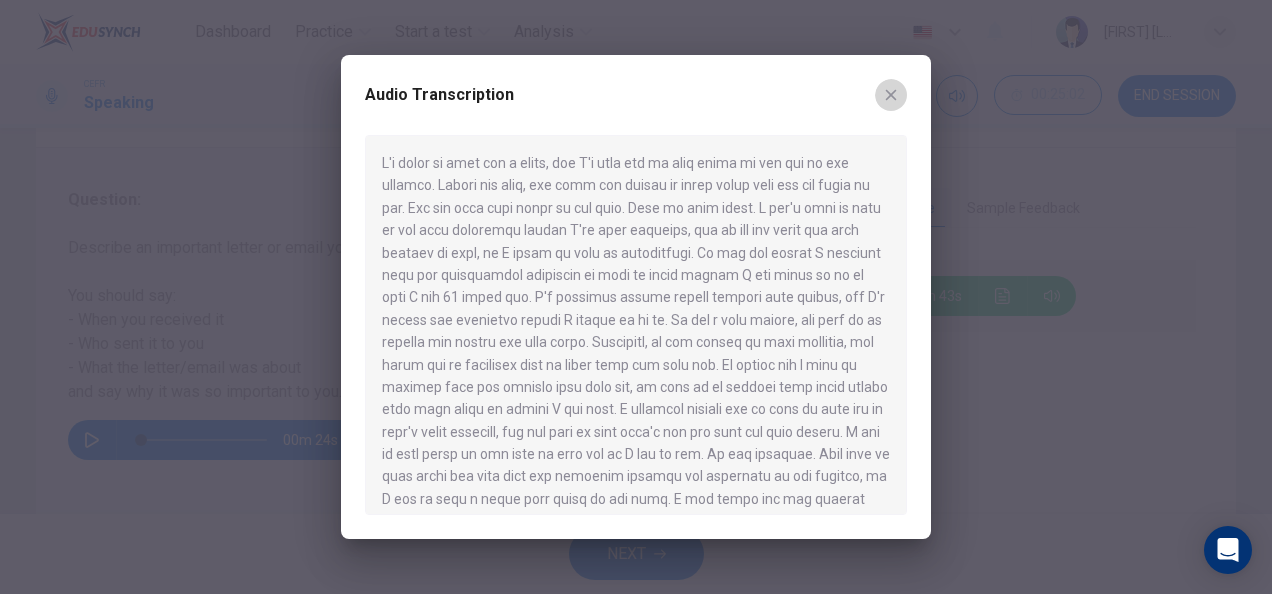 click at bounding box center (891, 95) 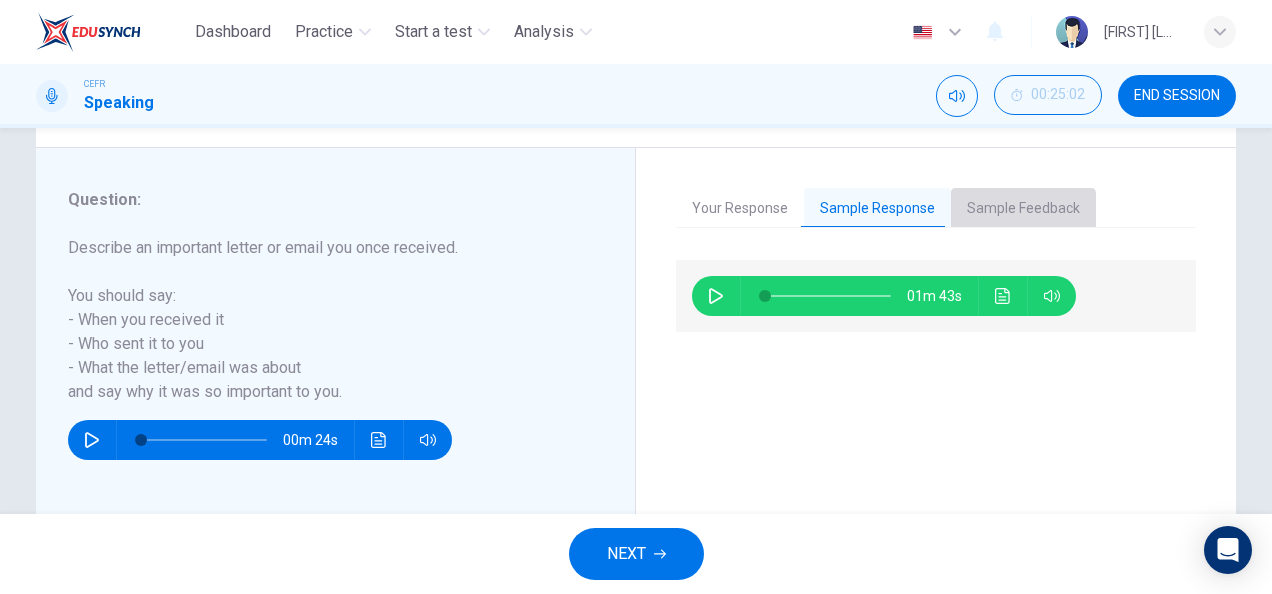 click on "Sample Feedback" at bounding box center [1023, 209] 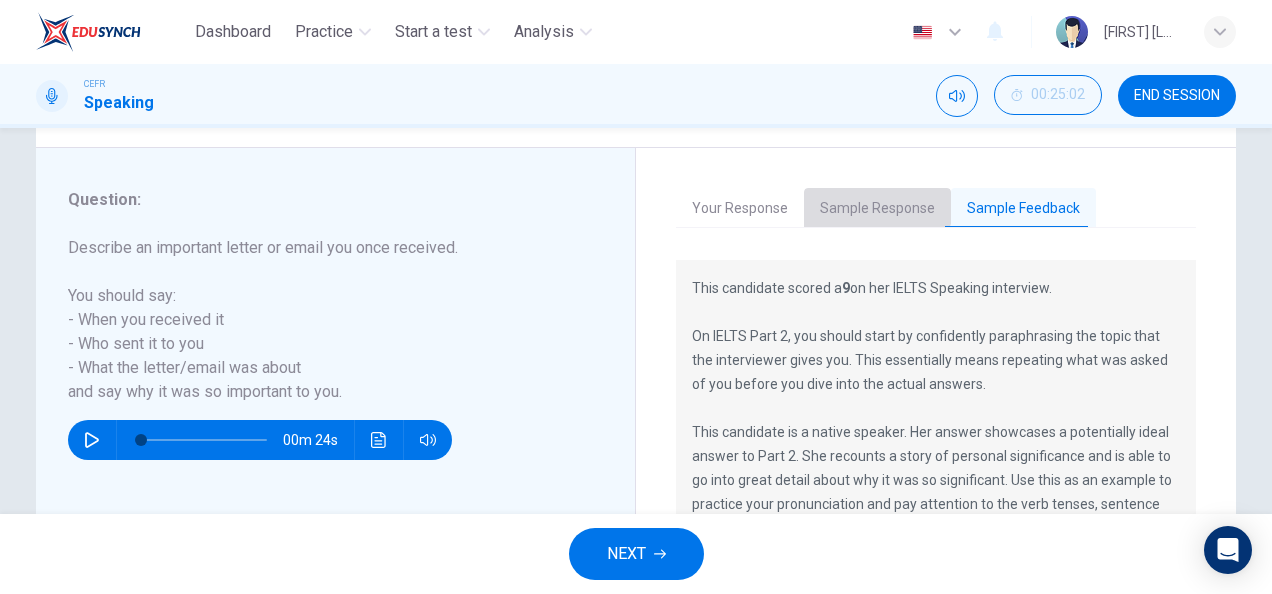 click on "Sample Response" at bounding box center [877, 209] 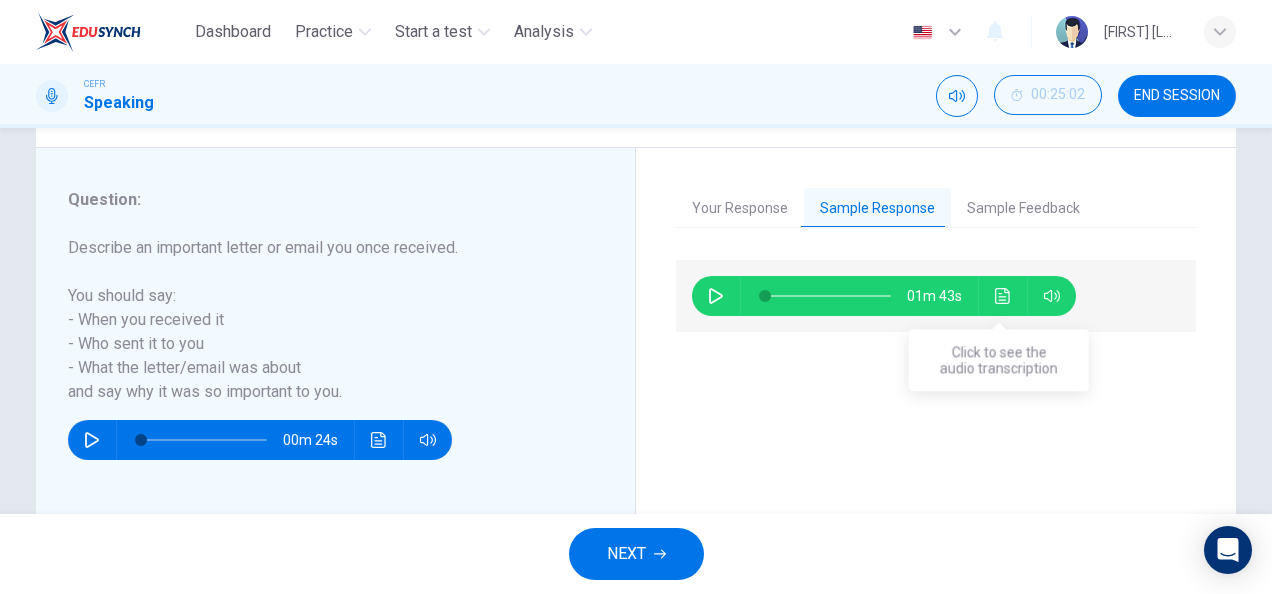 click at bounding box center [1003, 296] 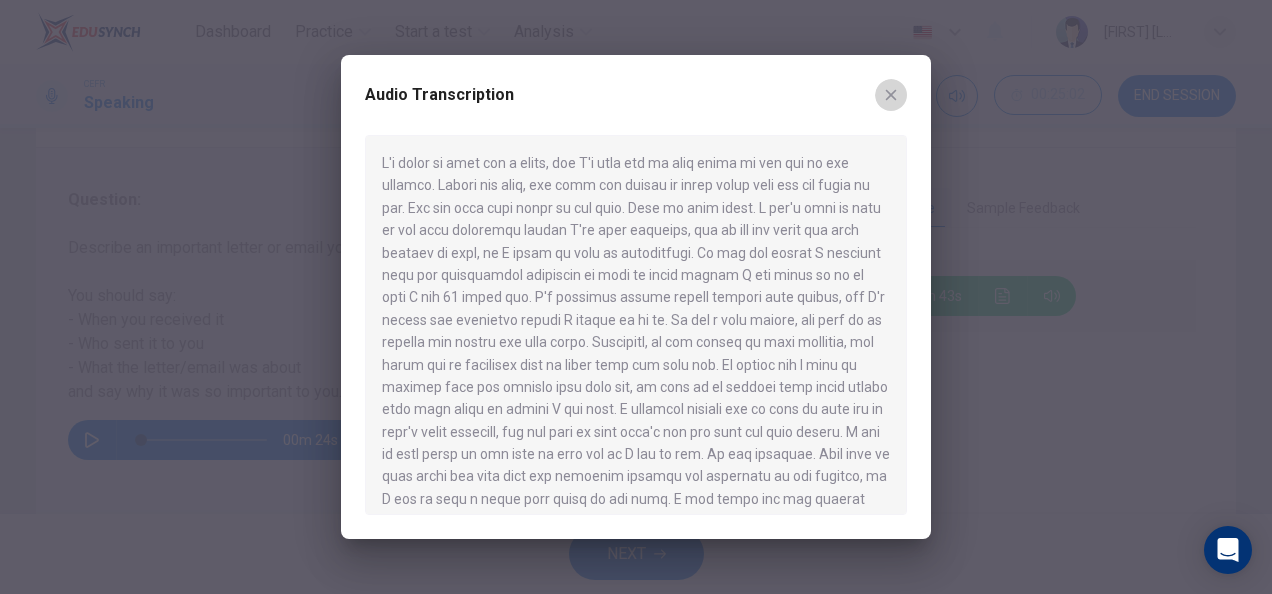 click at bounding box center [891, 95] 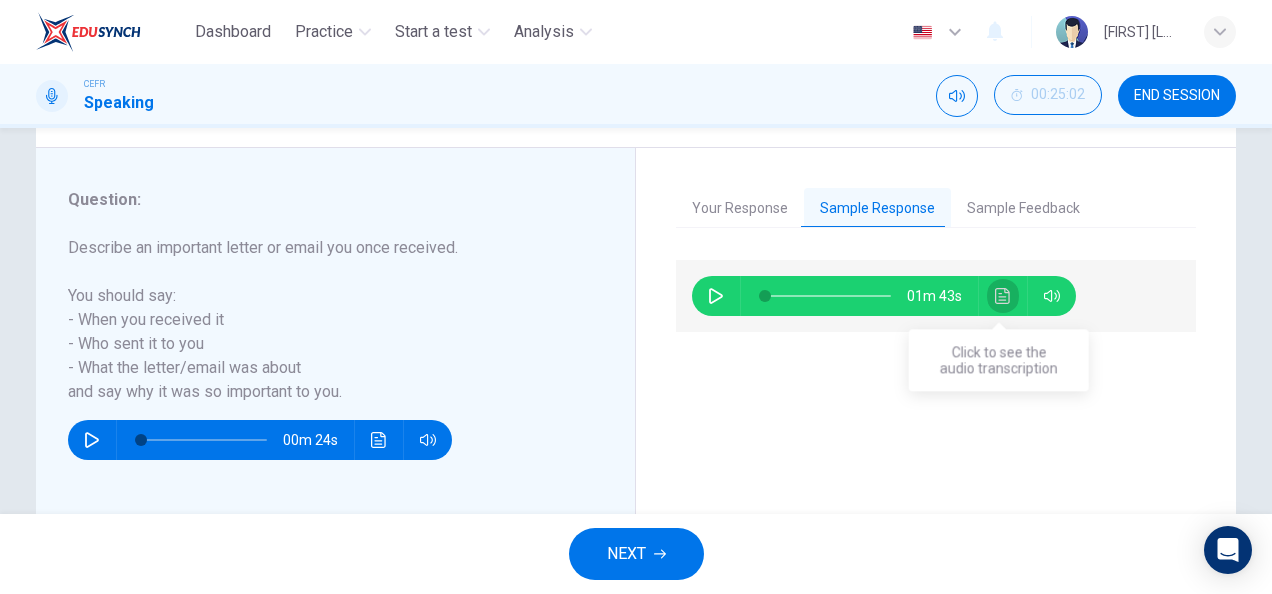 click at bounding box center (1003, 296) 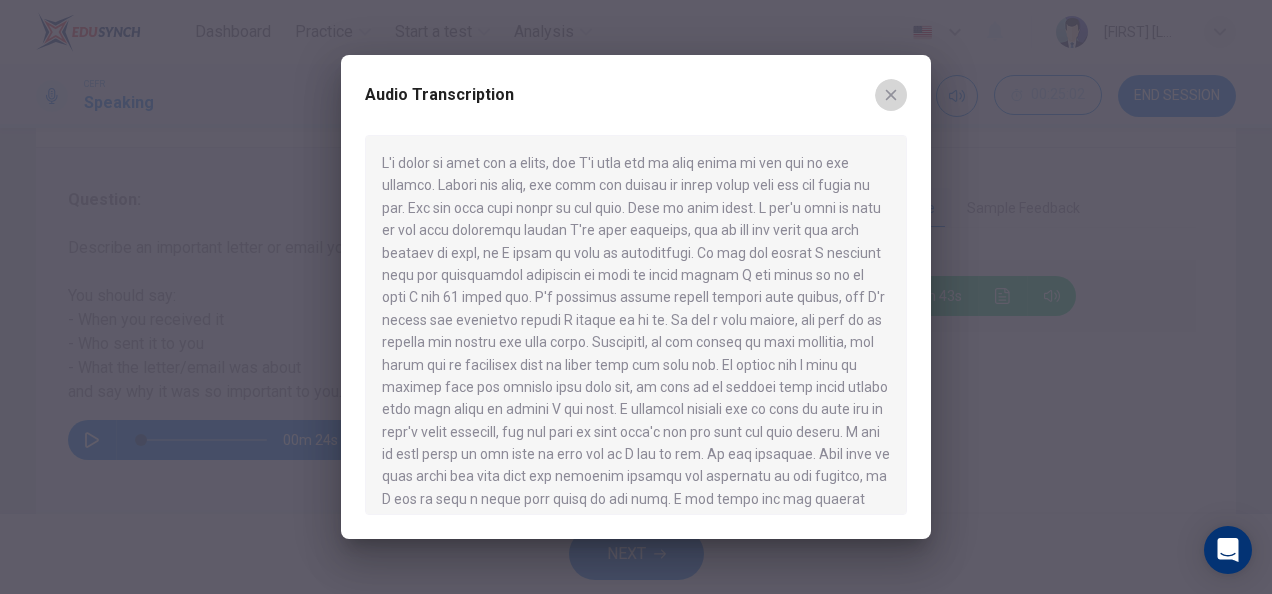 click at bounding box center (891, 95) 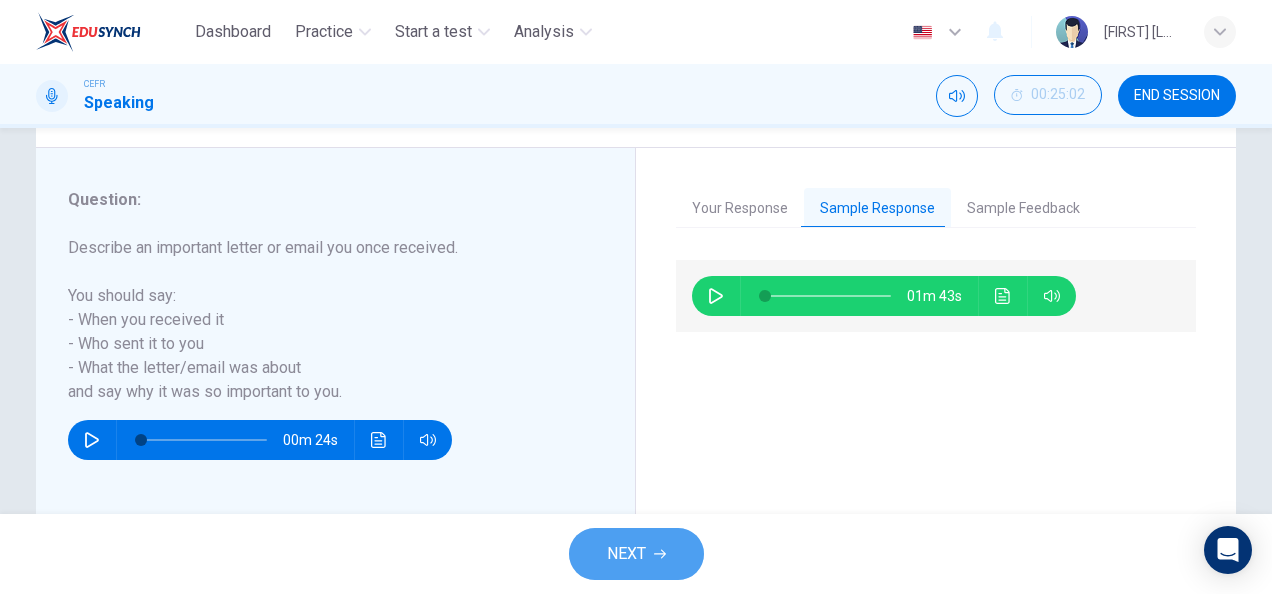 click on "NEXT" at bounding box center [626, 554] 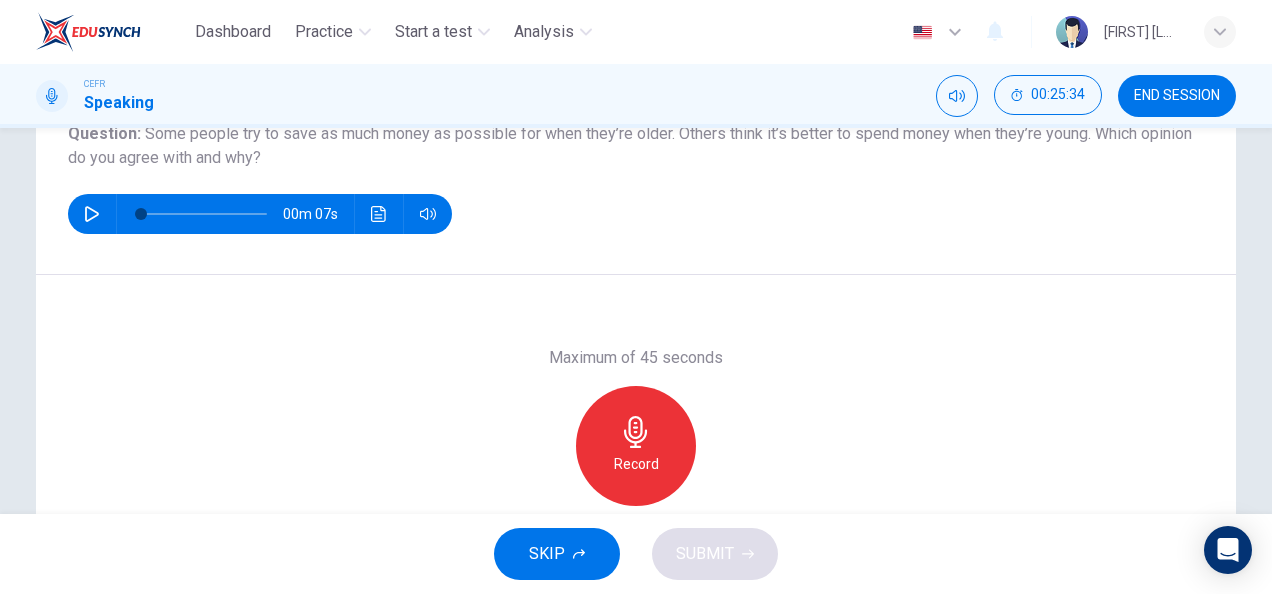 scroll, scrollTop: 308, scrollLeft: 0, axis: vertical 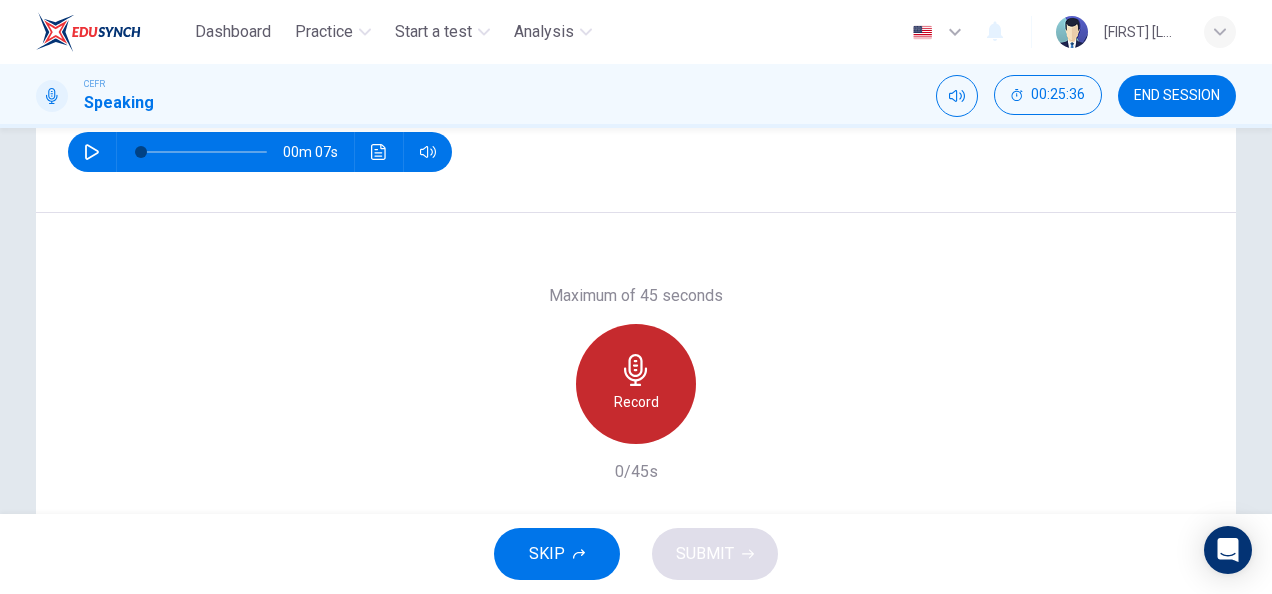 click on "Record" at bounding box center [636, 402] 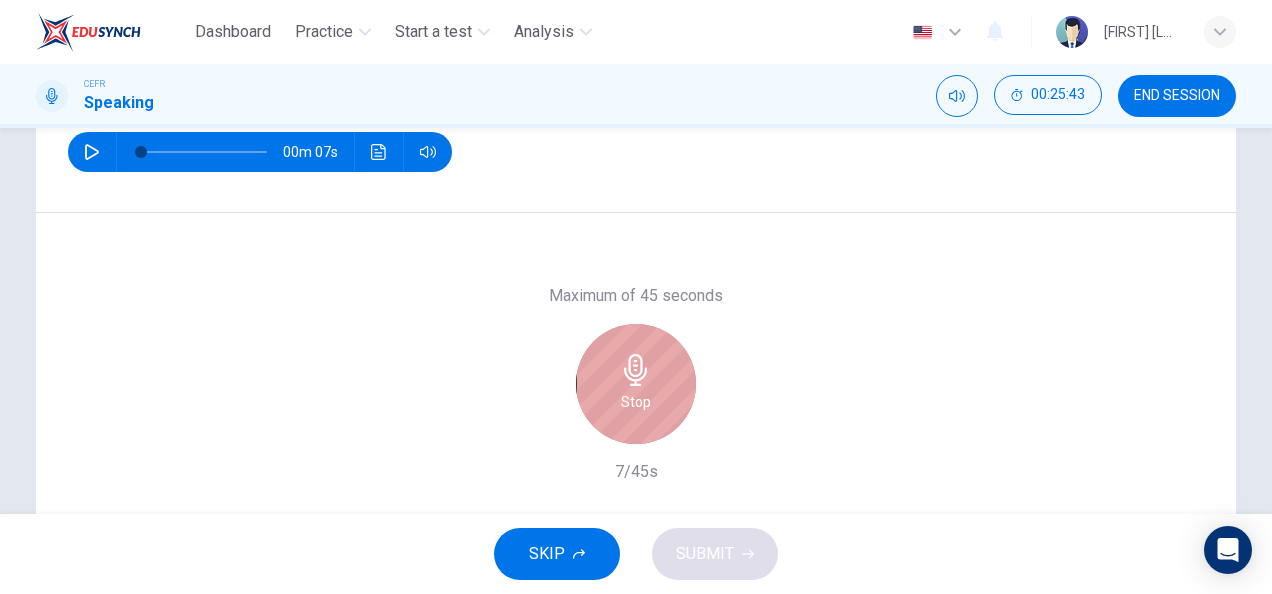 click on "Stop" at bounding box center (636, 402) 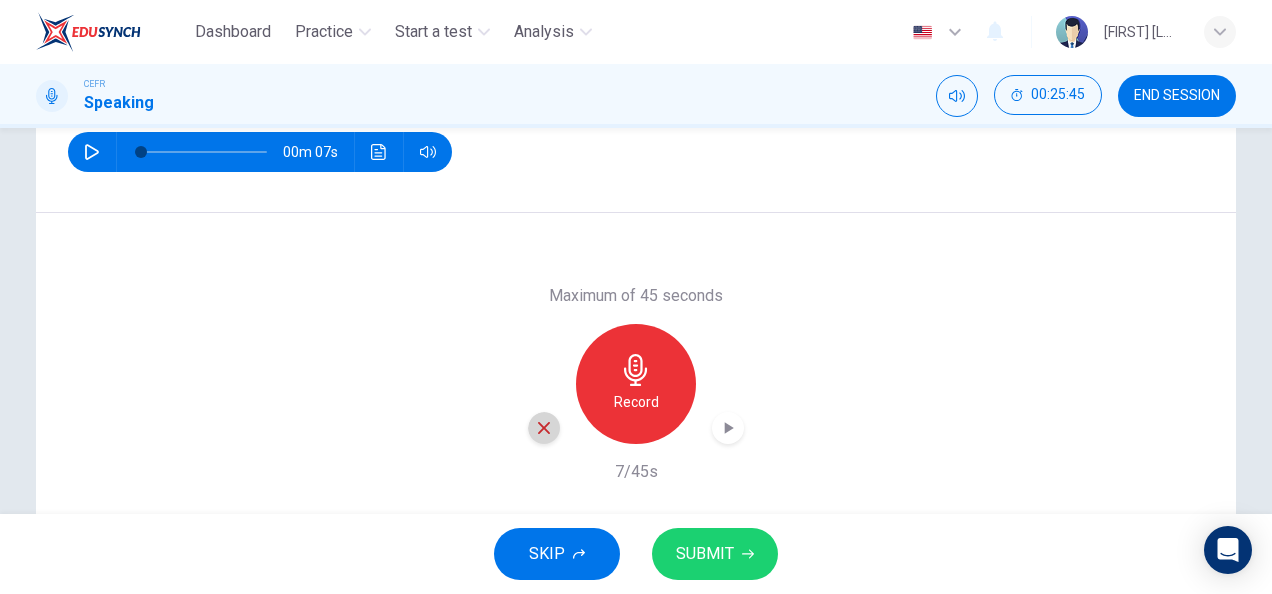 click at bounding box center [544, 428] 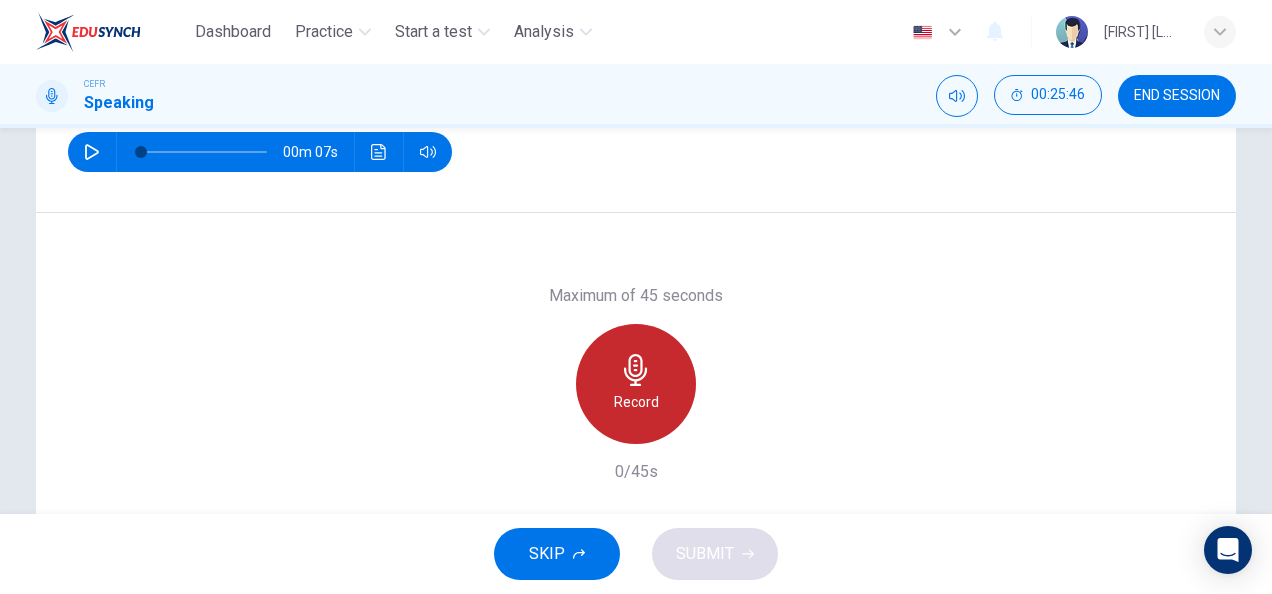 click on "Record" at bounding box center [636, 402] 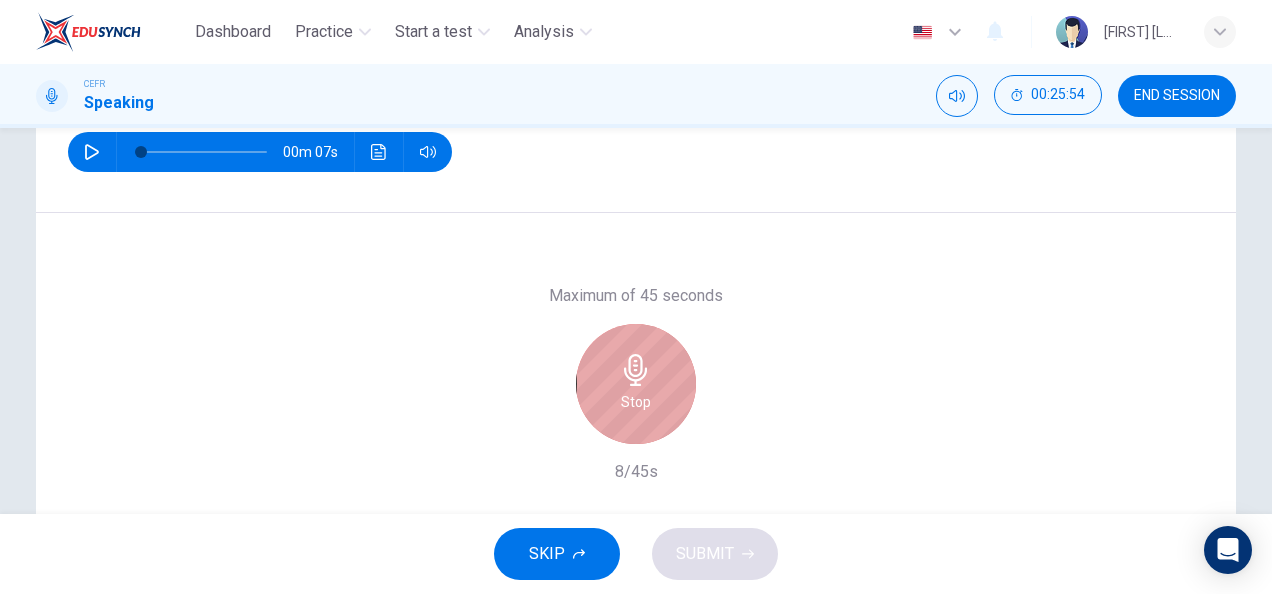 click on "Stop" at bounding box center [636, 402] 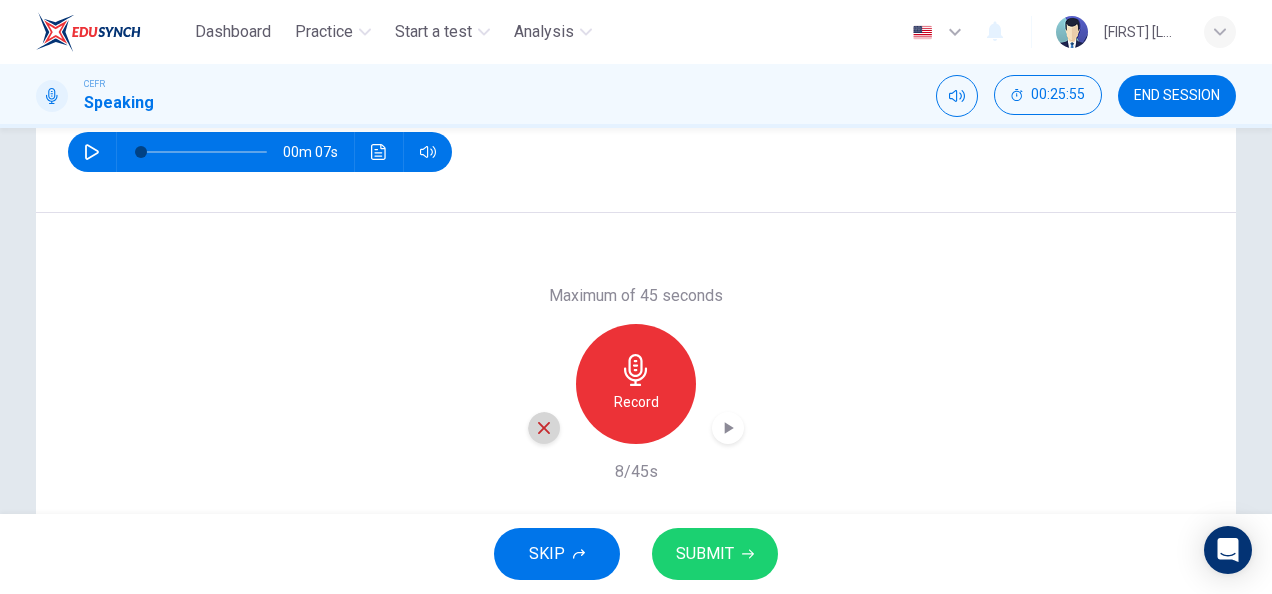 click at bounding box center (544, 428) 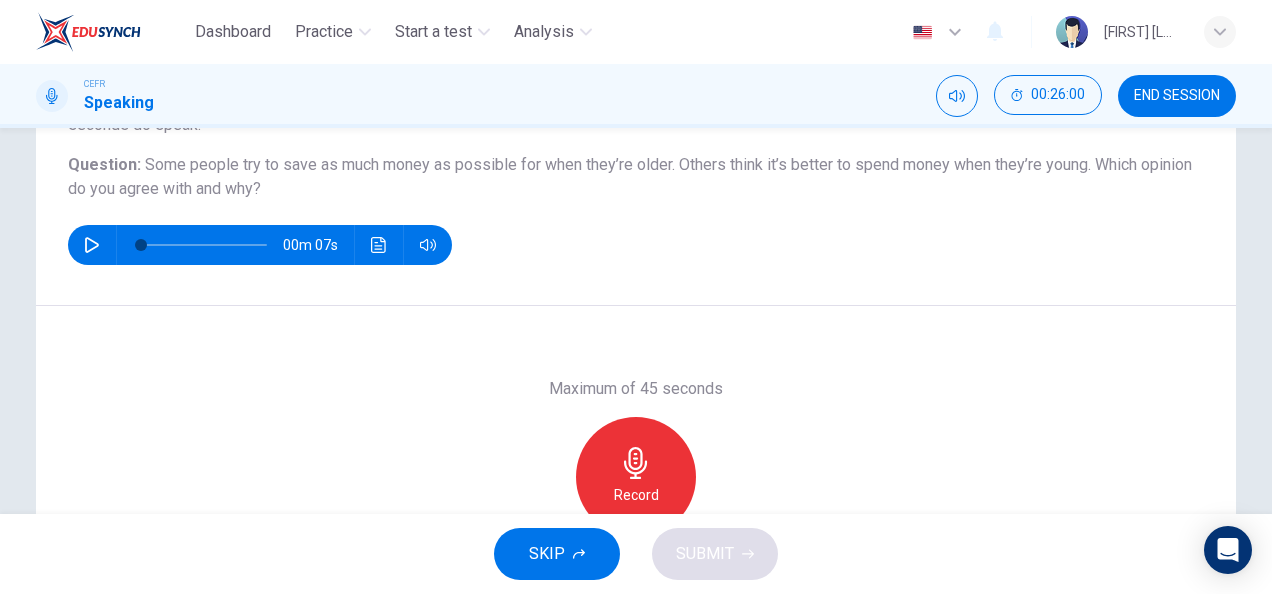 scroll, scrollTop: 214, scrollLeft: 0, axis: vertical 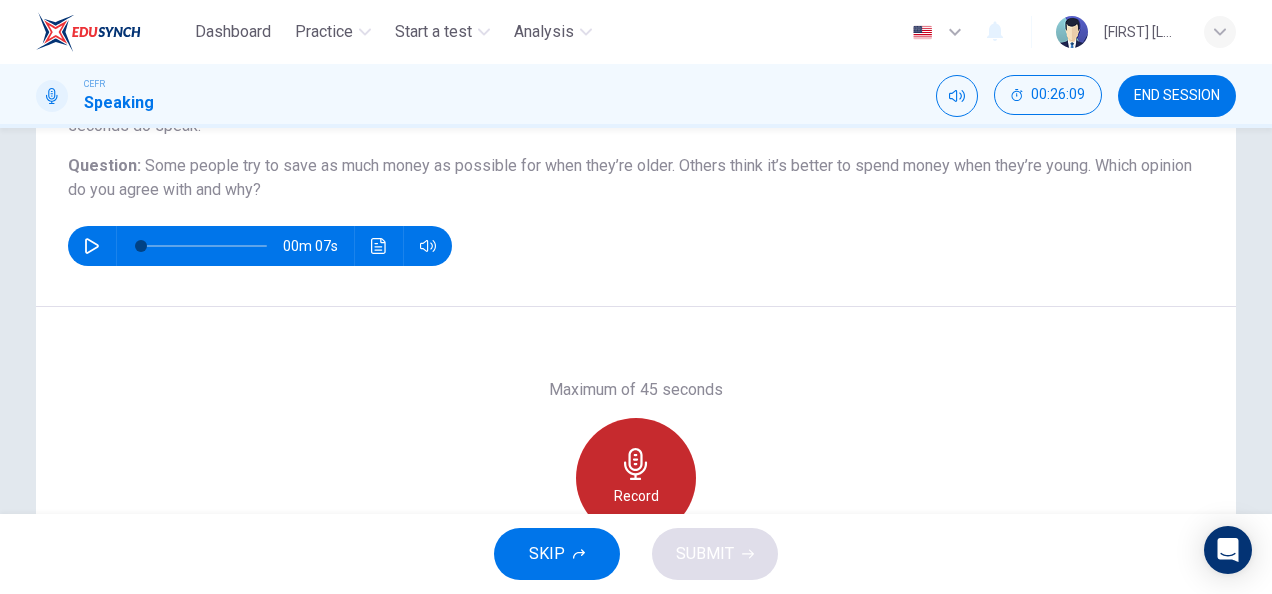 click at bounding box center [636, 464] 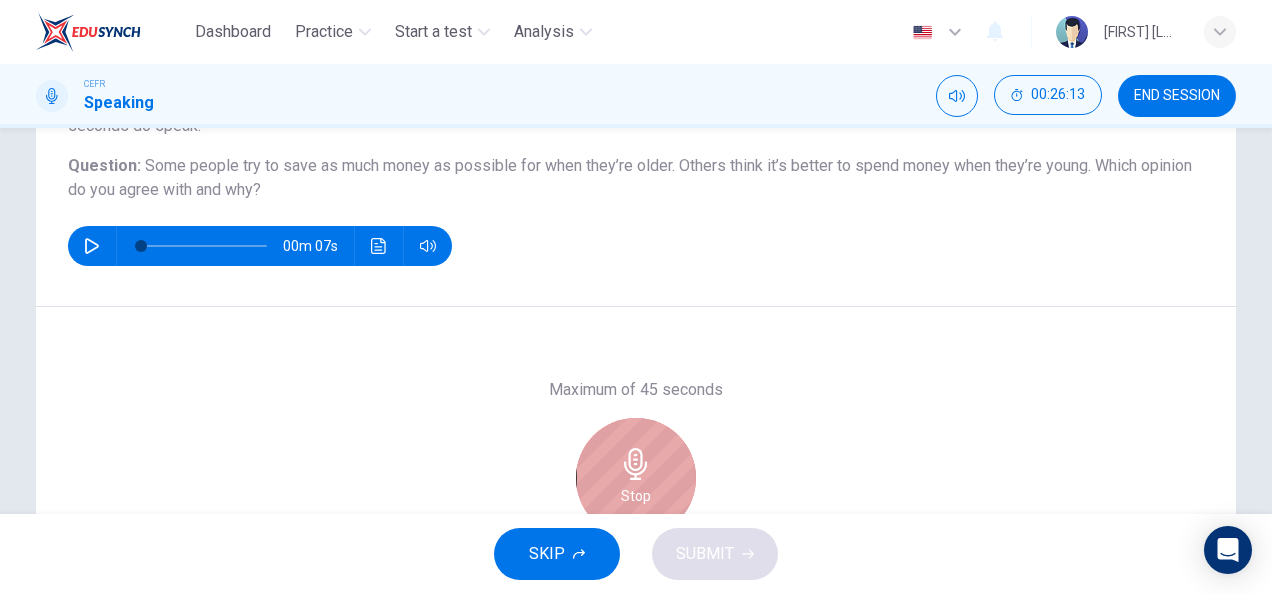 click at bounding box center [636, 464] 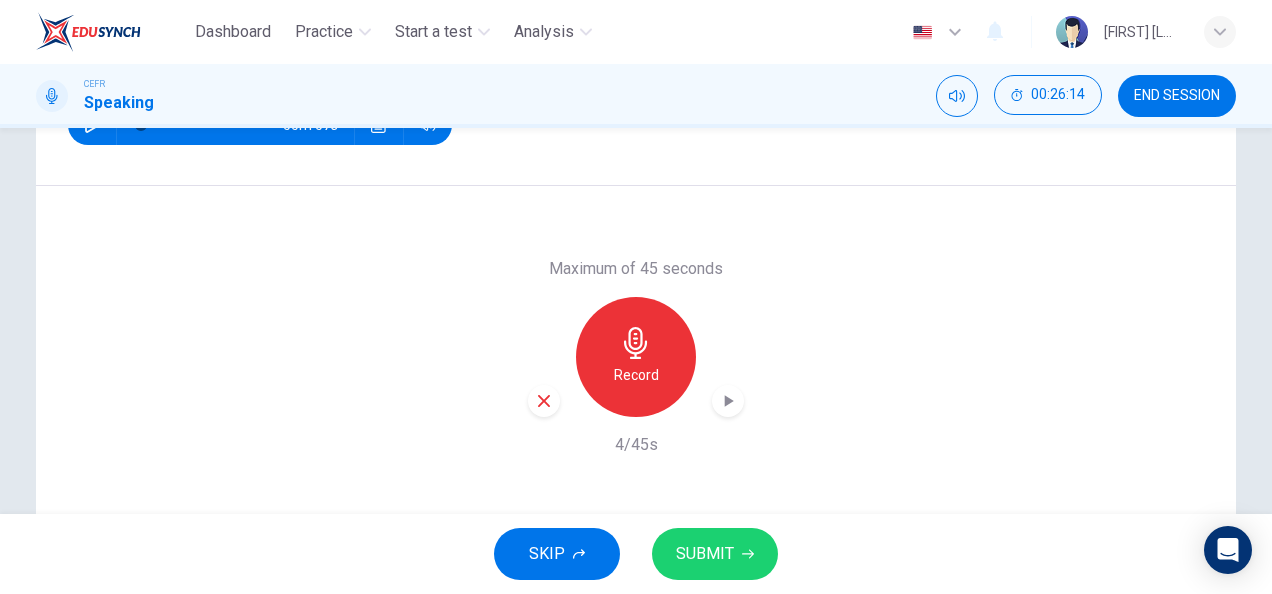 scroll, scrollTop: 336, scrollLeft: 0, axis: vertical 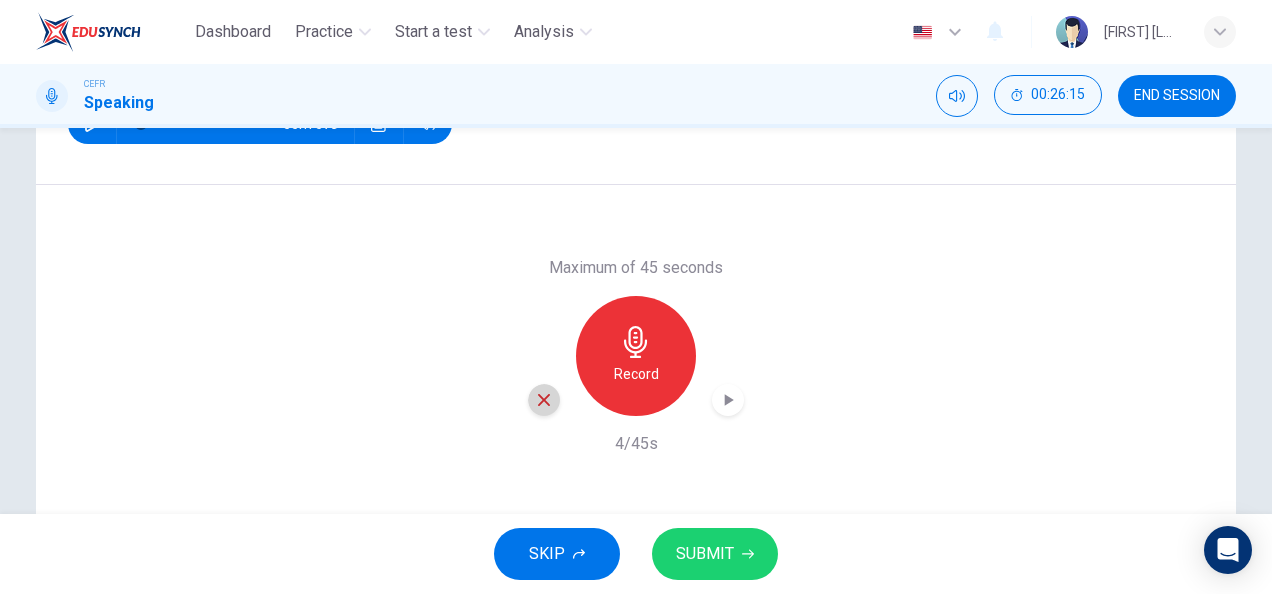 click at bounding box center (544, 400) 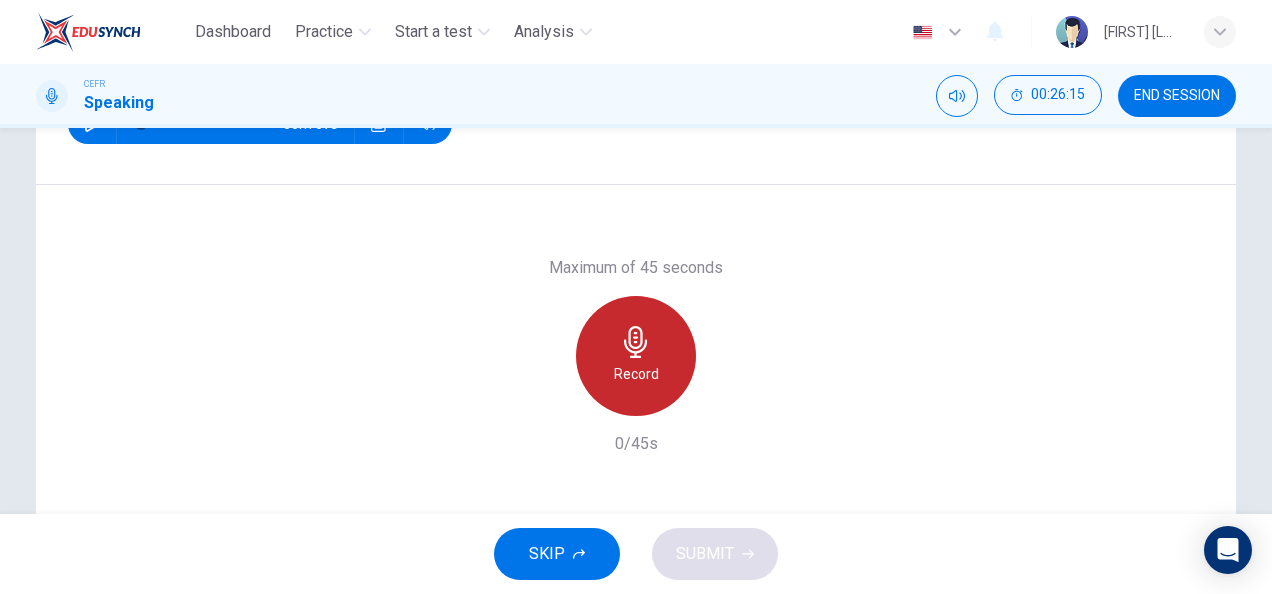 click on "Record" at bounding box center [636, 356] 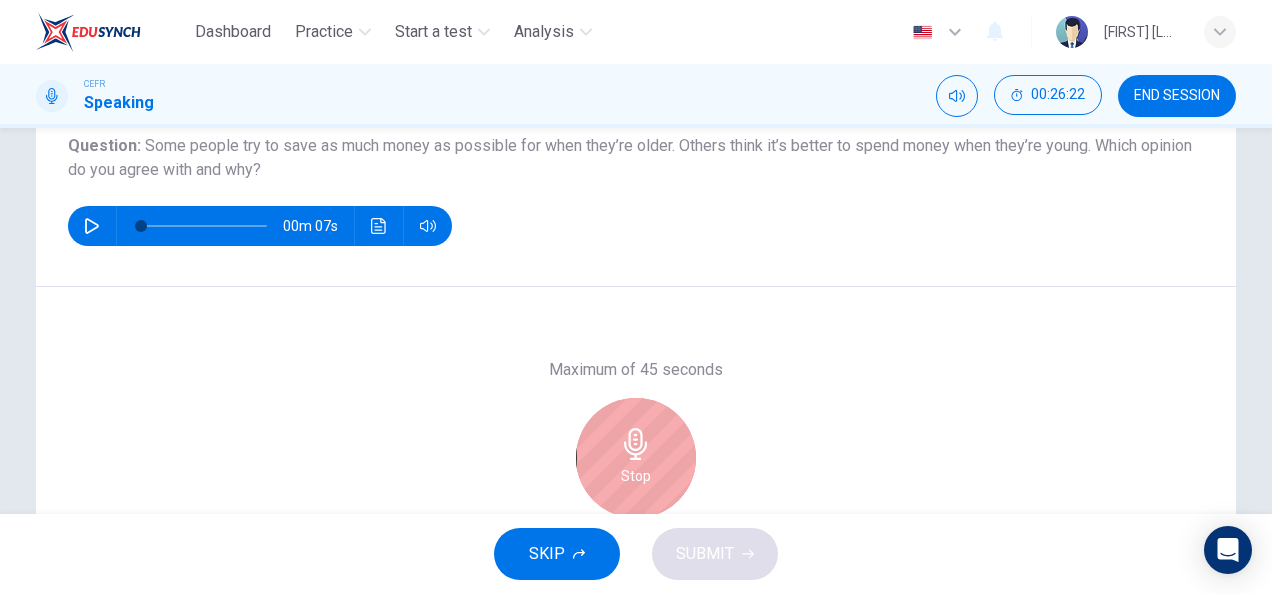 scroll, scrollTop: 235, scrollLeft: 0, axis: vertical 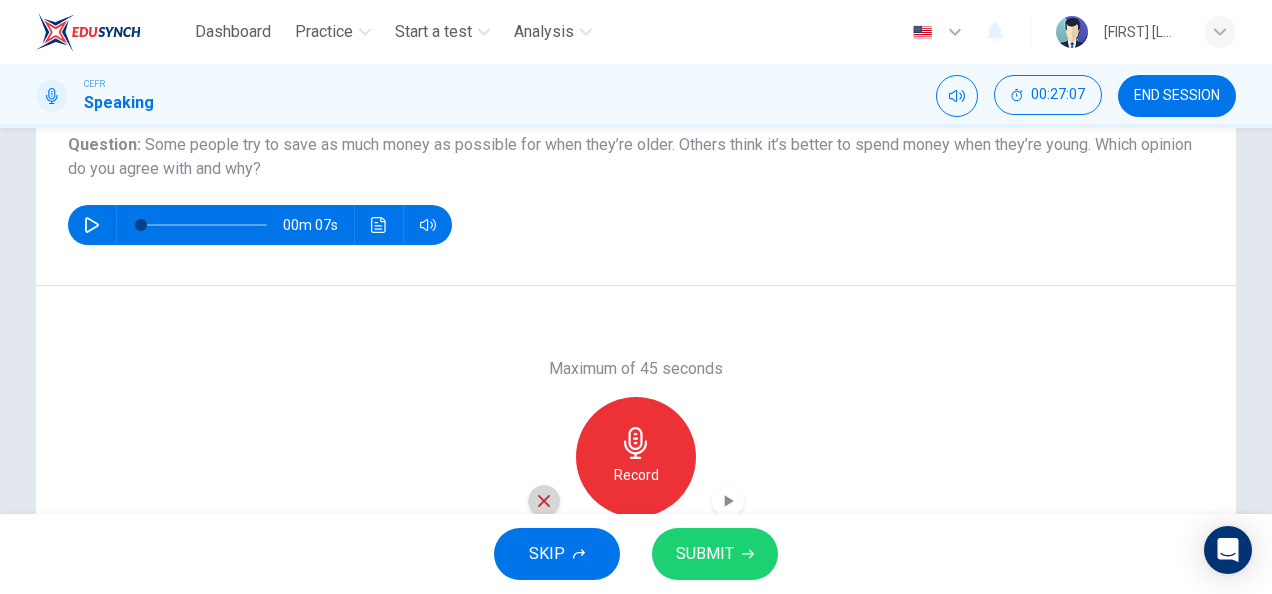 click at bounding box center (544, 501) 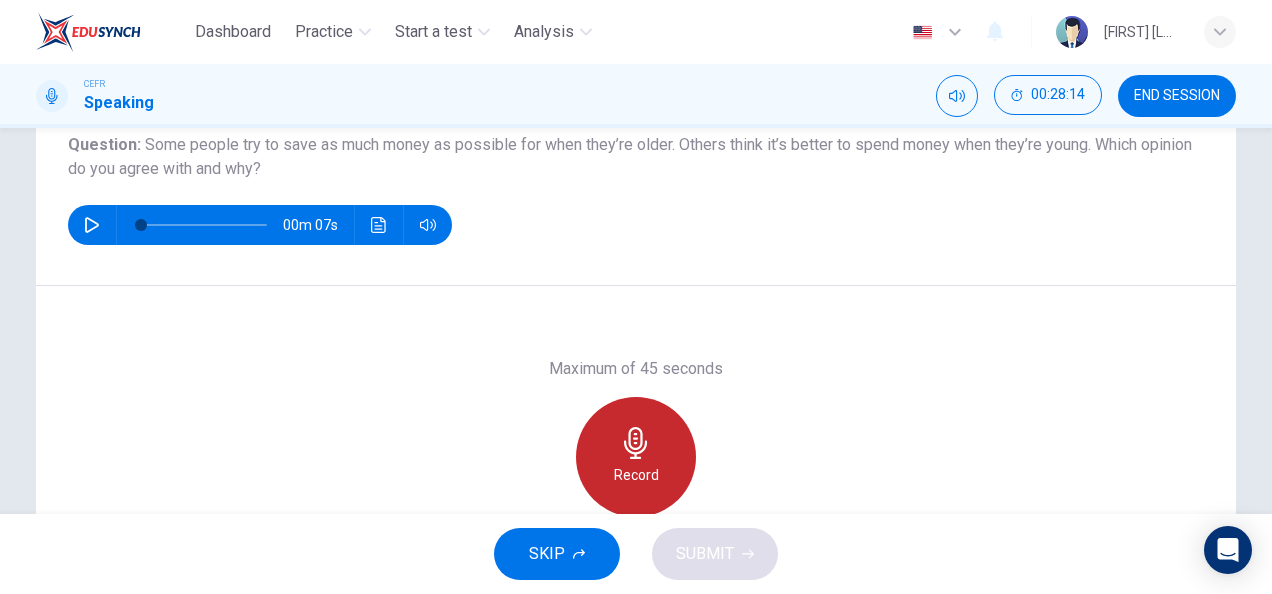 click at bounding box center [636, 443] 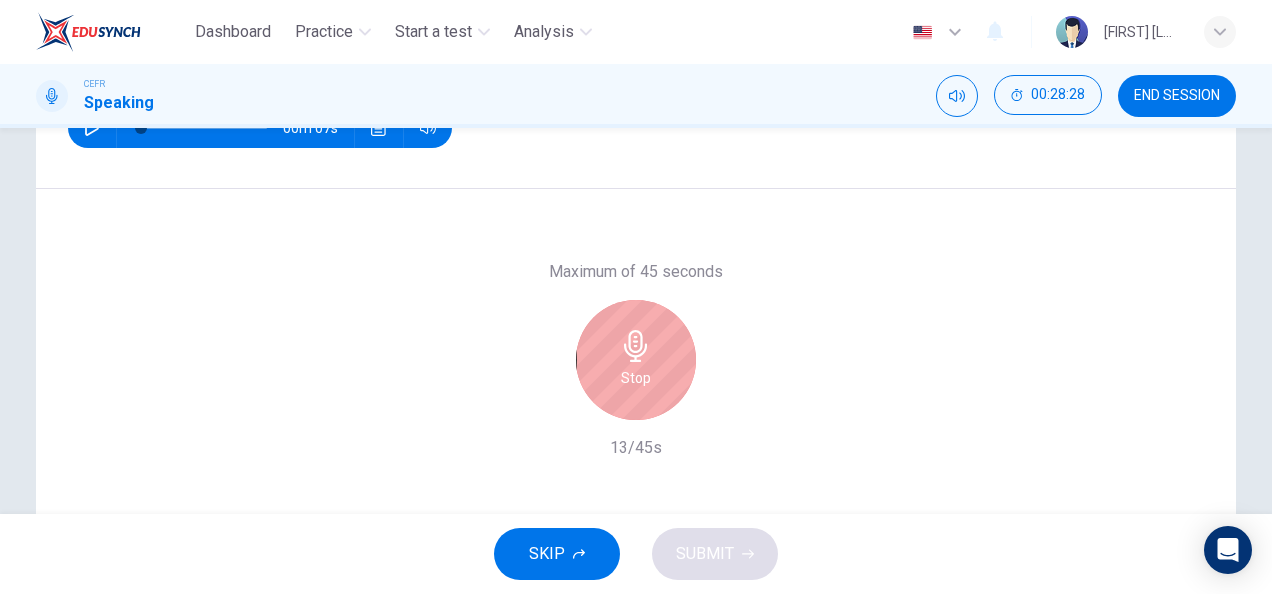 scroll, scrollTop: 376, scrollLeft: 0, axis: vertical 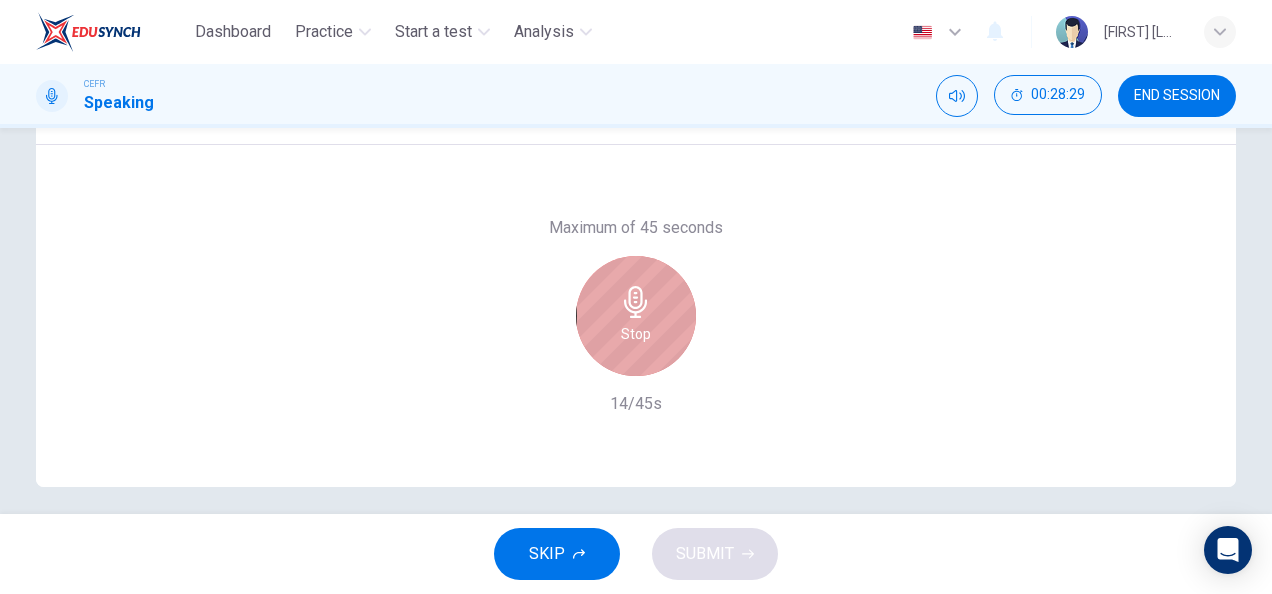 click on "Stop" at bounding box center [636, 316] 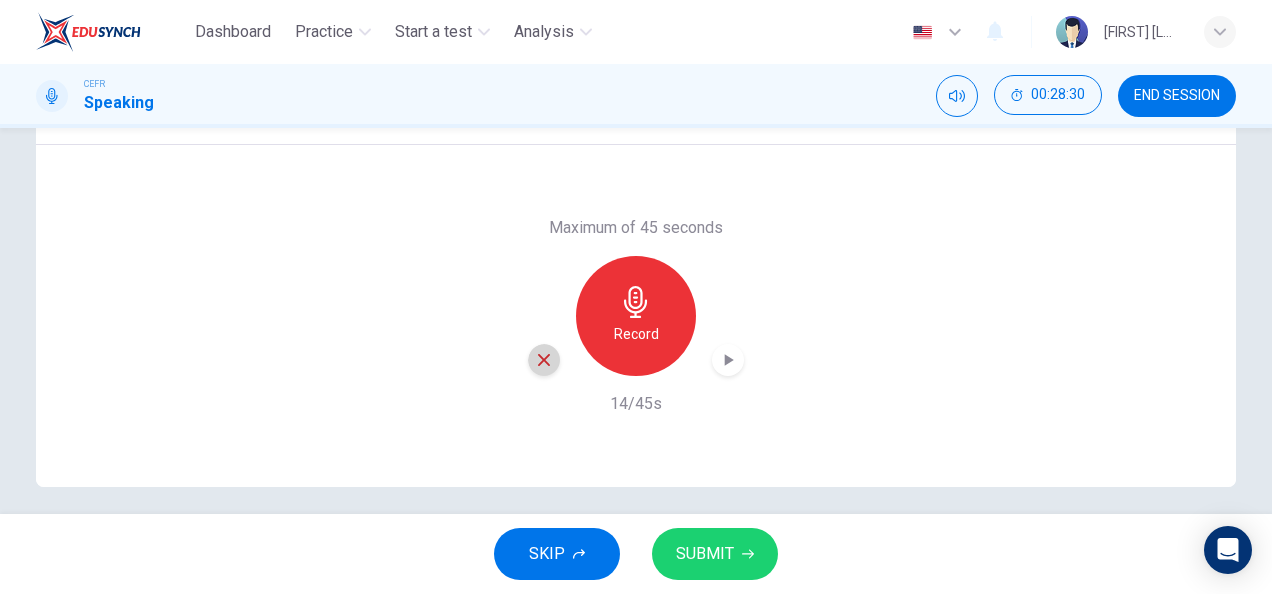 click at bounding box center [544, 360] 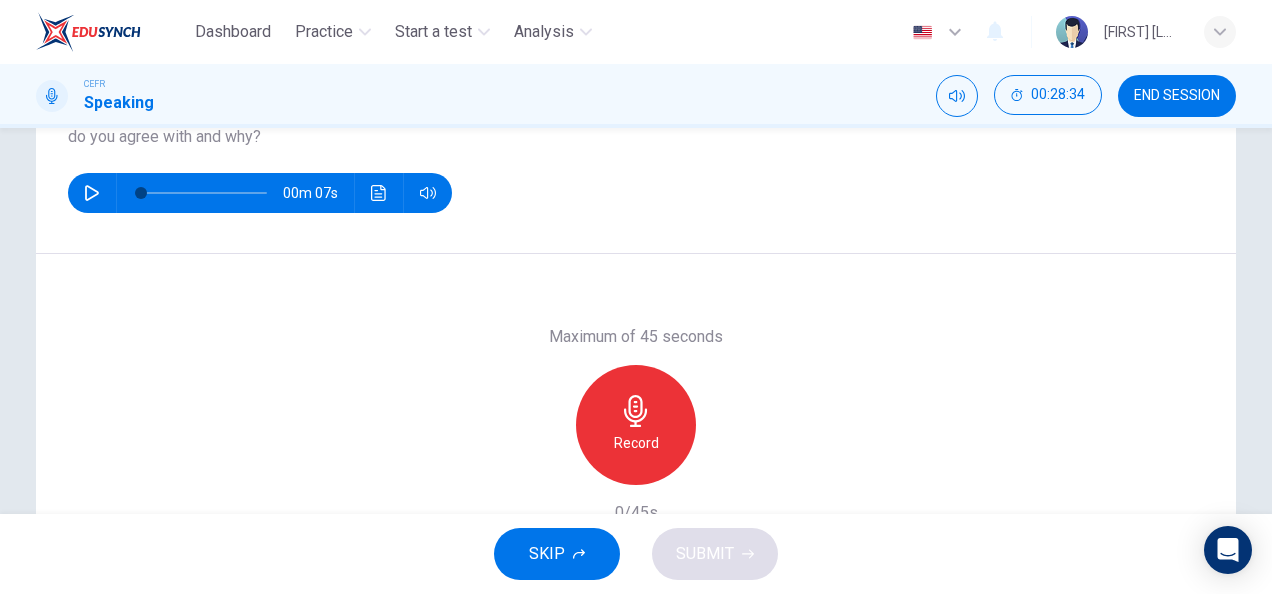scroll, scrollTop: 265, scrollLeft: 0, axis: vertical 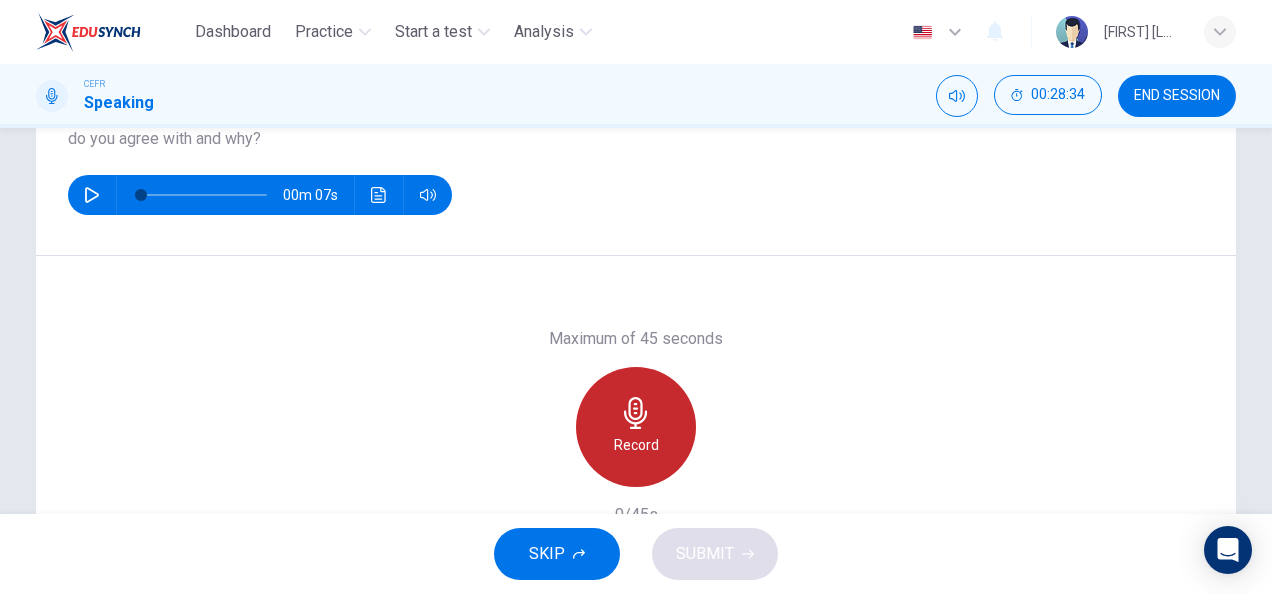 click on "Record" at bounding box center (636, 445) 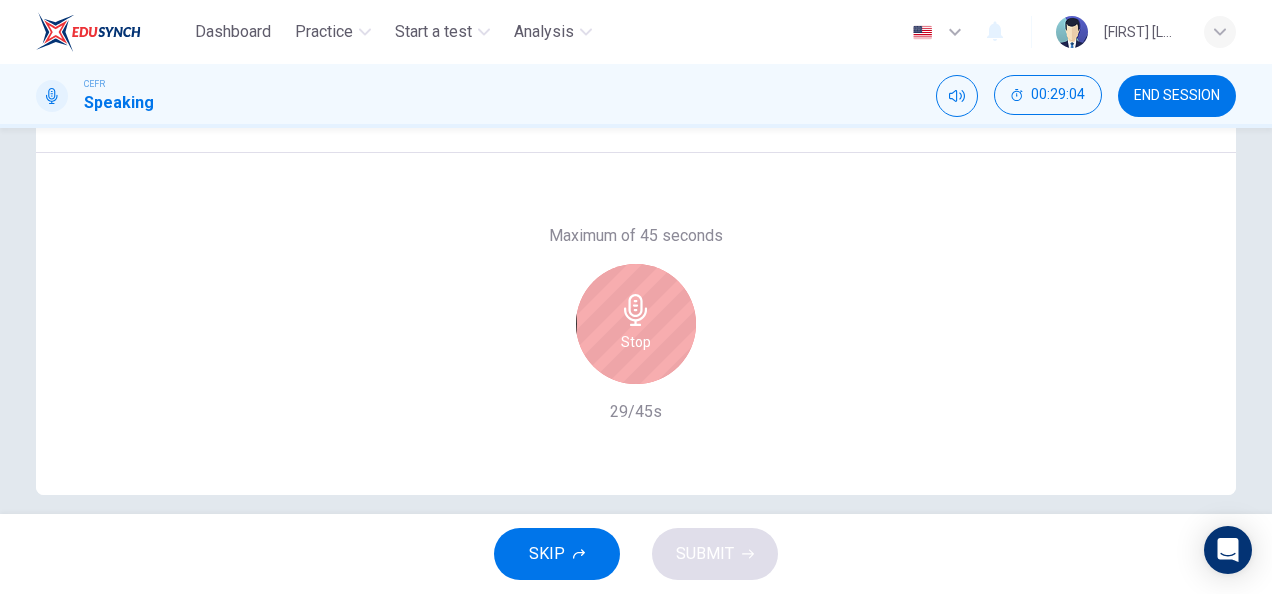scroll, scrollTop: 366, scrollLeft: 0, axis: vertical 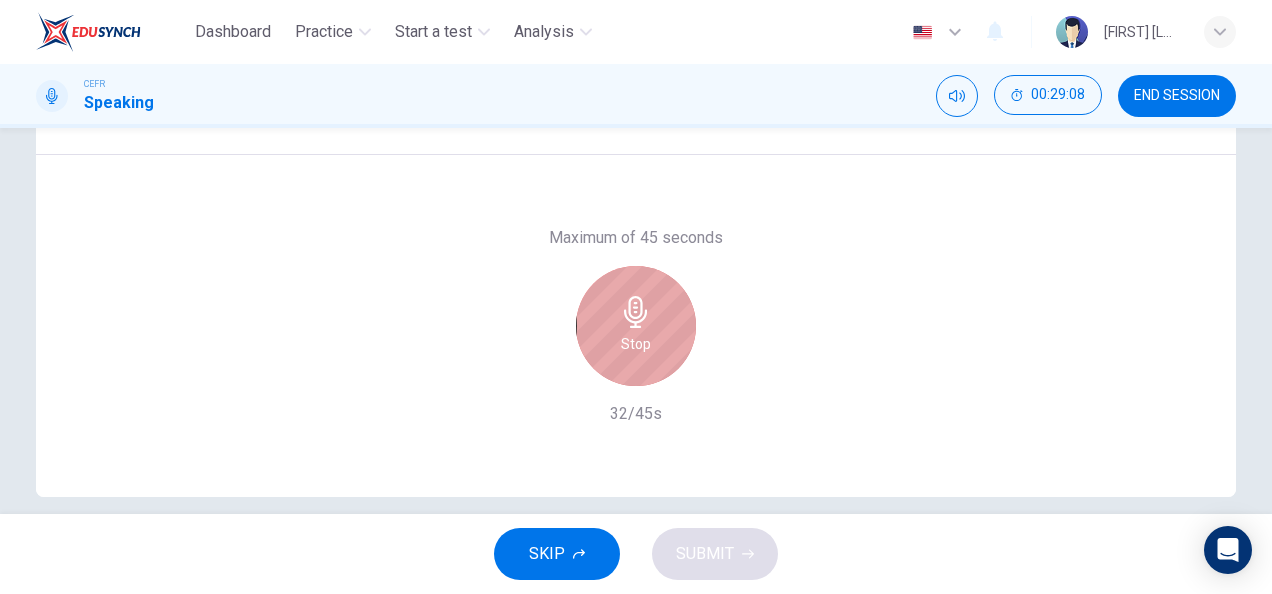 click on "Stop" at bounding box center [636, 344] 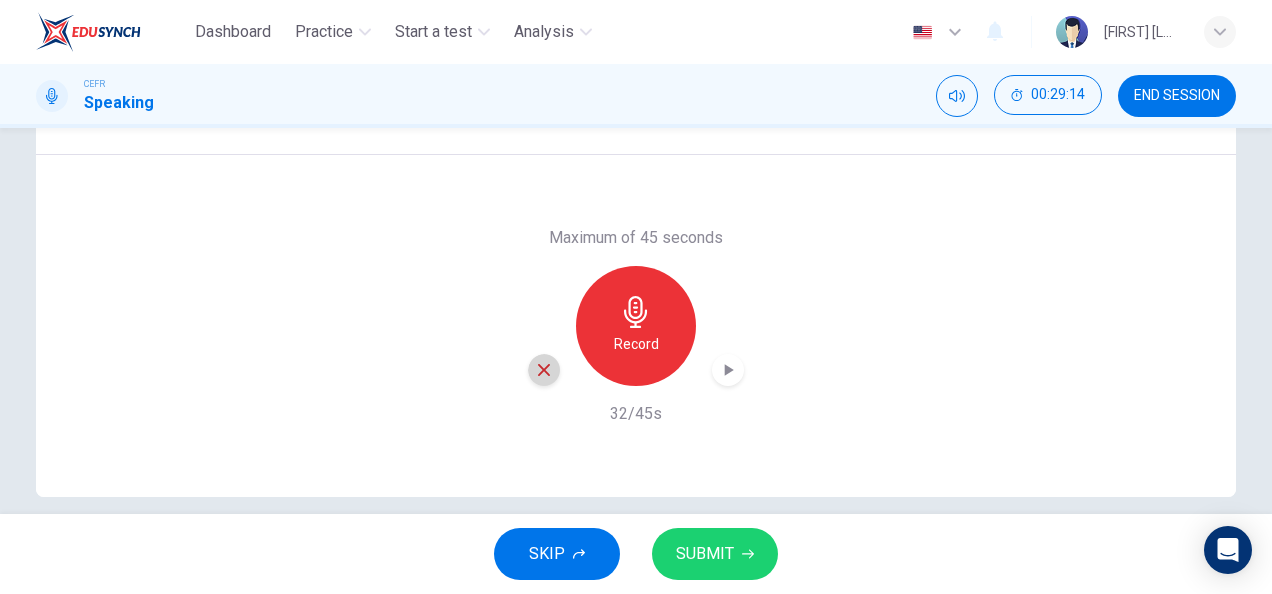 click at bounding box center [544, 370] 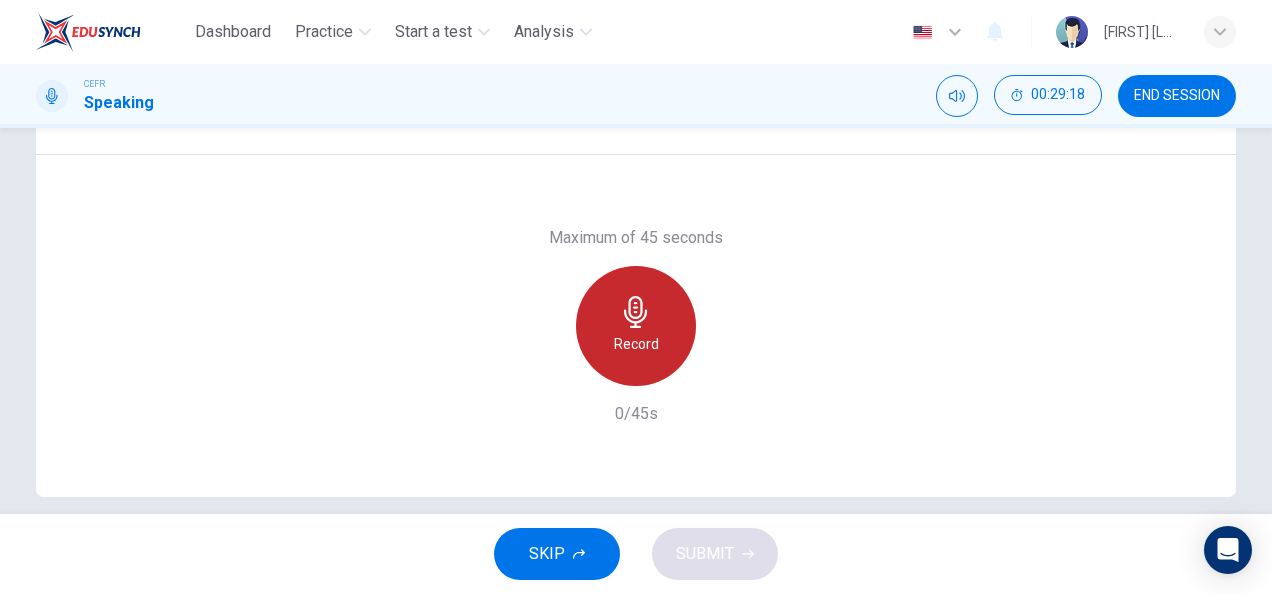 click on "Record" at bounding box center (636, 344) 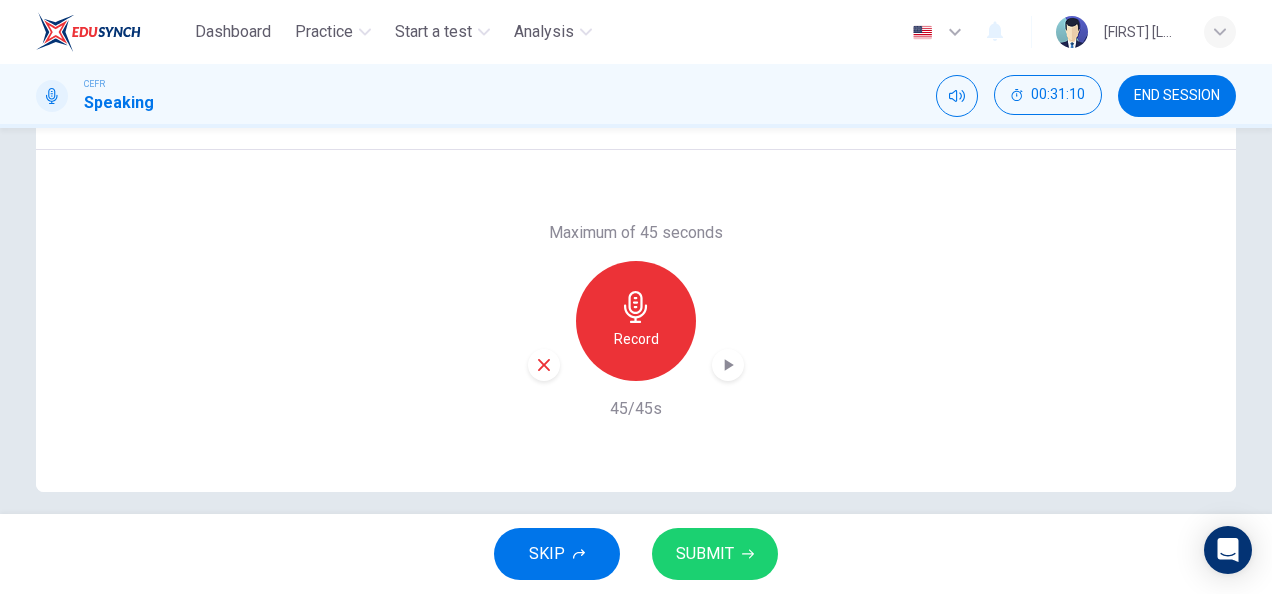 scroll, scrollTop: 369, scrollLeft: 0, axis: vertical 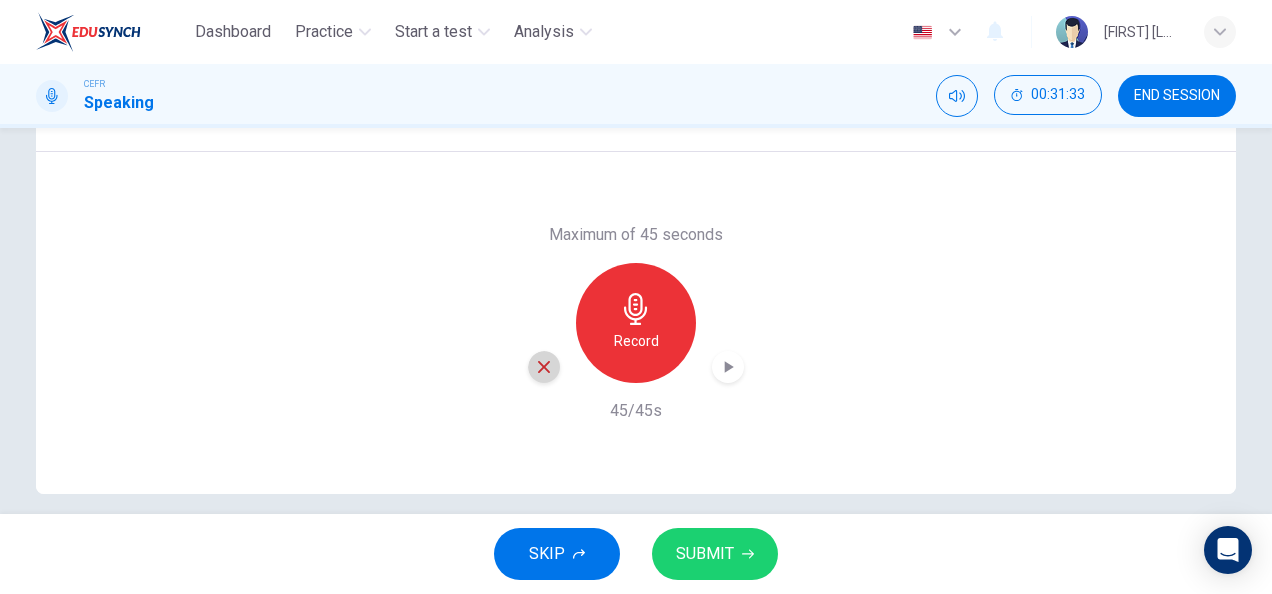 click at bounding box center (544, 367) 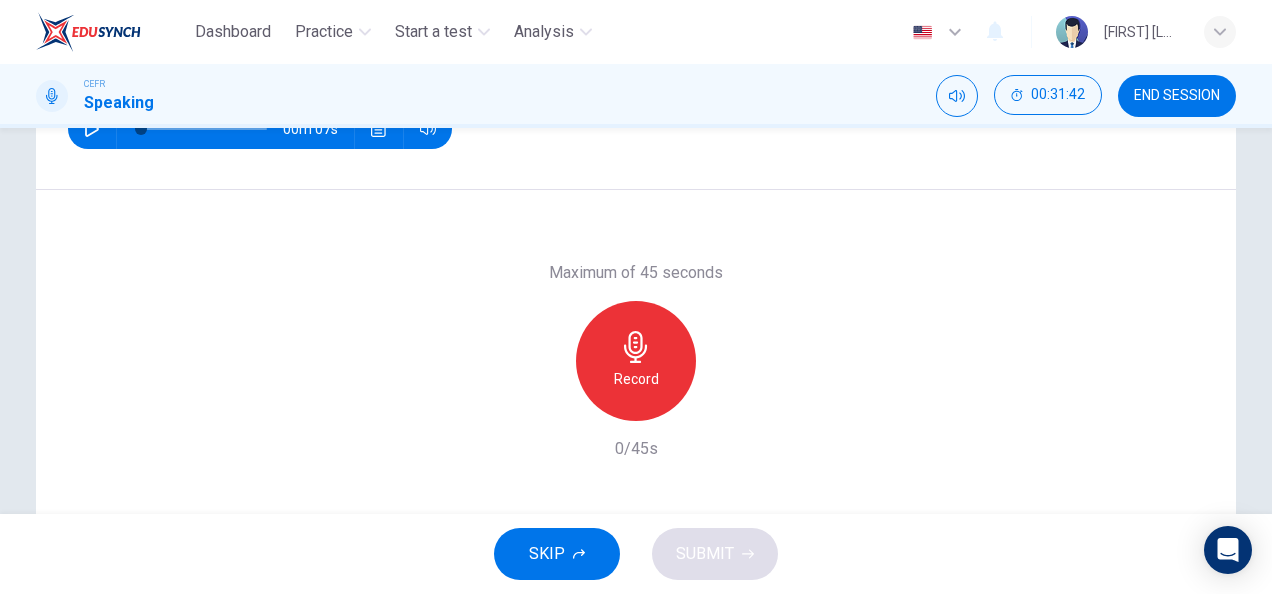 scroll, scrollTop: 330, scrollLeft: 0, axis: vertical 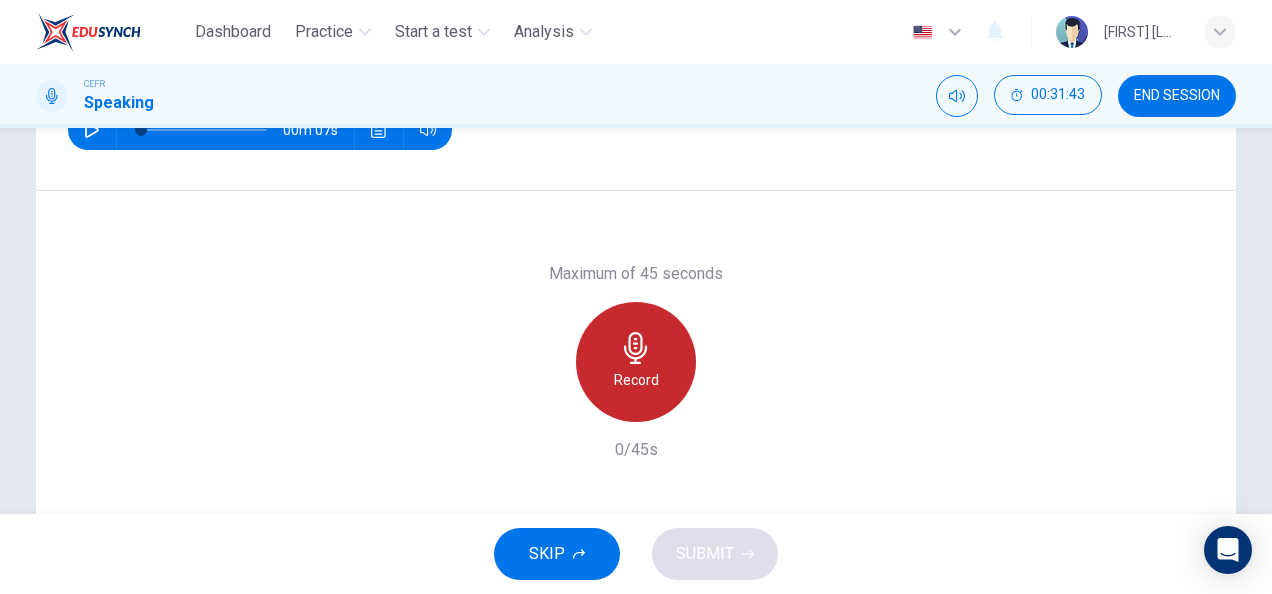 click on "Record" at bounding box center (636, 362) 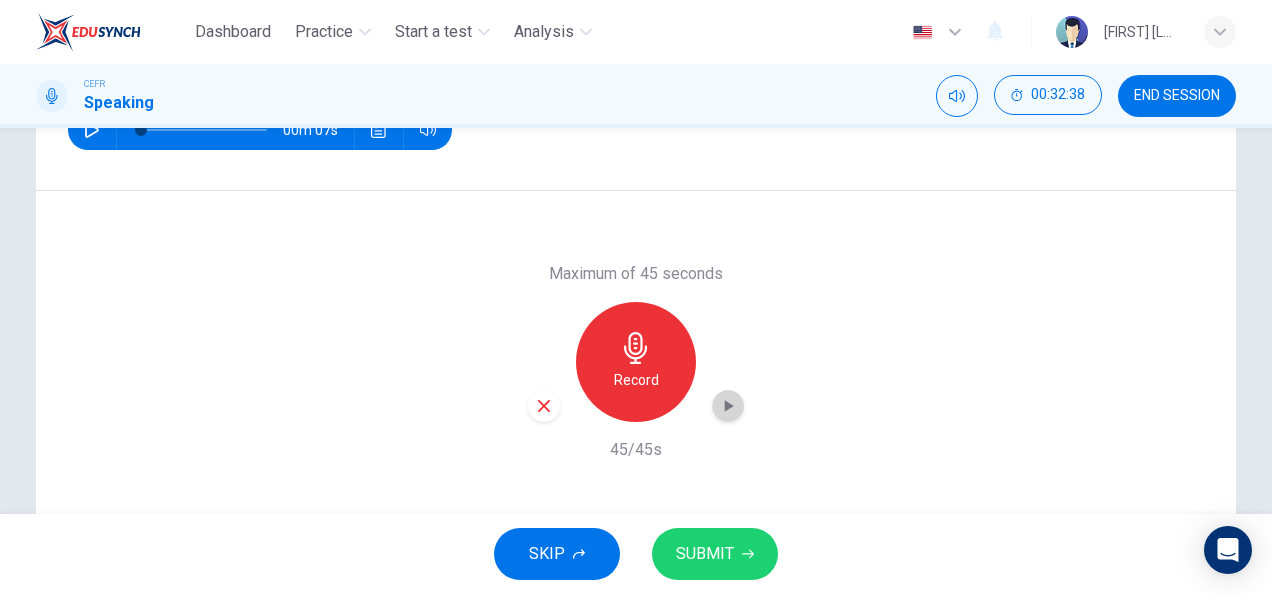 click at bounding box center [728, 406] 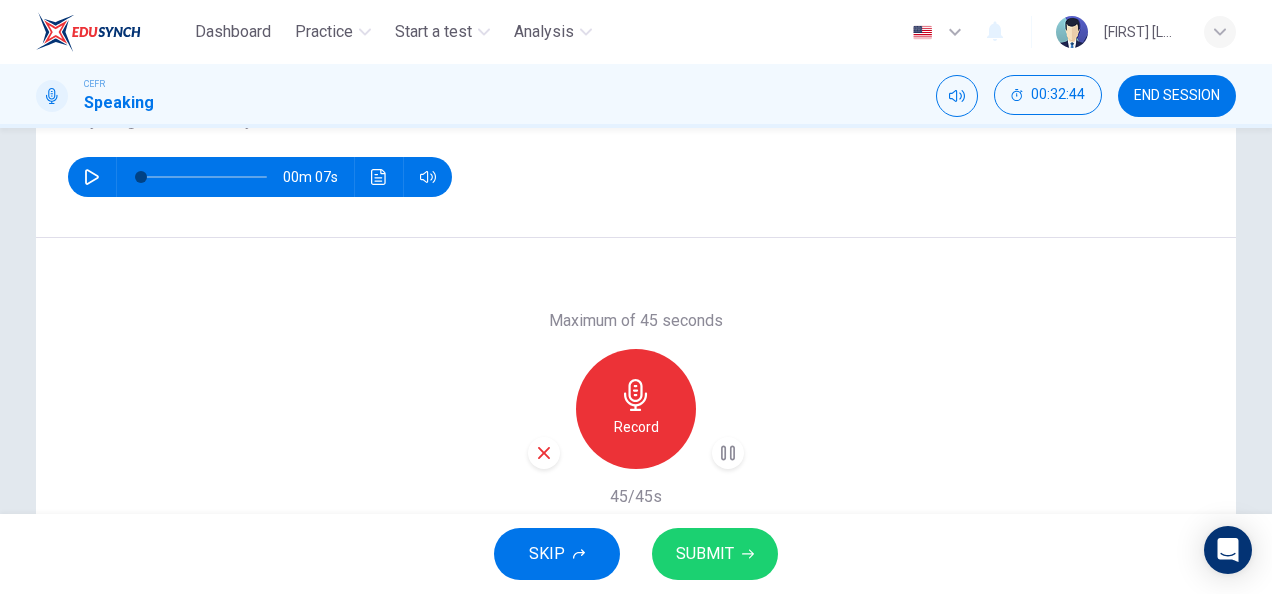scroll, scrollTop: 296, scrollLeft: 0, axis: vertical 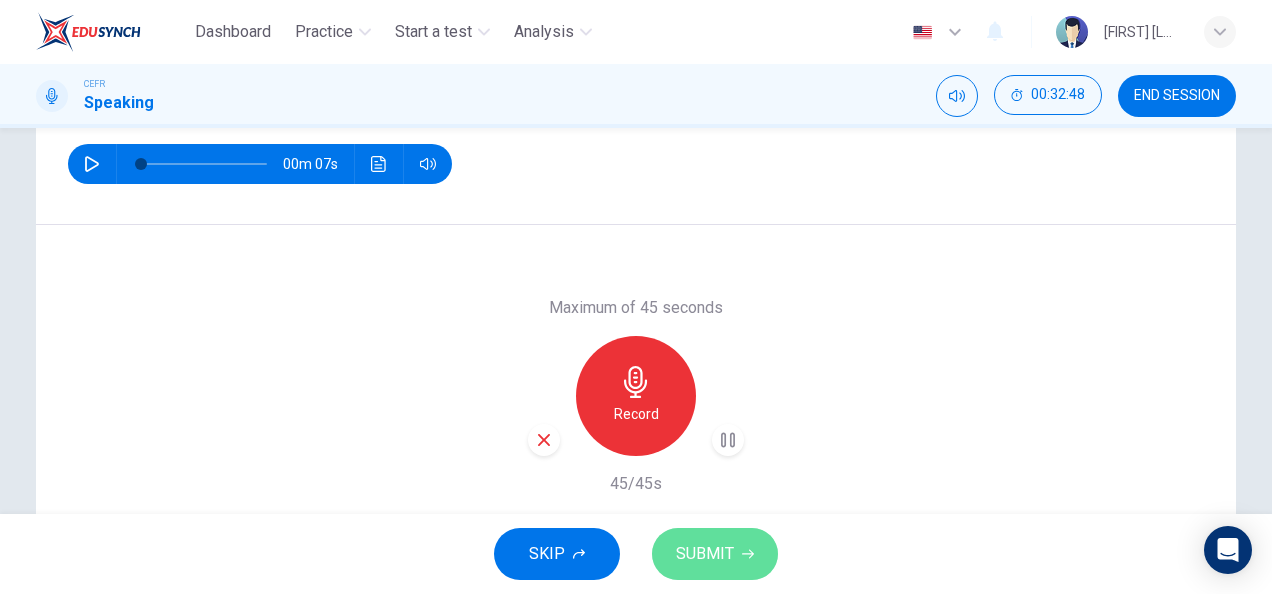 click on "SUBMIT" at bounding box center (705, 554) 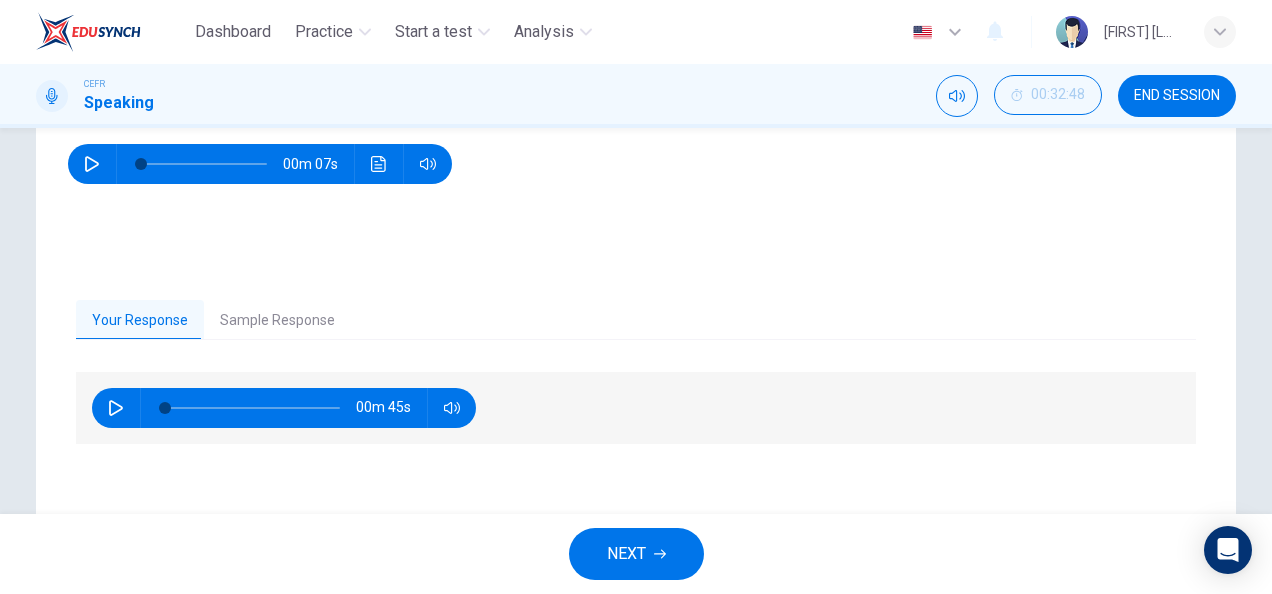 click on "Sample Response" at bounding box center (277, 321) 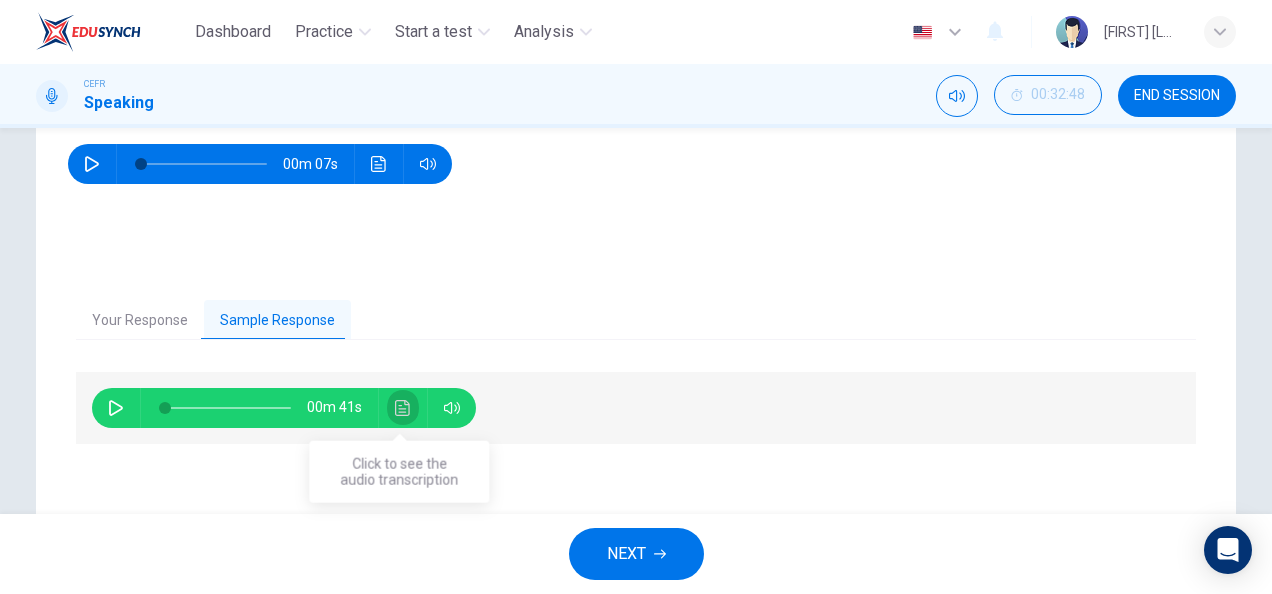 click at bounding box center (402, 408) 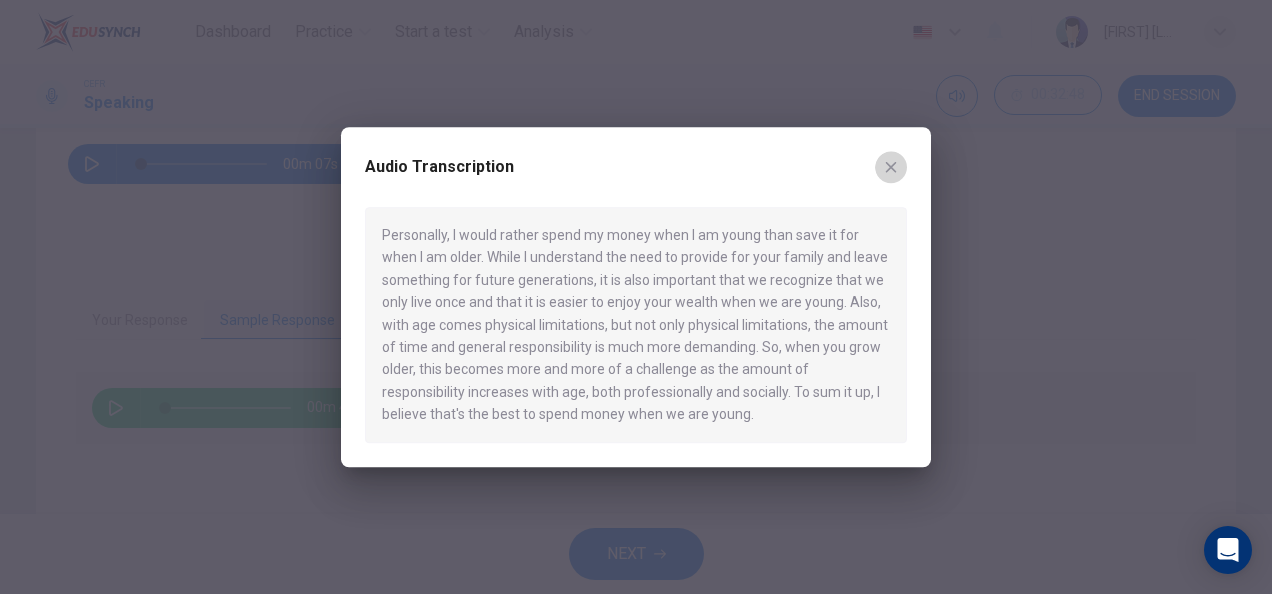 click at bounding box center [891, 167] 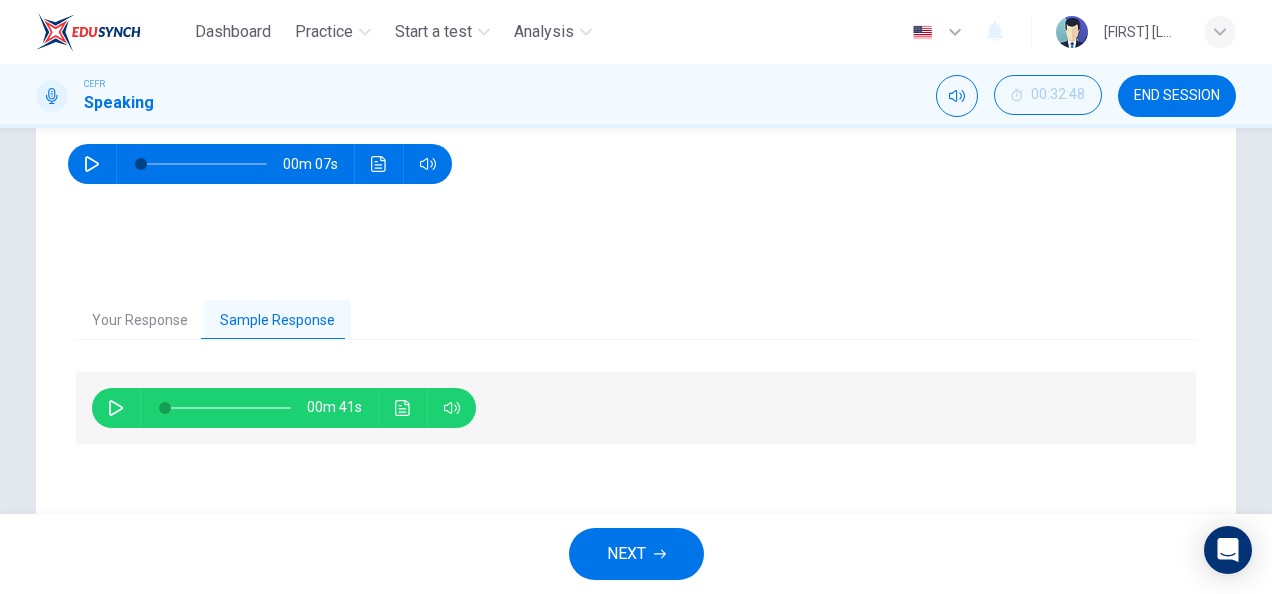 click on "NEXT" at bounding box center [626, 554] 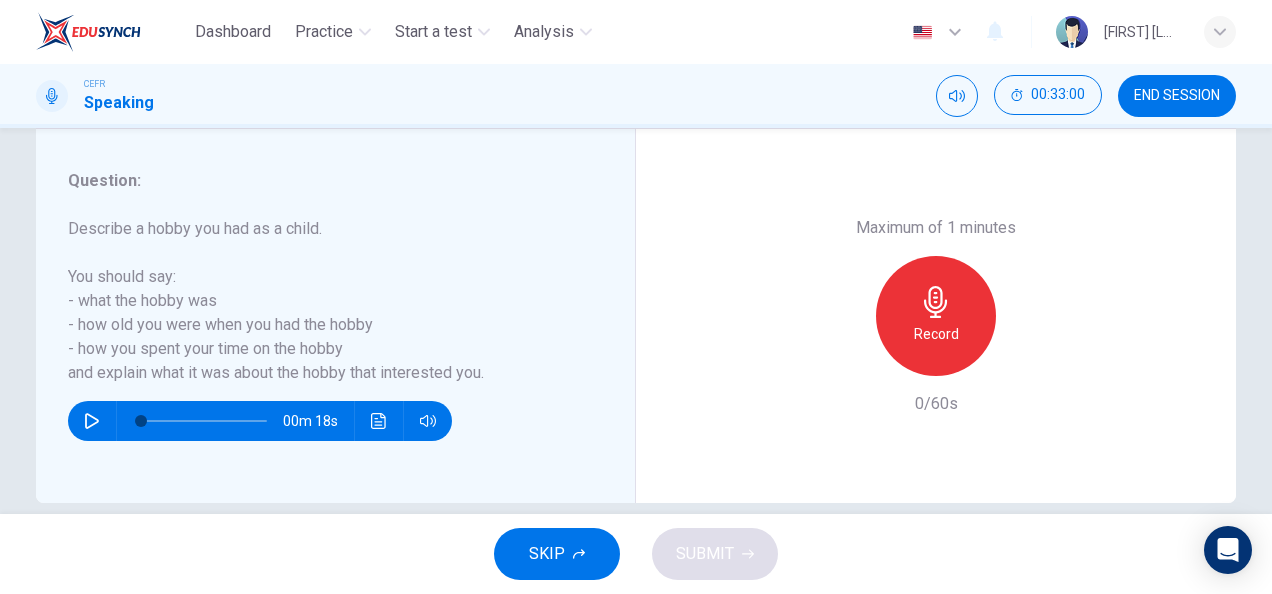 scroll, scrollTop: 359, scrollLeft: 0, axis: vertical 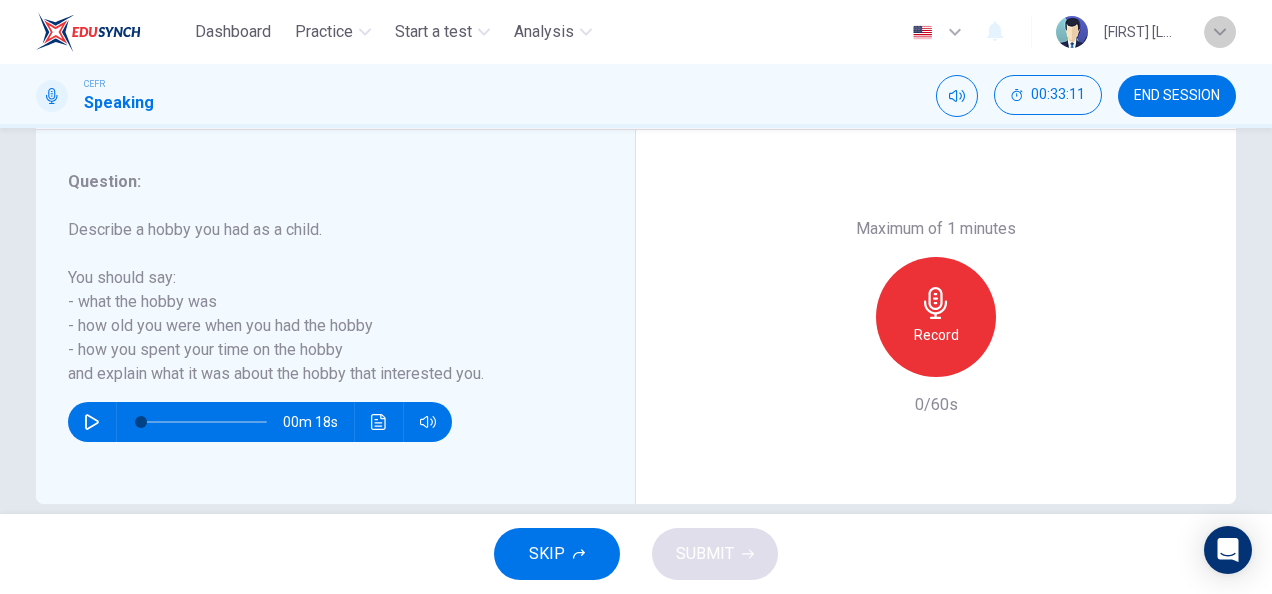 click at bounding box center [1220, 32] 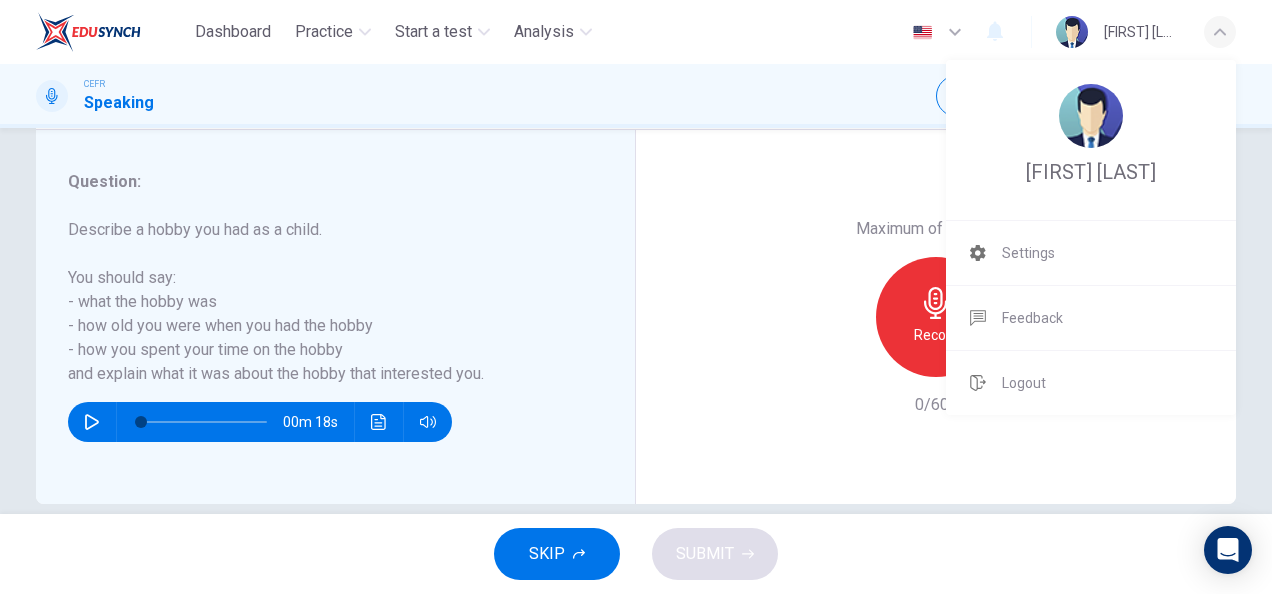 click at bounding box center (636, 297) 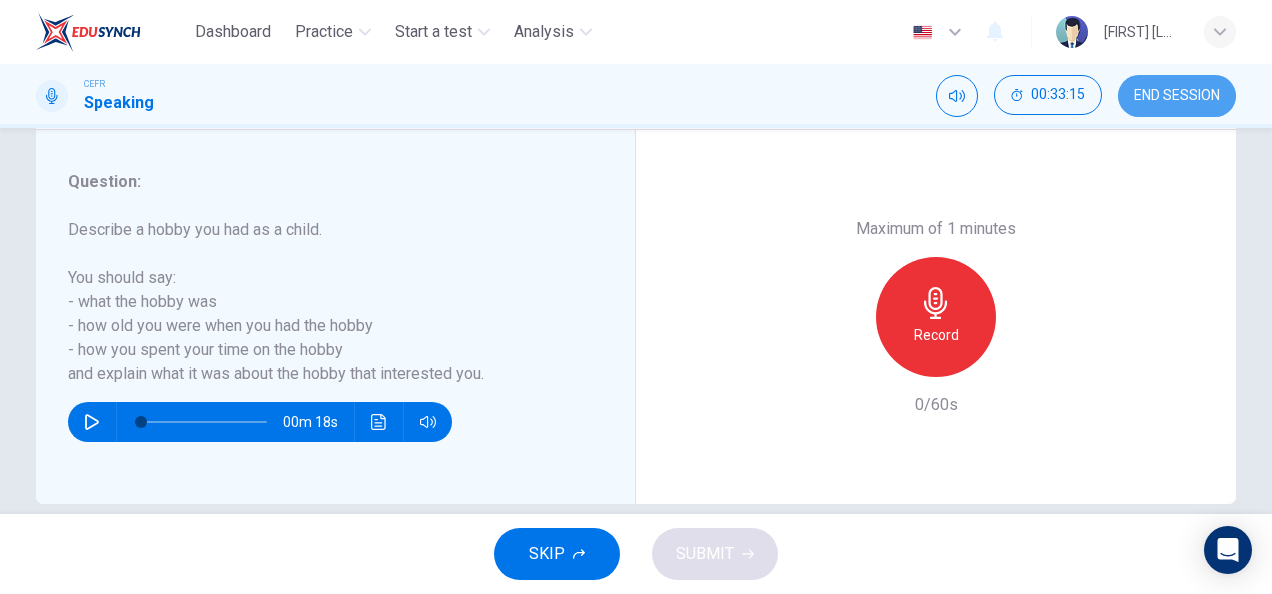 click on "END SESSION" at bounding box center (1177, 96) 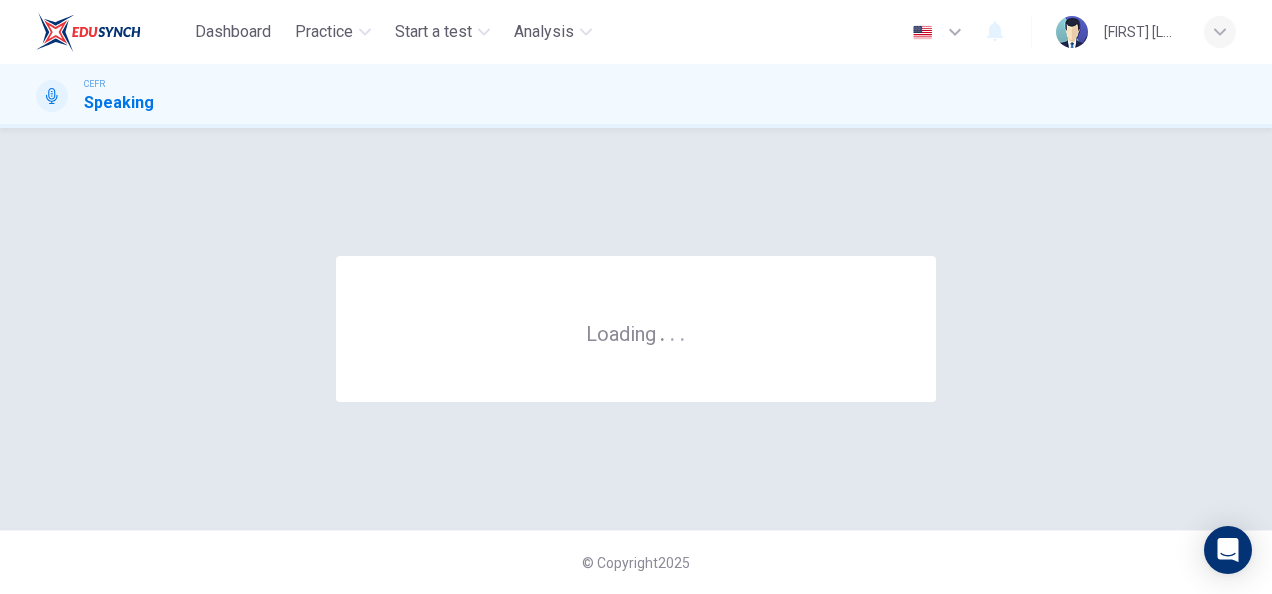 scroll, scrollTop: 0, scrollLeft: 0, axis: both 